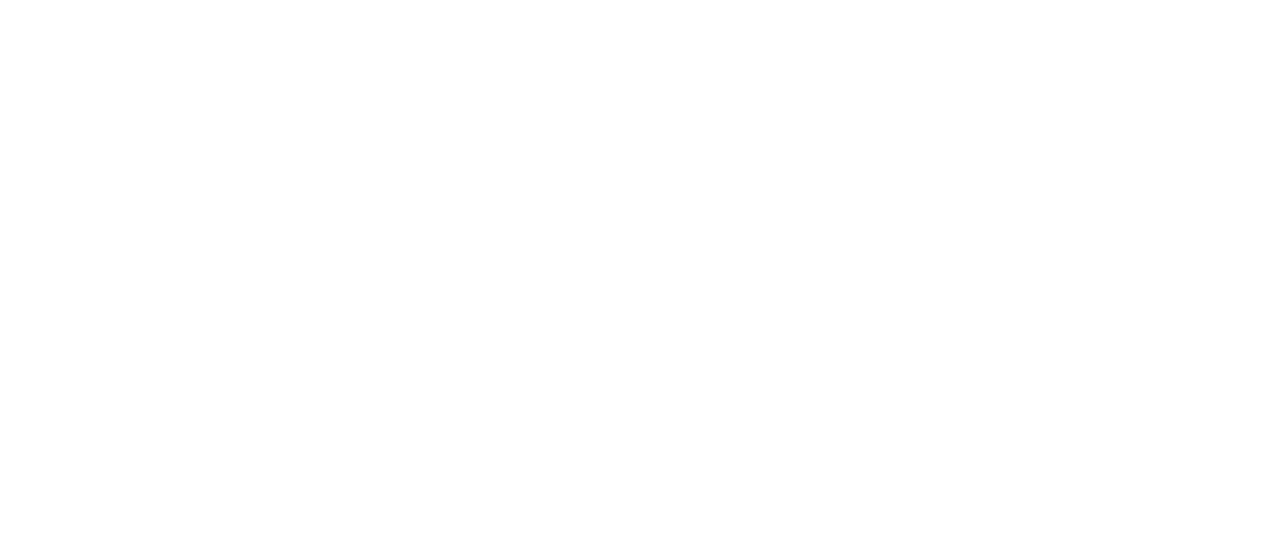 scroll, scrollTop: 0, scrollLeft: 0, axis: both 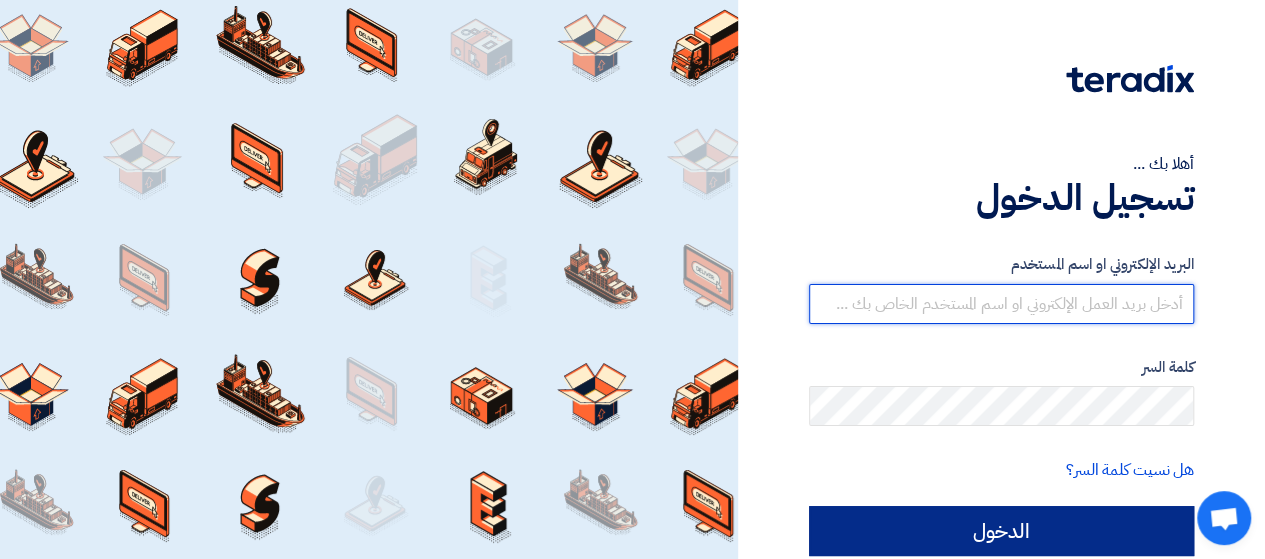 type on "[EMAIL_ADDRESS][DOMAIN_NAME]" 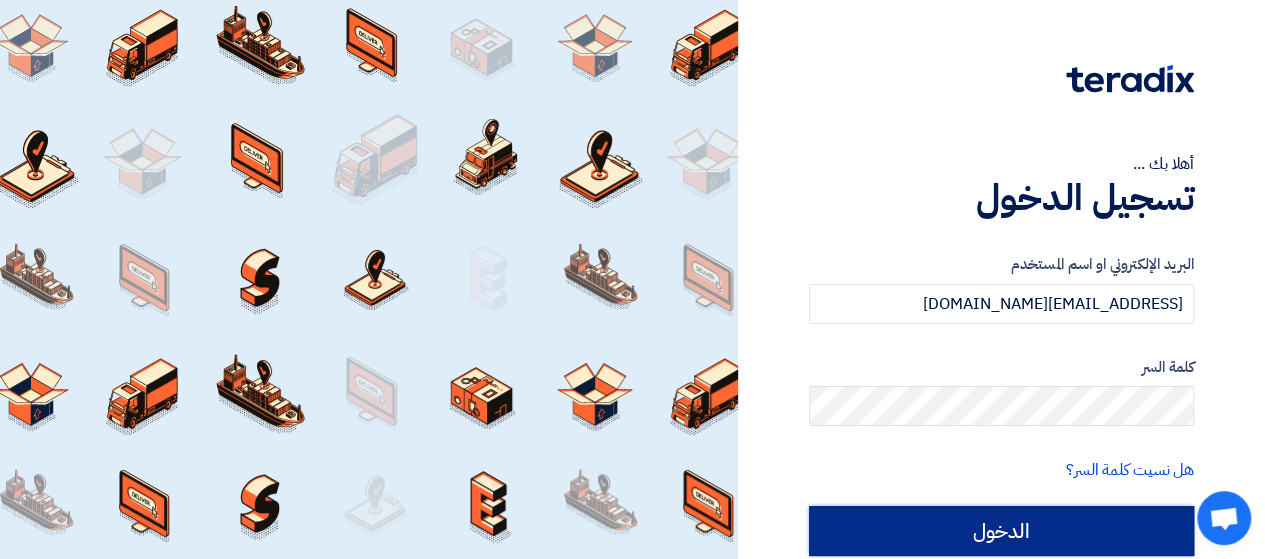 click on "الدخول" 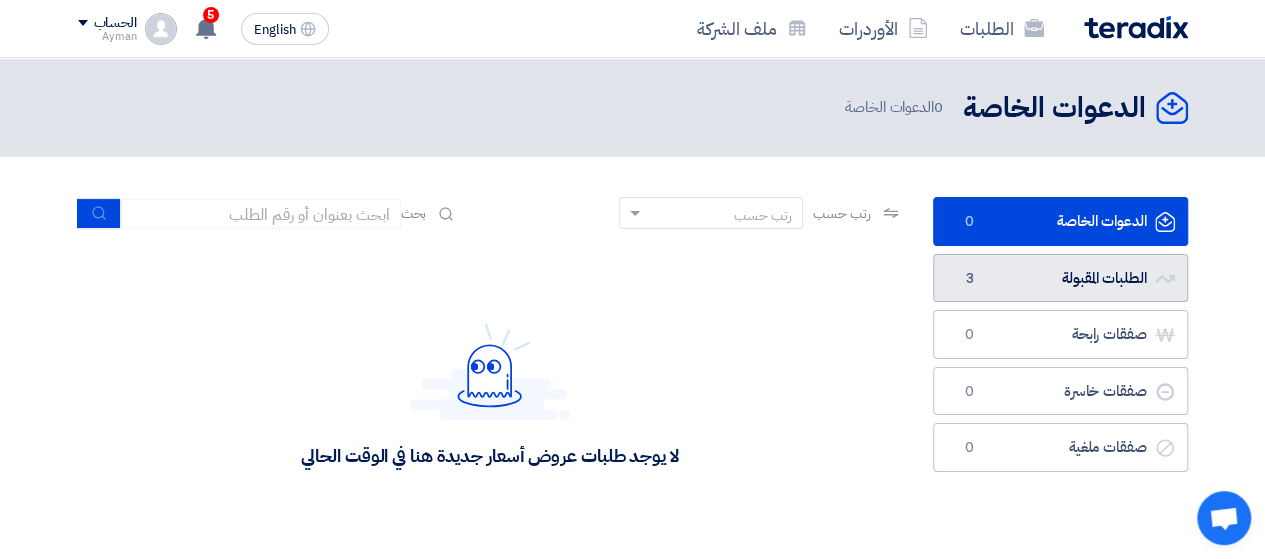 click on "الطلبات المقبولة
الطلبات المقبولة
3" 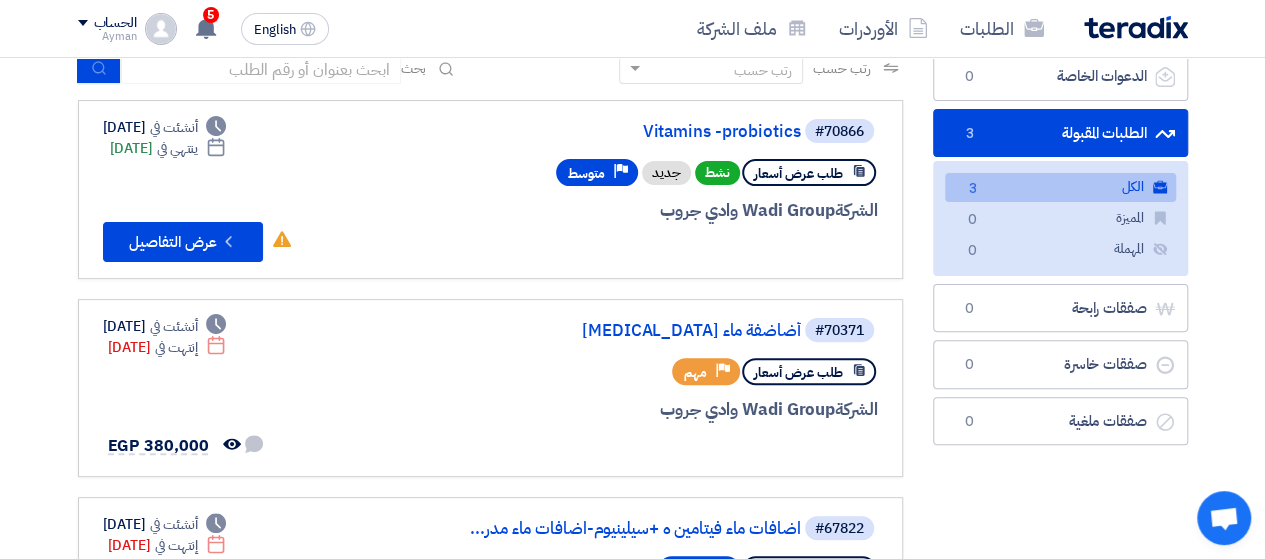 scroll, scrollTop: 88, scrollLeft: 0, axis: vertical 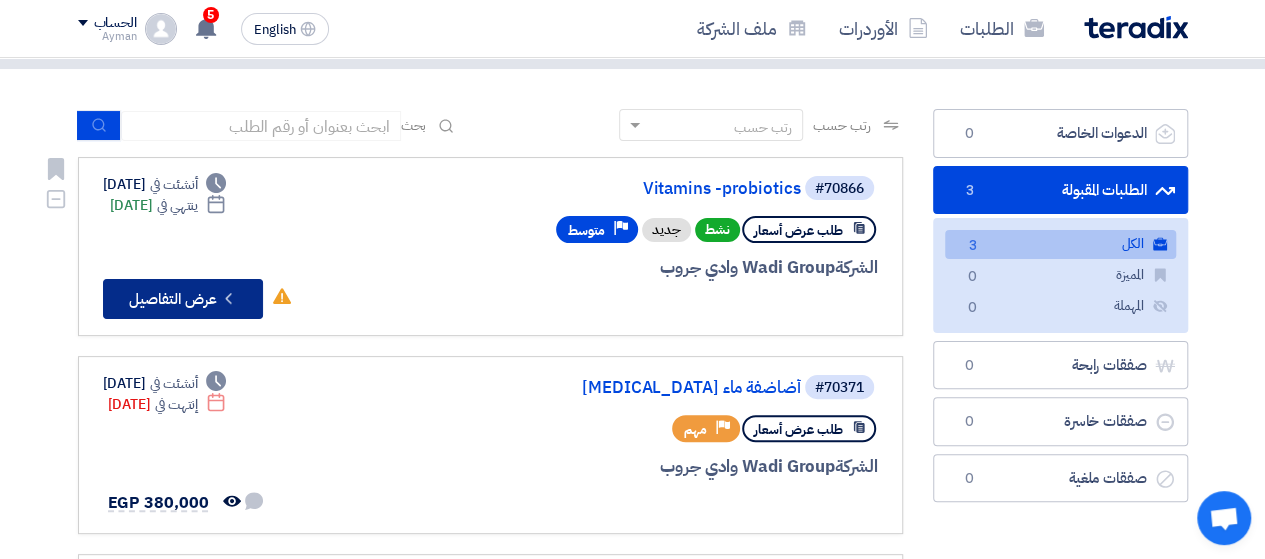 click on "Check details
عرض التفاصيل" 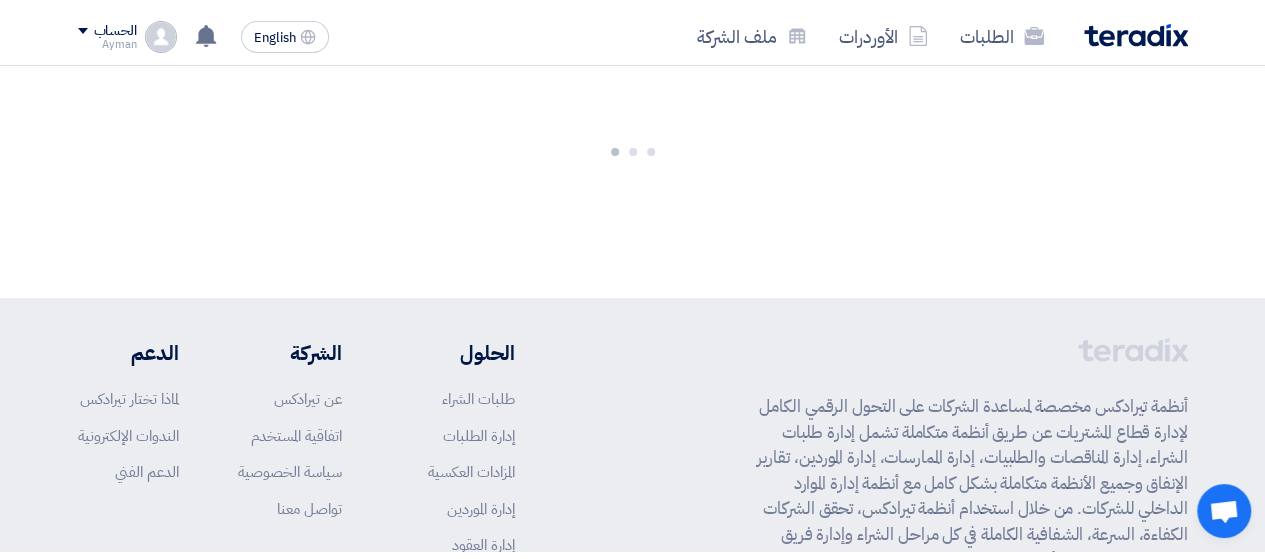 scroll, scrollTop: 0, scrollLeft: 0, axis: both 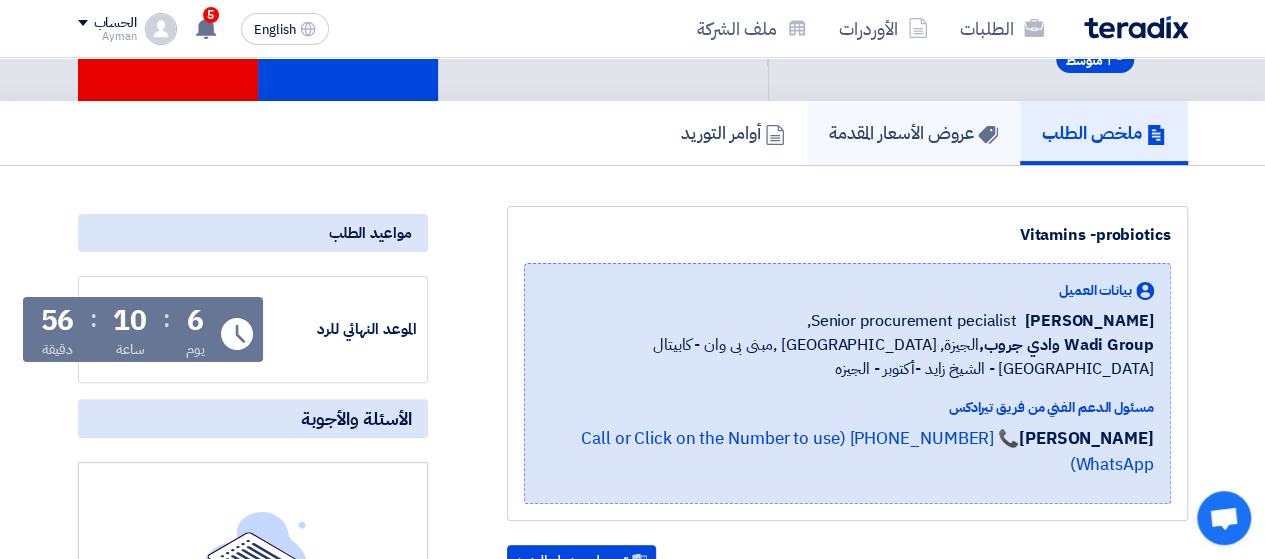 click on "عروض الأسعار المقدمة" 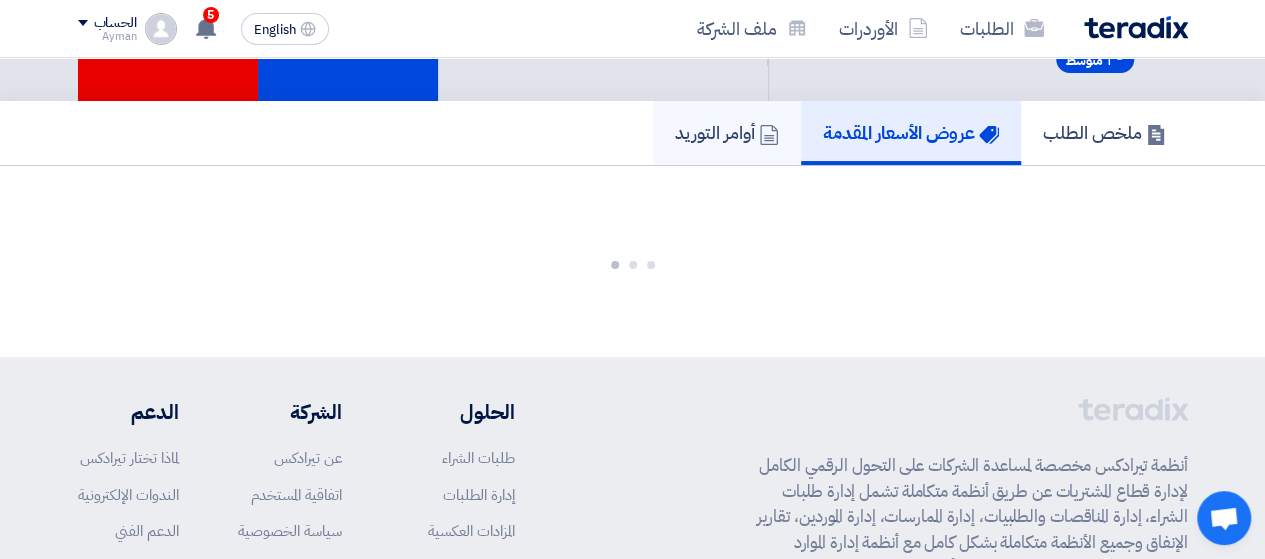 click on "أوامر التوريد" 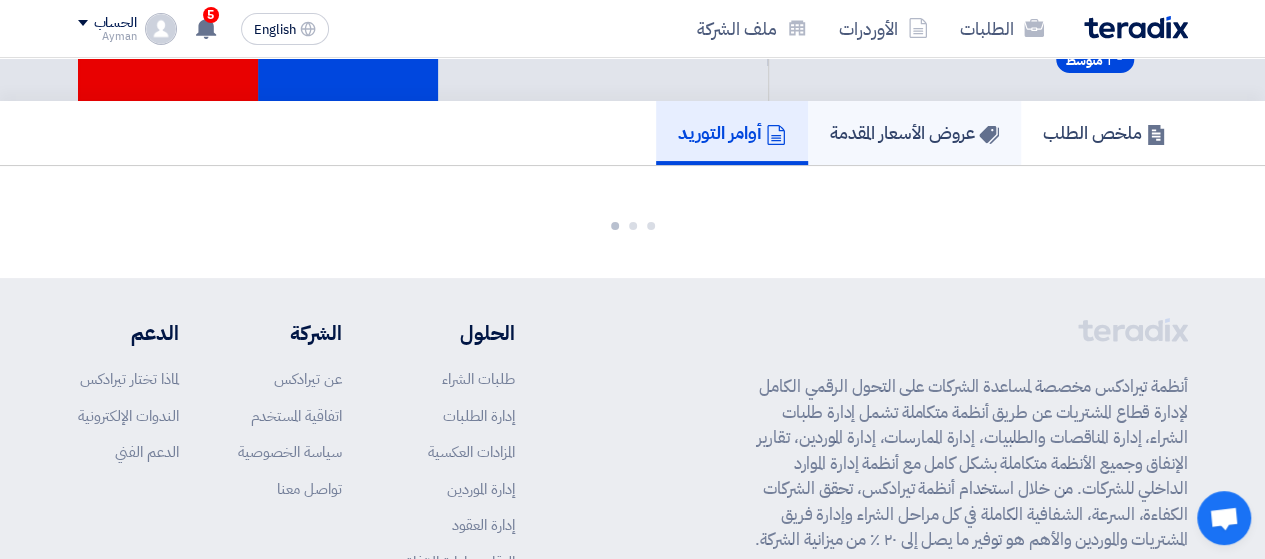 click on "عروض الأسعار المقدمة" 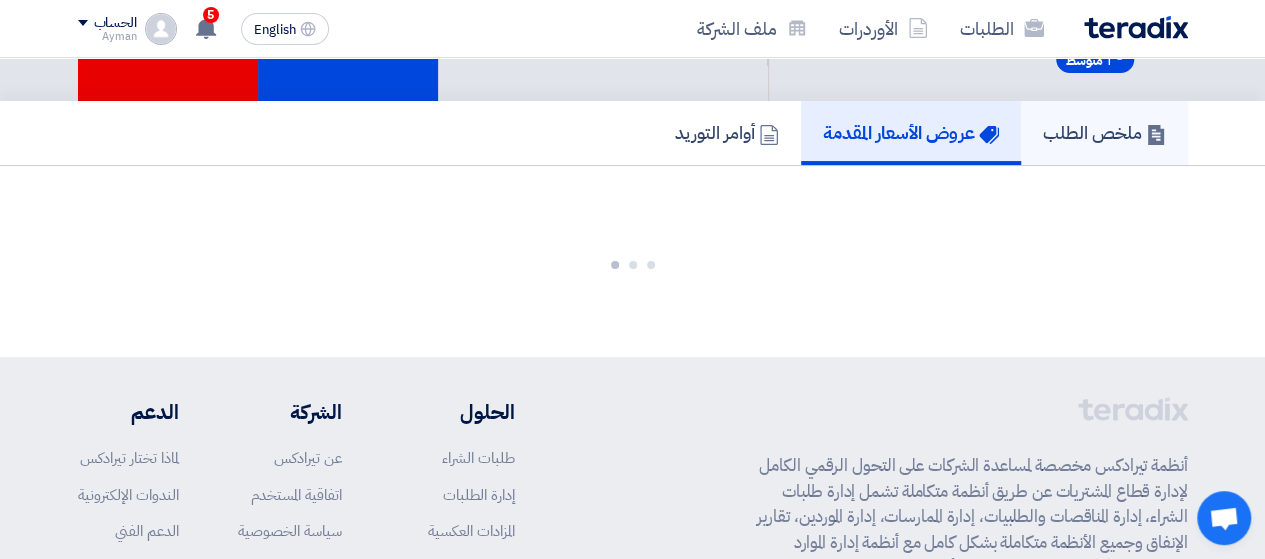click on "ملخص الطلب" 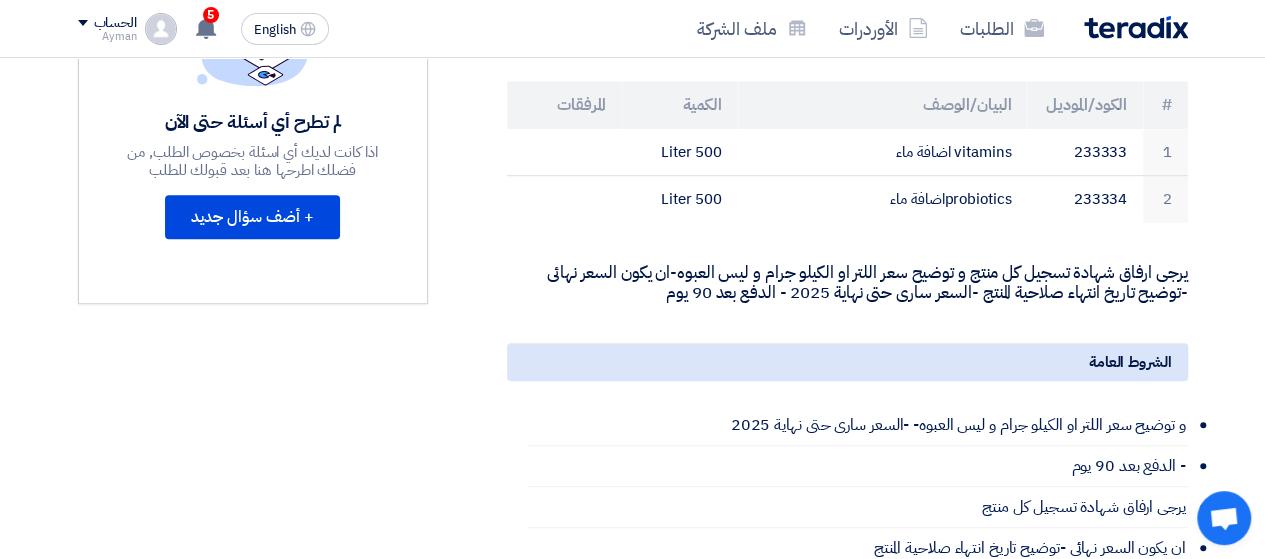 scroll, scrollTop: 632, scrollLeft: 0, axis: vertical 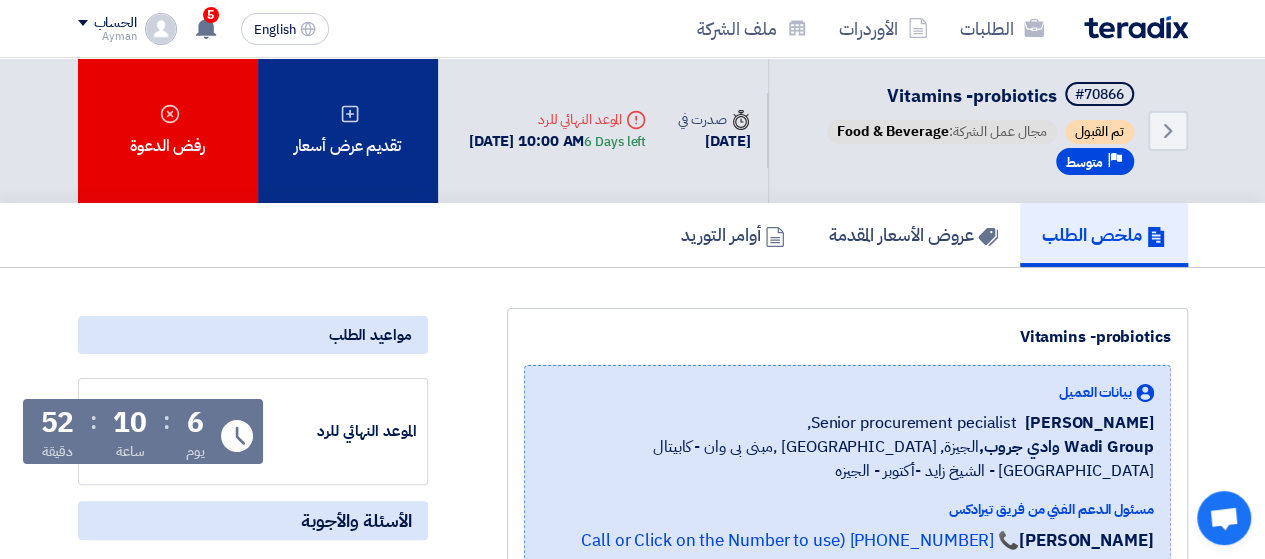 click on "تقديم عرض أسعار" 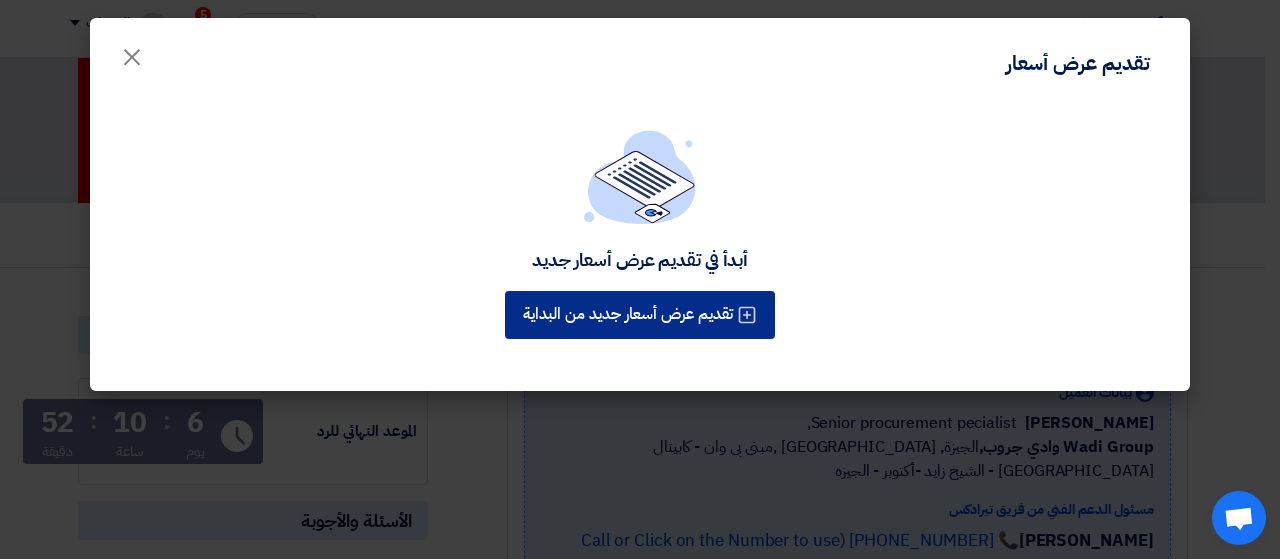 click on "تقديم عرض أسعار جديد من البداية" 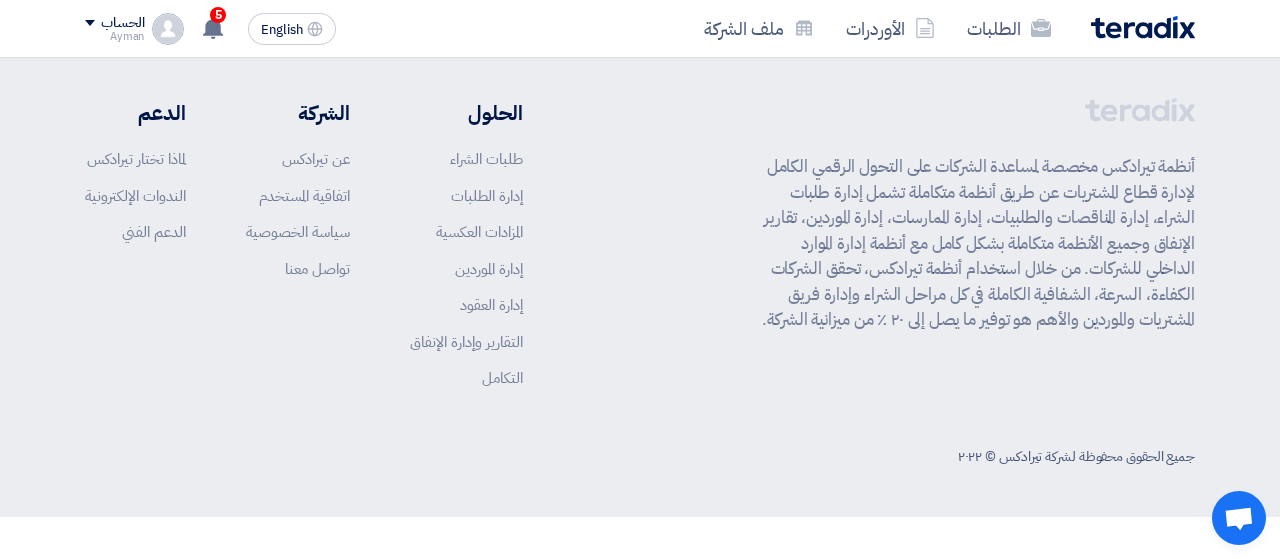 click on "أنظمة تيرادكس مخصصة لمساعدة الشركات على التحول الرقمي الكامل لإدارة قطاع المشتريات عن طريق أنظمة متكاملة تشمل إدارة طلبات الشراء، إدارة المناقصات والطلبيات، إدارة الممارسات، إدارة الموردين، تقارير الإنفاق وجميع الأنظمة متكاملة بشكل كامل مع أنظمة إدارة الموارد الداخلي للشركات. من خلال استخدام أنظمة تيرادكس، تحقق الشركات الكفاءة، السرعة، الشفافية الكاملة في كل مراحل الشراء وإدارة فريق المشتريات والموردين والأهم هو توفير ما يصل إلى ٢٠ ٪ من ميزانية الشركة.
الحلول" 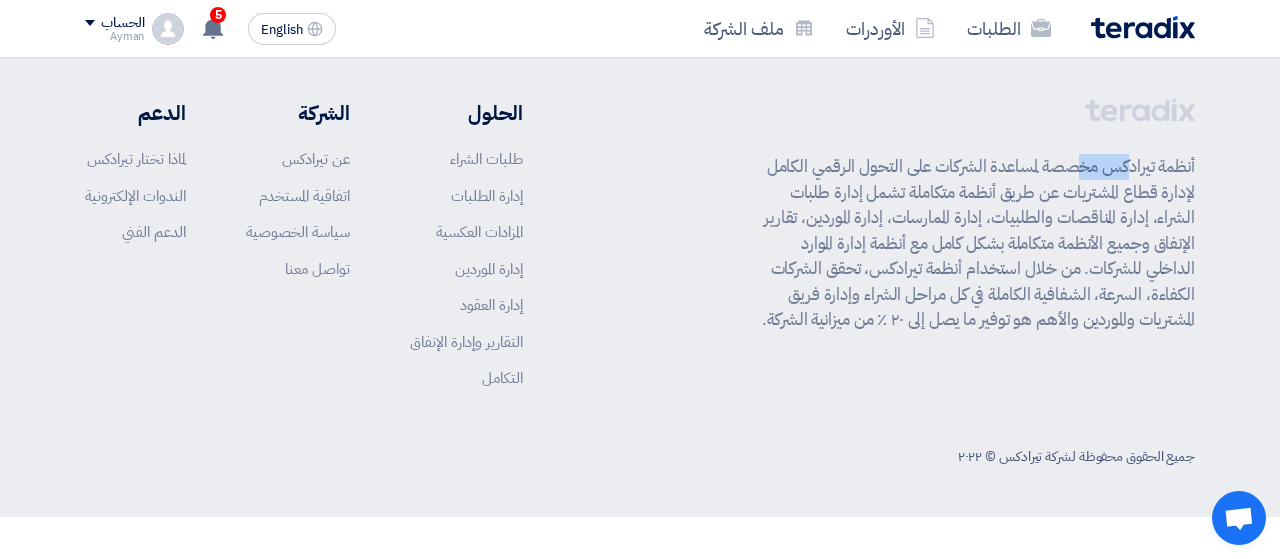 click on "أنظمة تيرادكس مخصصة لمساعدة الشركات على التحول الرقمي الكامل لإدارة قطاع المشتريات عن طريق أنظمة متكاملة تشمل إدارة طلبات الشراء، إدارة المناقصات والطلبيات، إدارة الممارسات، إدارة الموردين، تقارير الإنفاق وجميع الأنظمة متكاملة بشكل كامل مع أنظمة إدارة الموارد الداخلي للشركات. من خلال استخدام أنظمة تيرادكس، تحقق الشركات الكفاءة، السرعة، الشفافية الكاملة في كل مراحل الشراء وإدارة فريق المشتريات والموردين والأهم هو توفير ما يصل إلى ٢٠ ٪ من ميزانية الشركة.
الحلول" 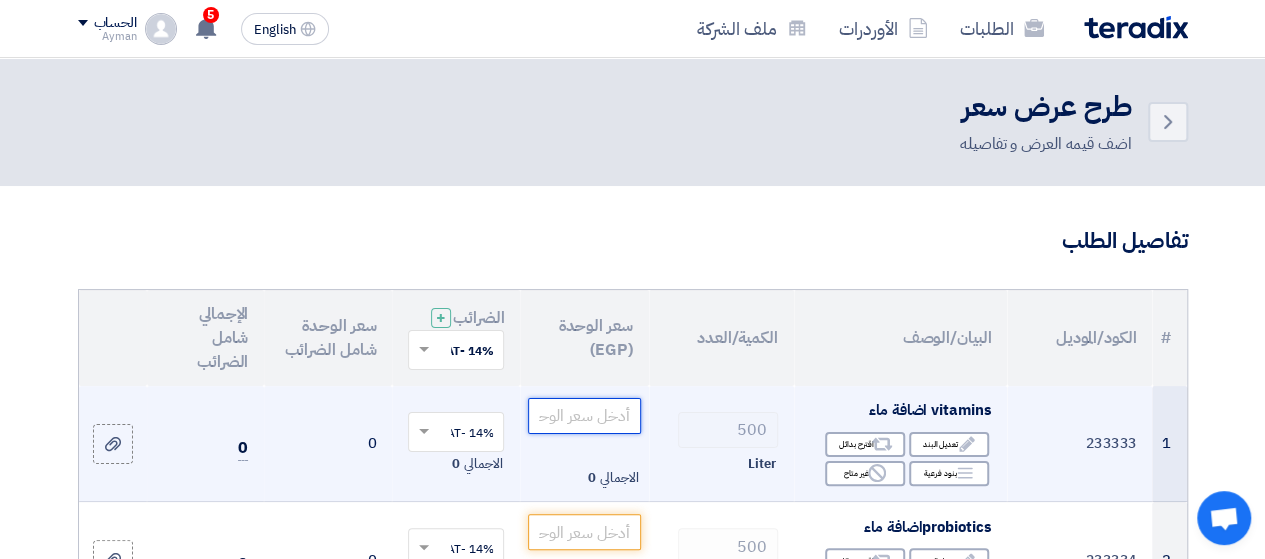 click 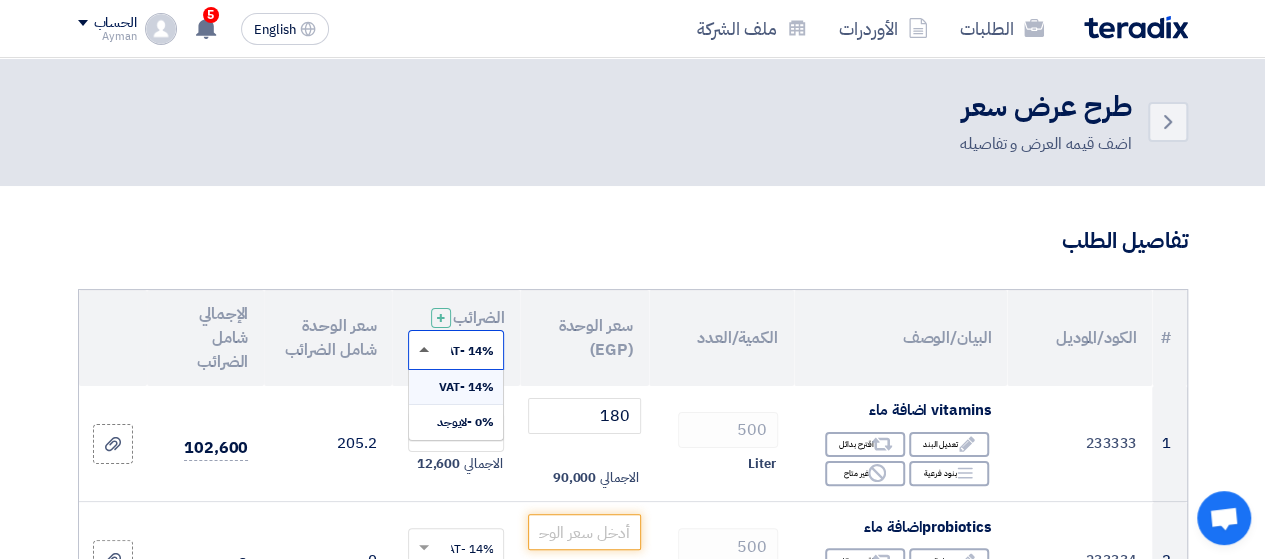 click 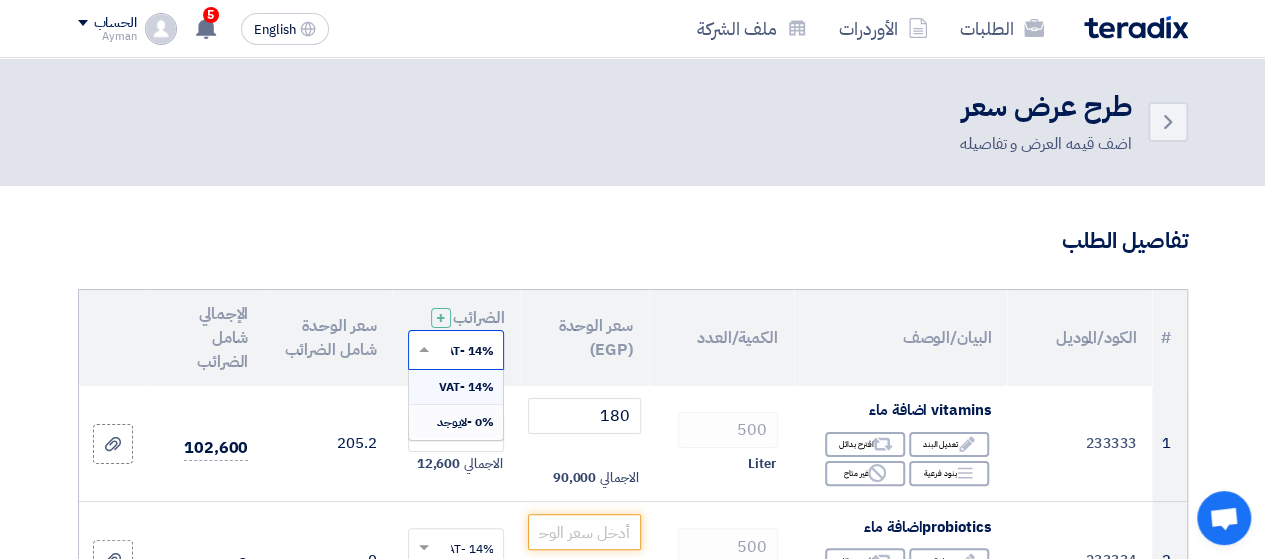 click on "0% -لايوجد" at bounding box center [456, 422] 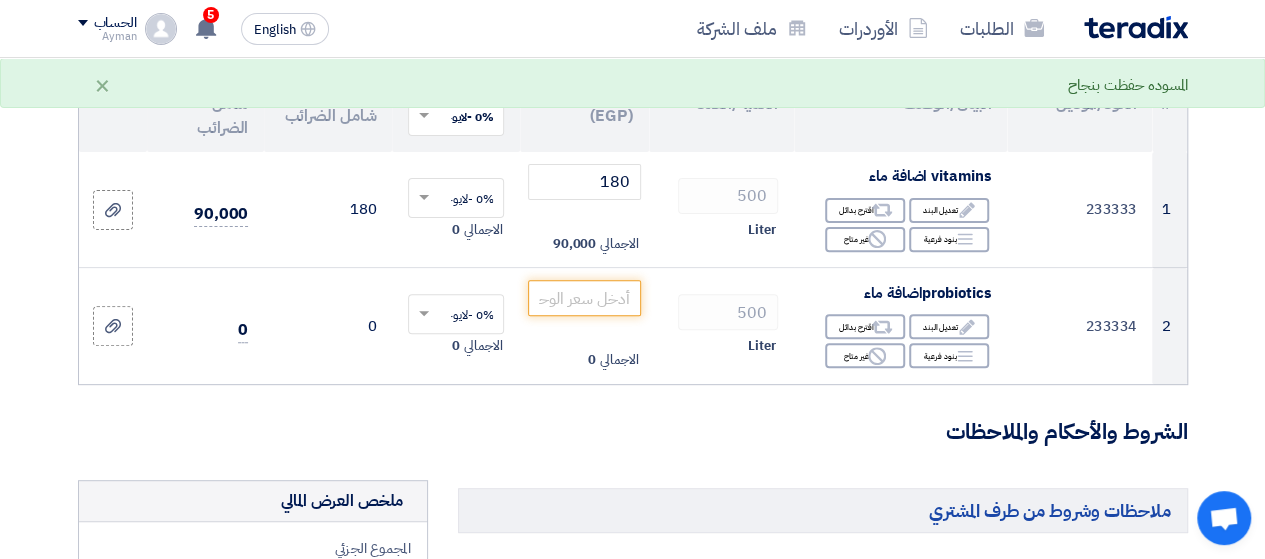 scroll, scrollTop: 240, scrollLeft: 0, axis: vertical 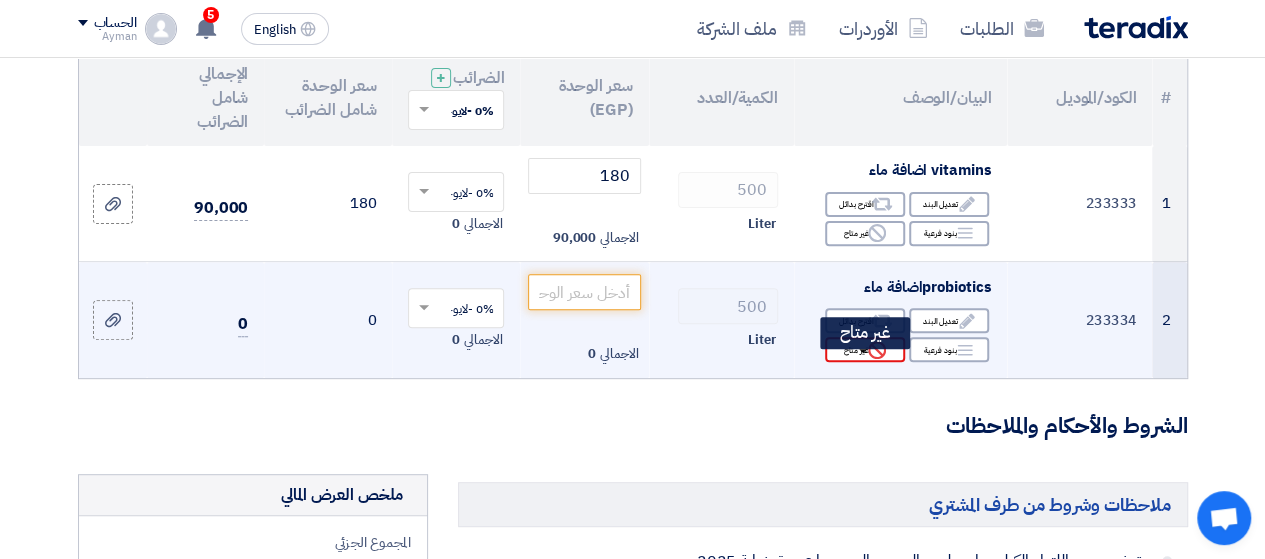 click on "Reject" 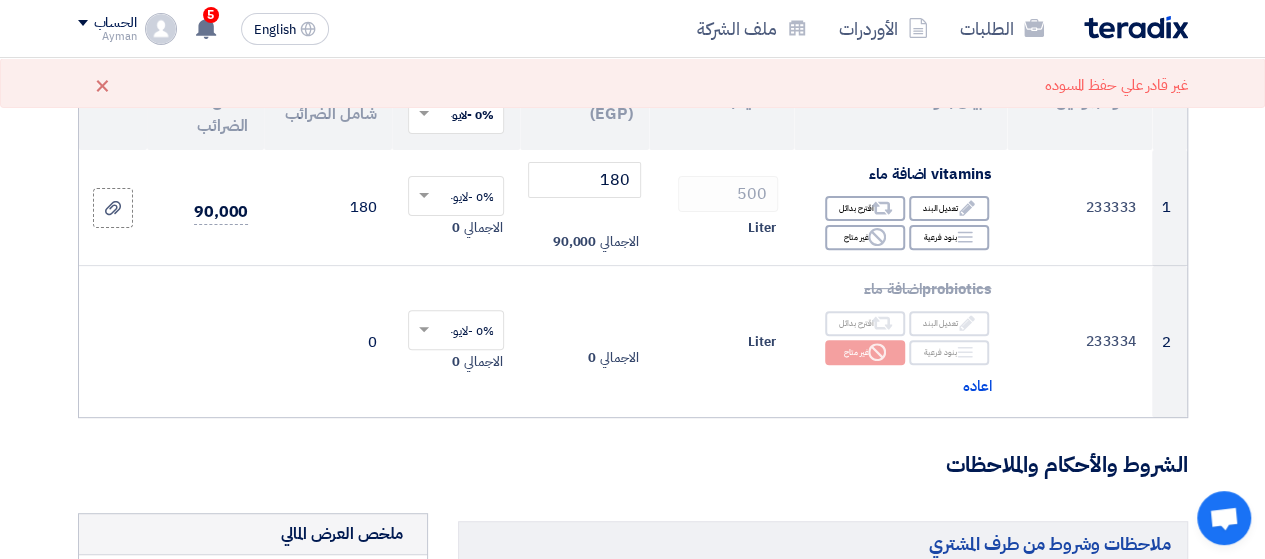 scroll, scrollTop: 164, scrollLeft: 0, axis: vertical 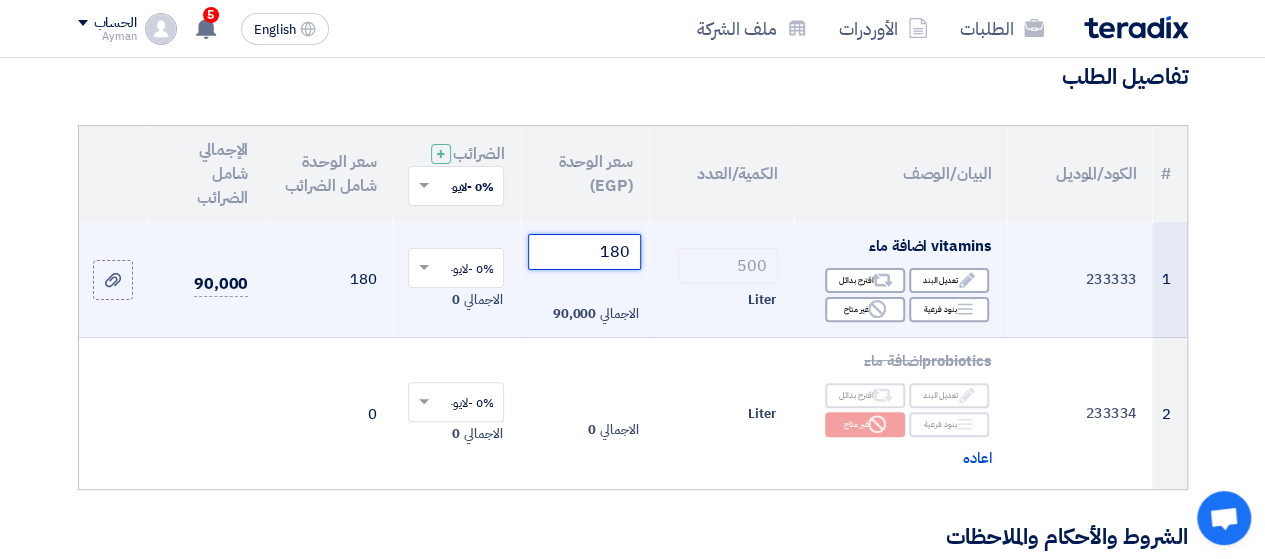 click on "180" 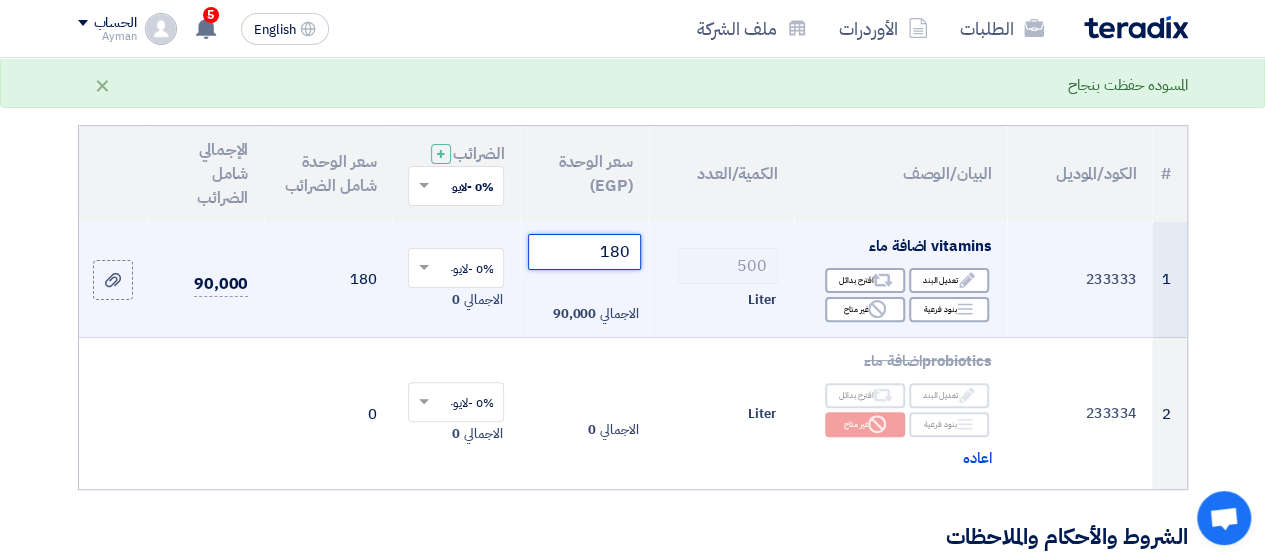 click on "180" 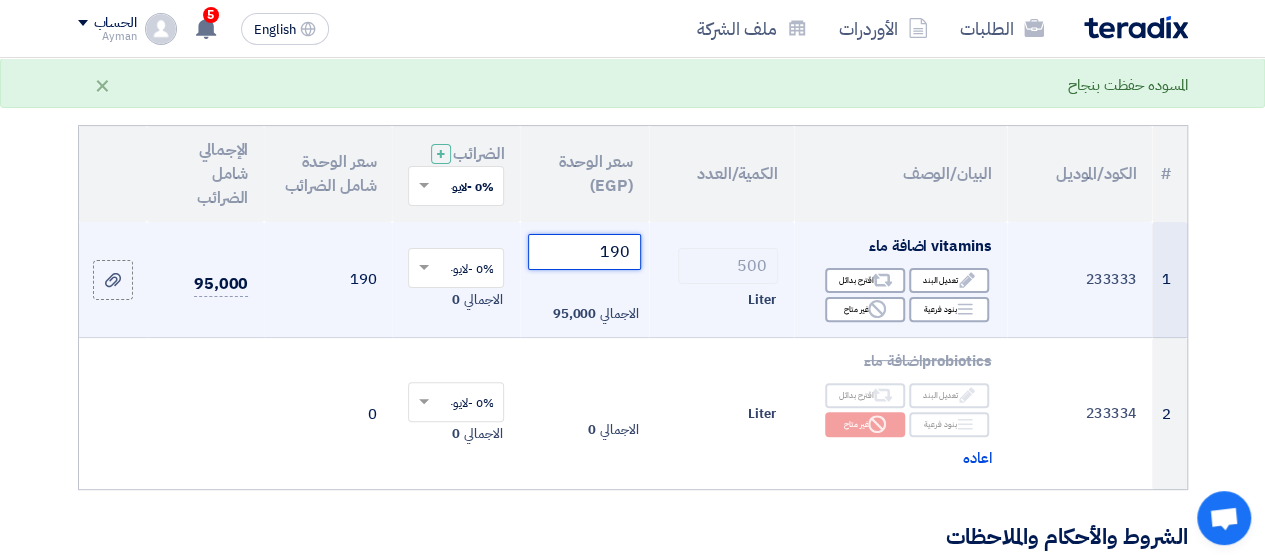 type on "190" 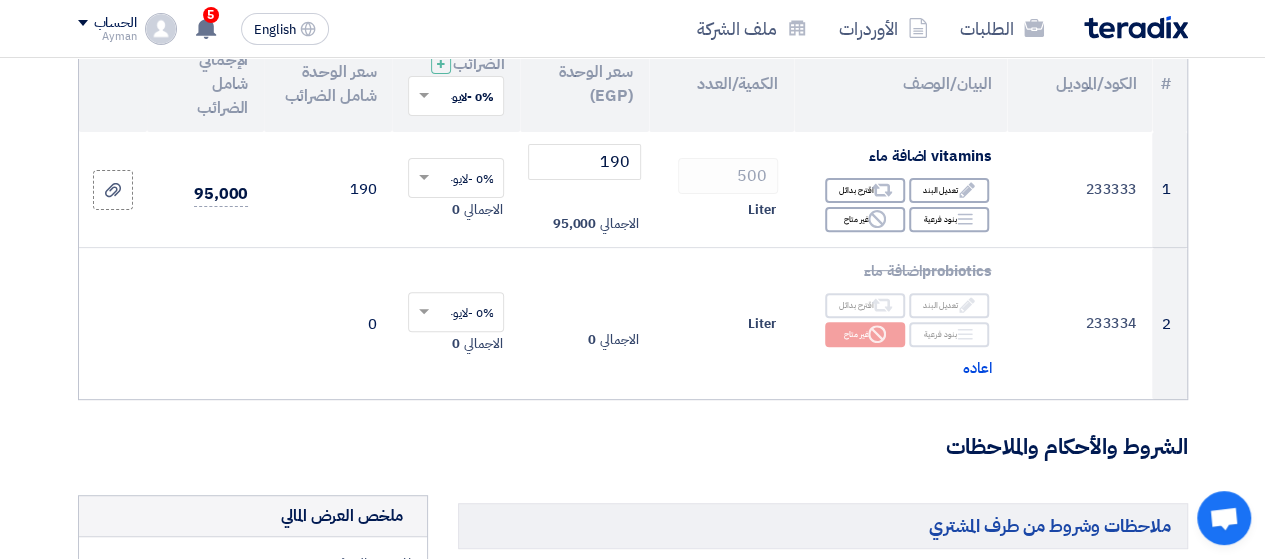 scroll, scrollTop: 243, scrollLeft: 0, axis: vertical 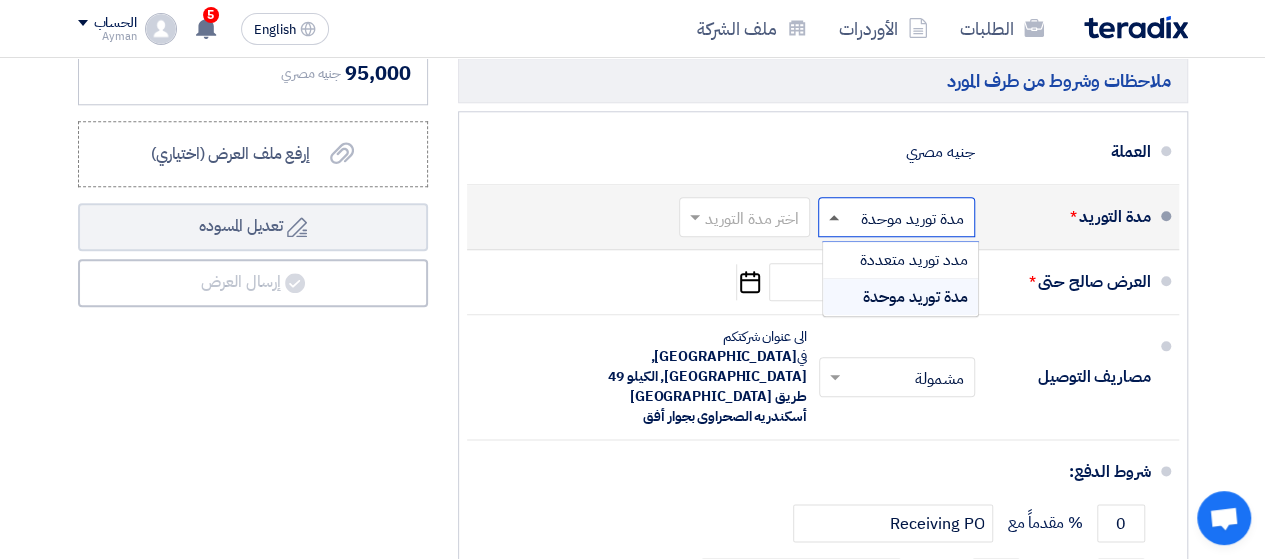click 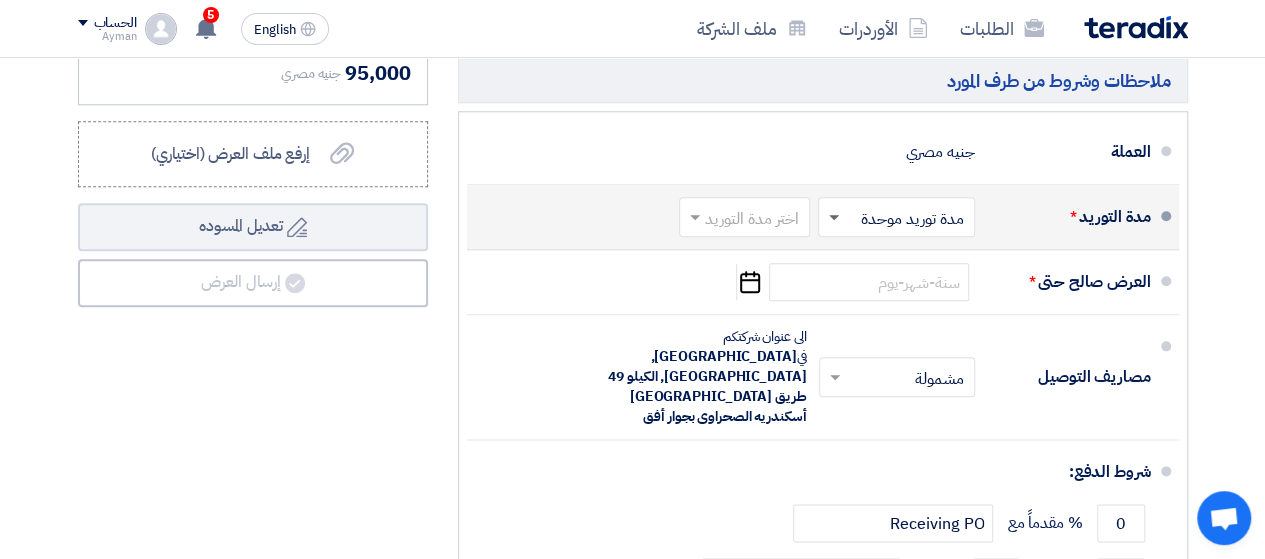 click 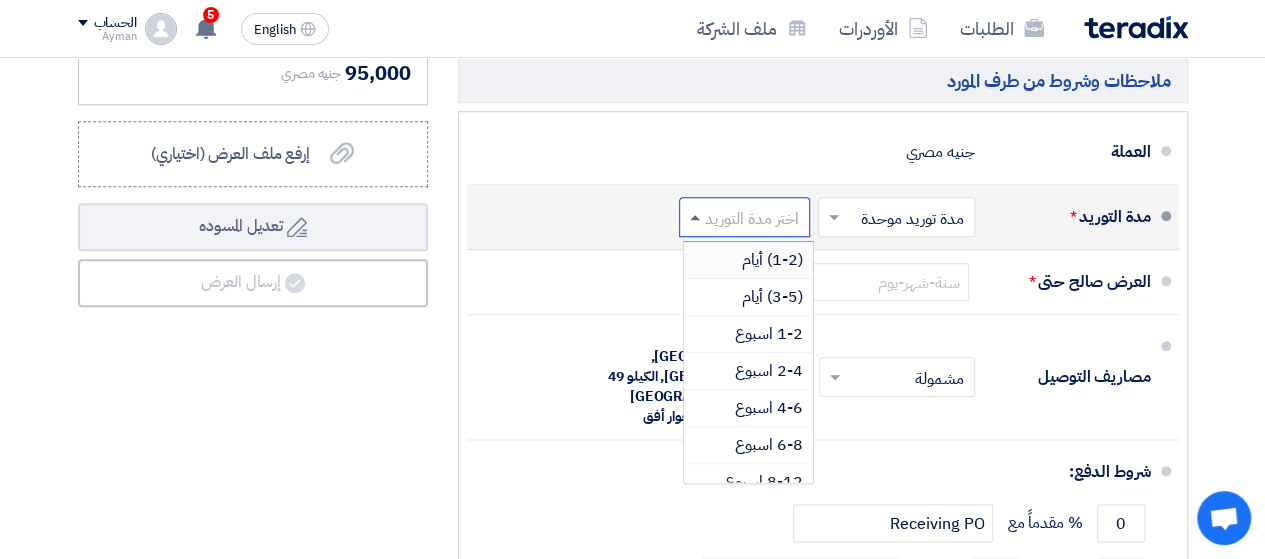 click 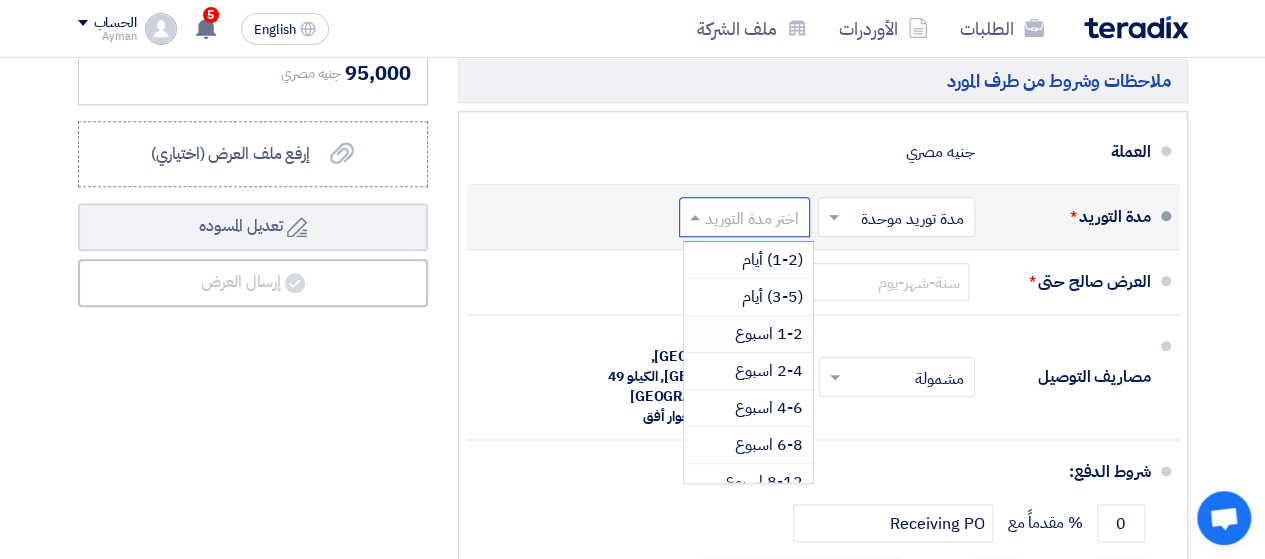 click on "1-2 اسبوع" at bounding box center (748, 334) 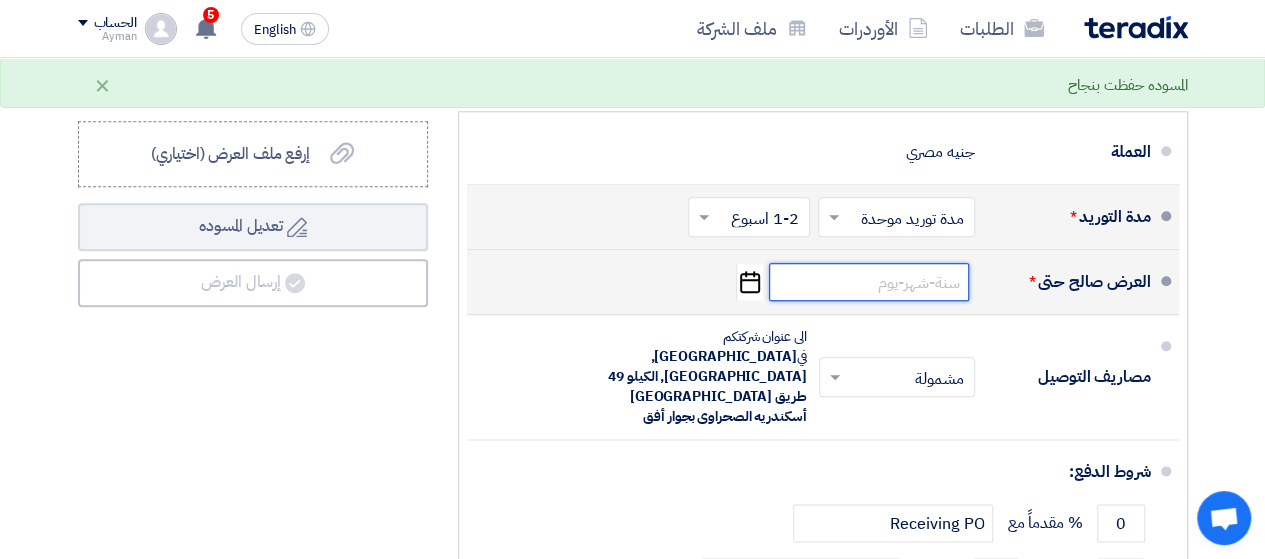 click 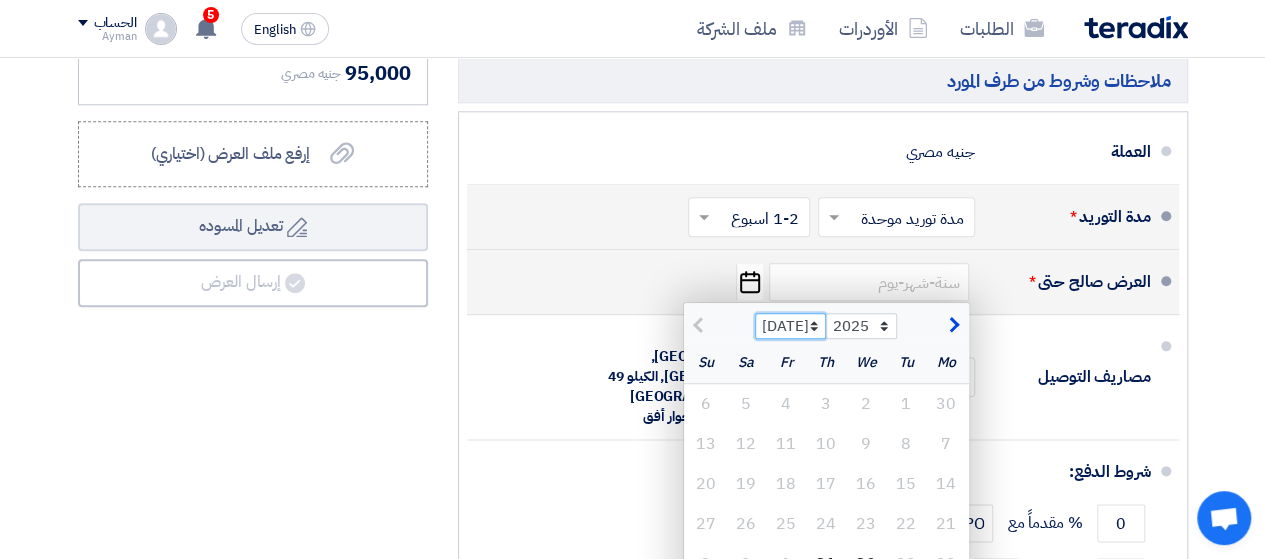 click on "[DATE] Aug Sep Oct Nov Dec" 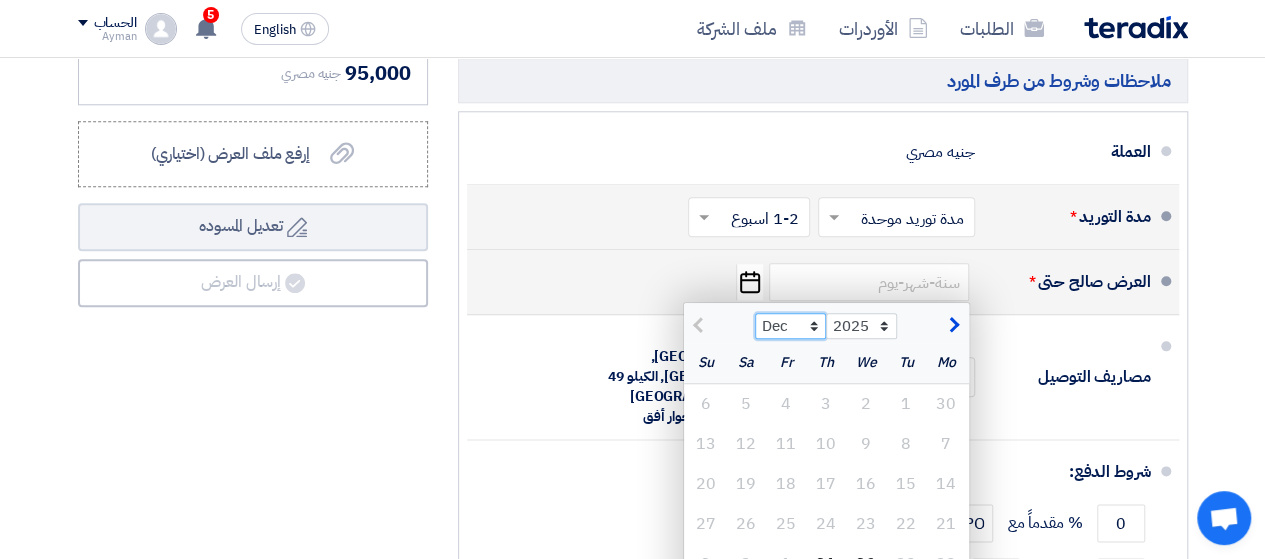 click on "[DATE] Aug Sep Oct Nov Dec" 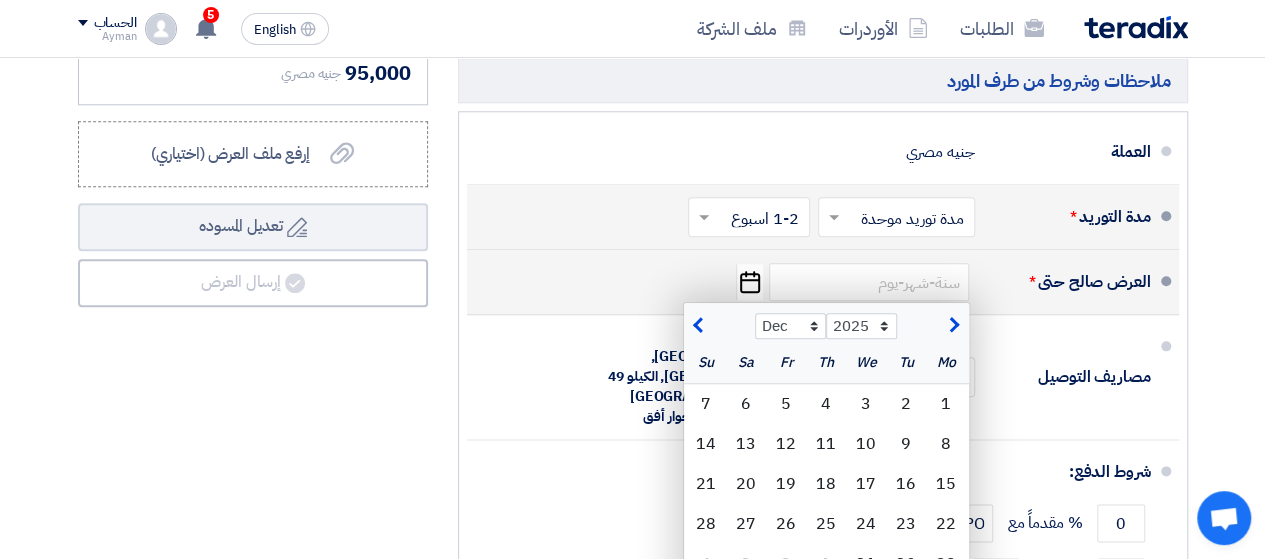 click on "العرض صالح حتى  *
[DATE] Aug Sep Oct Nov [DATE] 2026 2027 2028 2029 2030 2031 2032 2033 2034 2035
Mo
Tu
We
Th
Fr
Sa
Su
1
2
3
4
5
6" 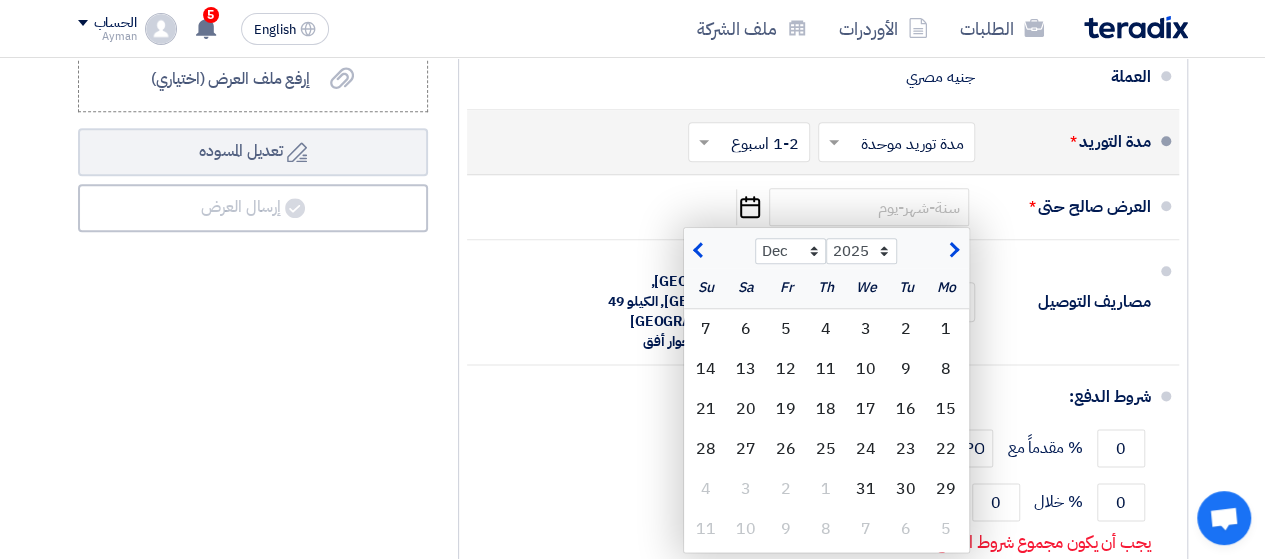 scroll, scrollTop: 1069, scrollLeft: 0, axis: vertical 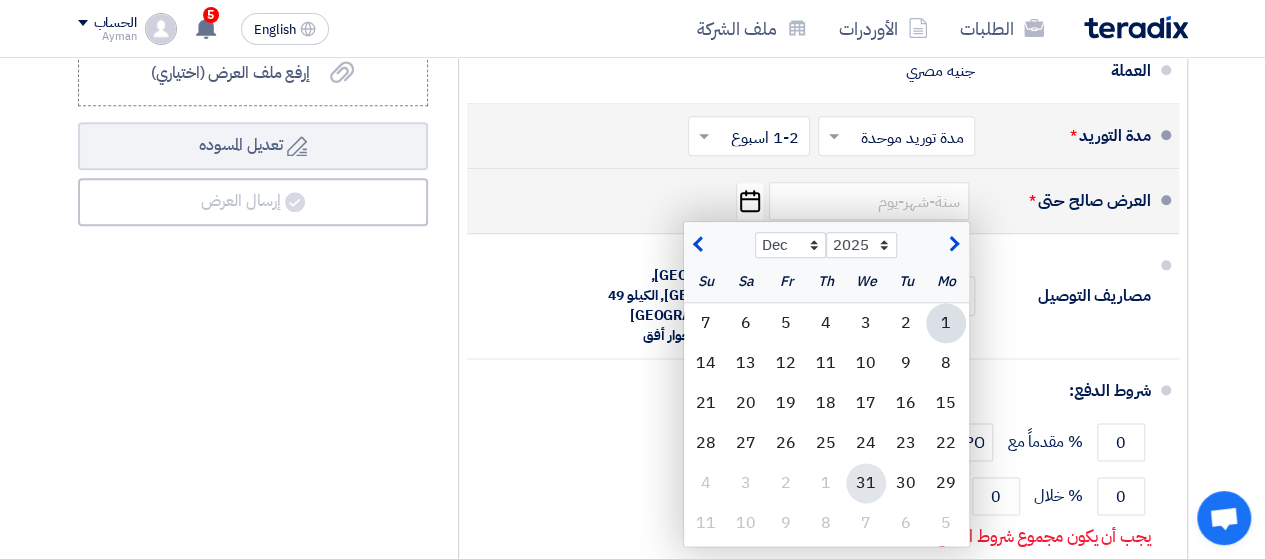 click on "31" 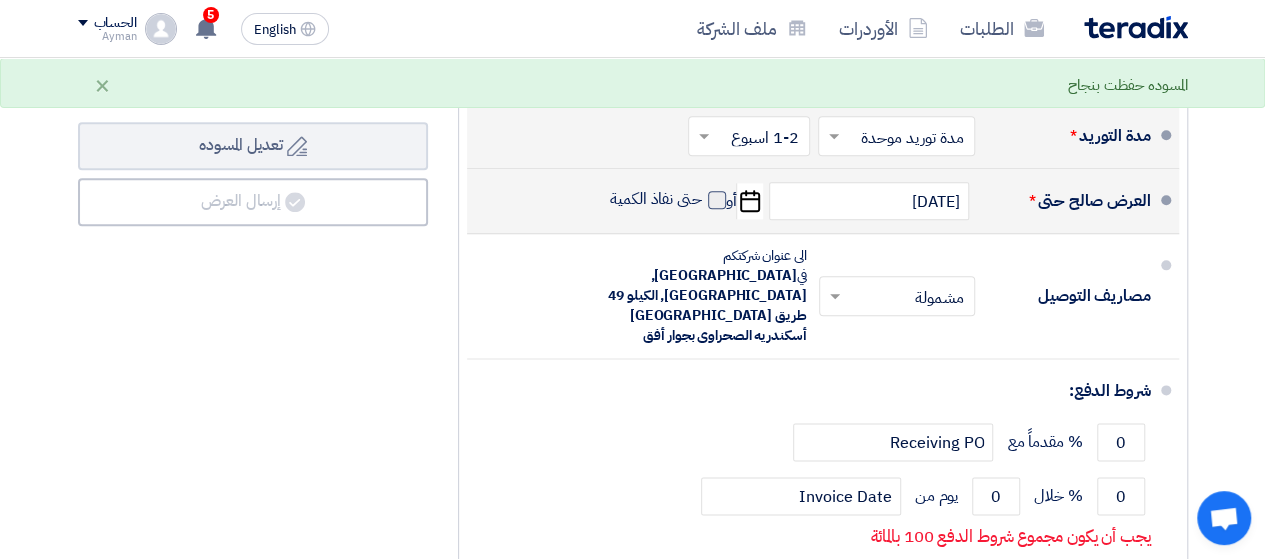 click 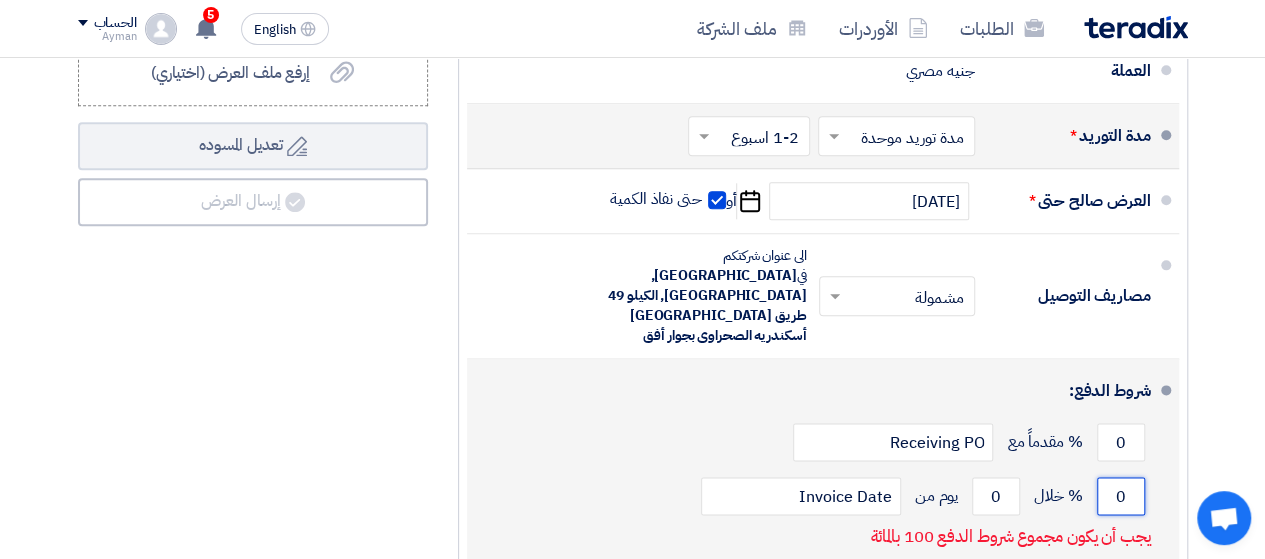 click on "0" 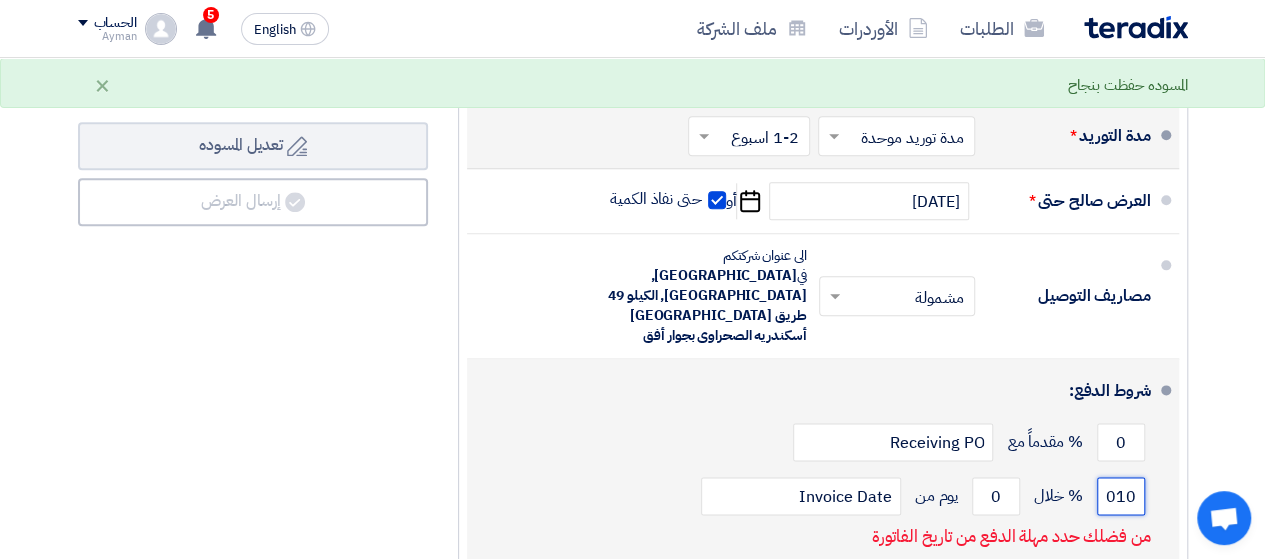scroll, scrollTop: 0, scrollLeft: 0, axis: both 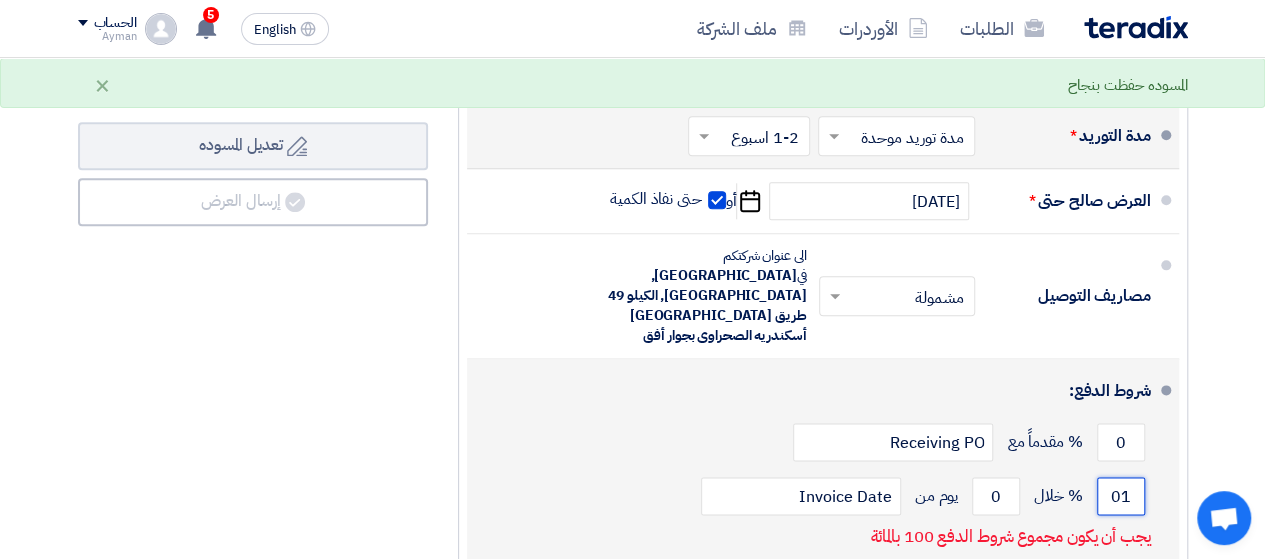type on "0" 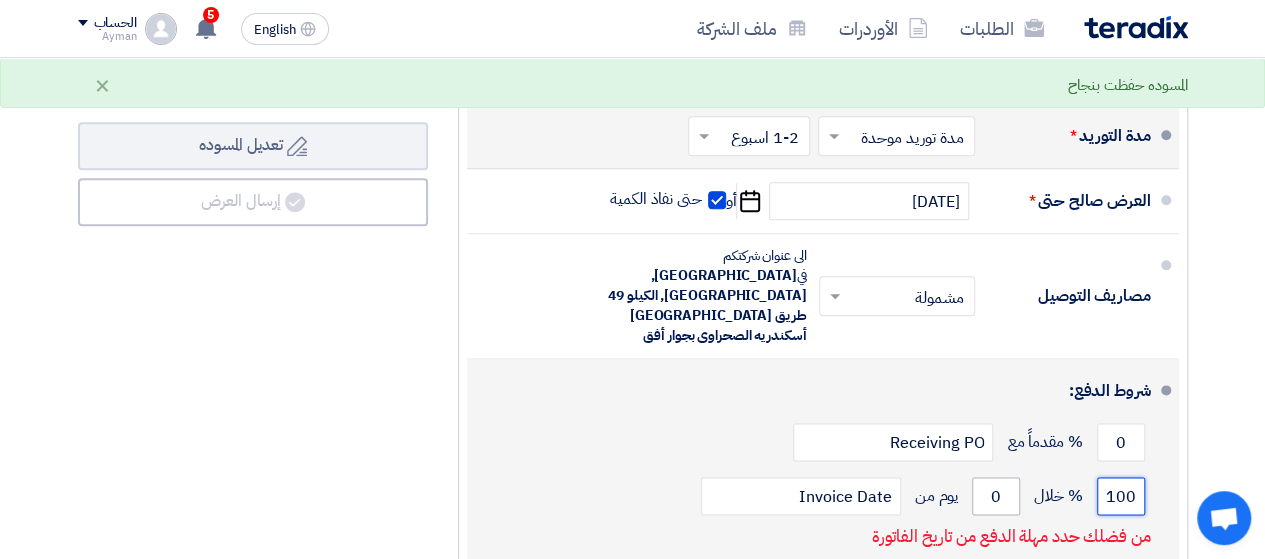 type on "100" 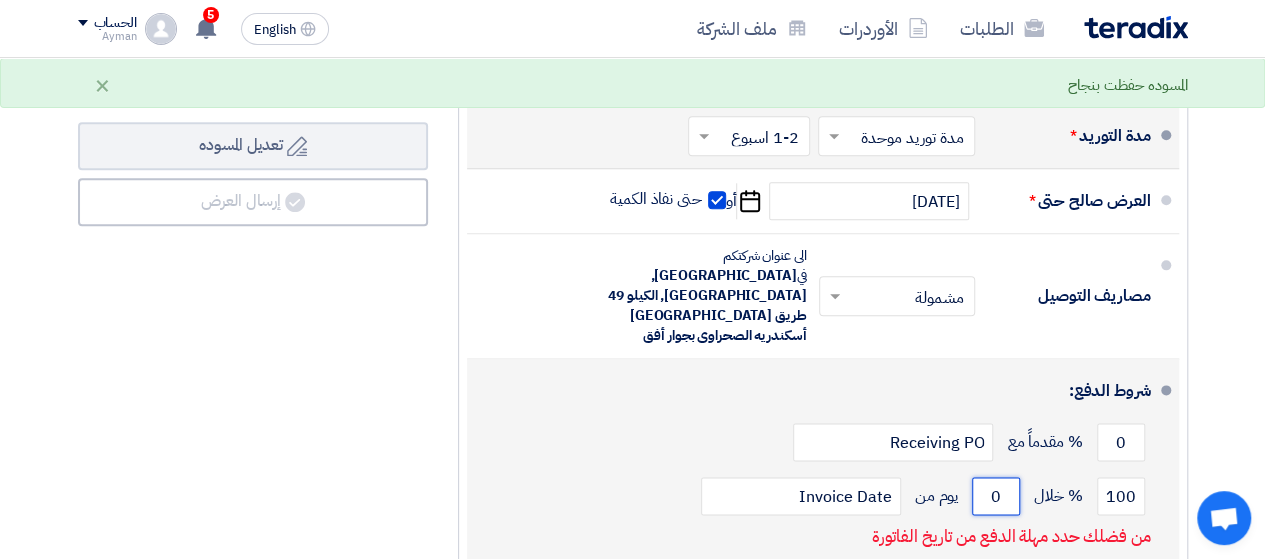 click on "0" 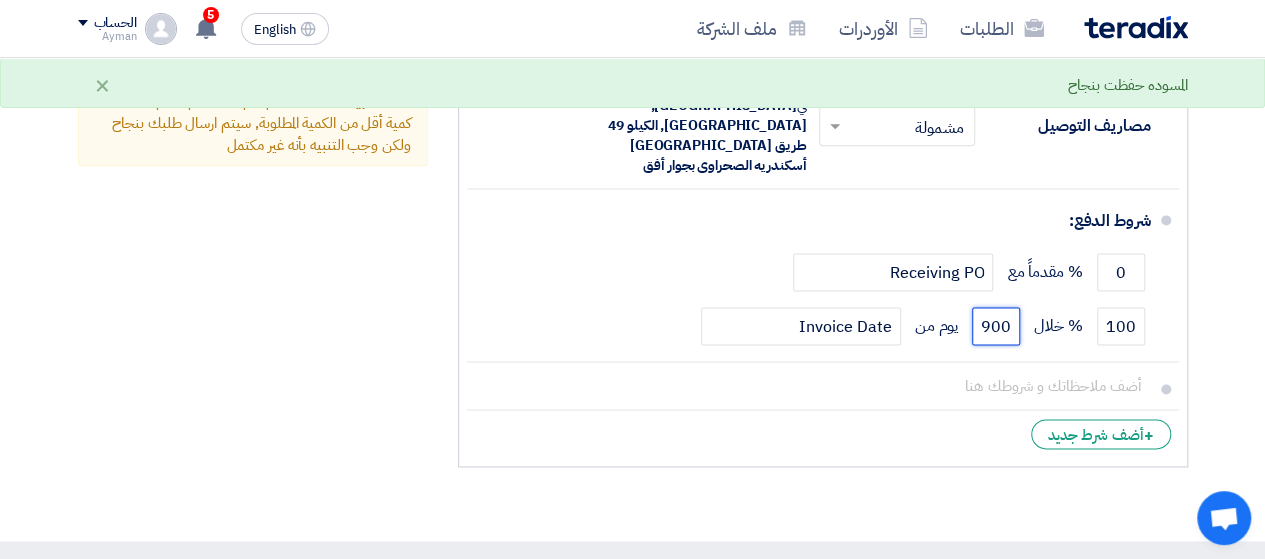 scroll, scrollTop: 1276, scrollLeft: 0, axis: vertical 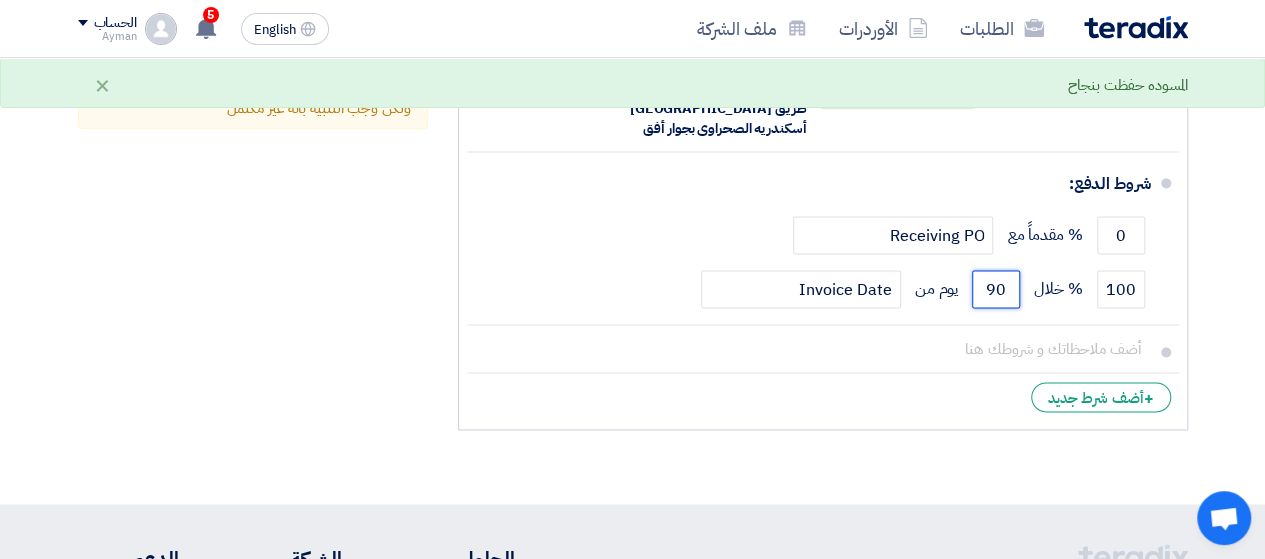 type on "90" 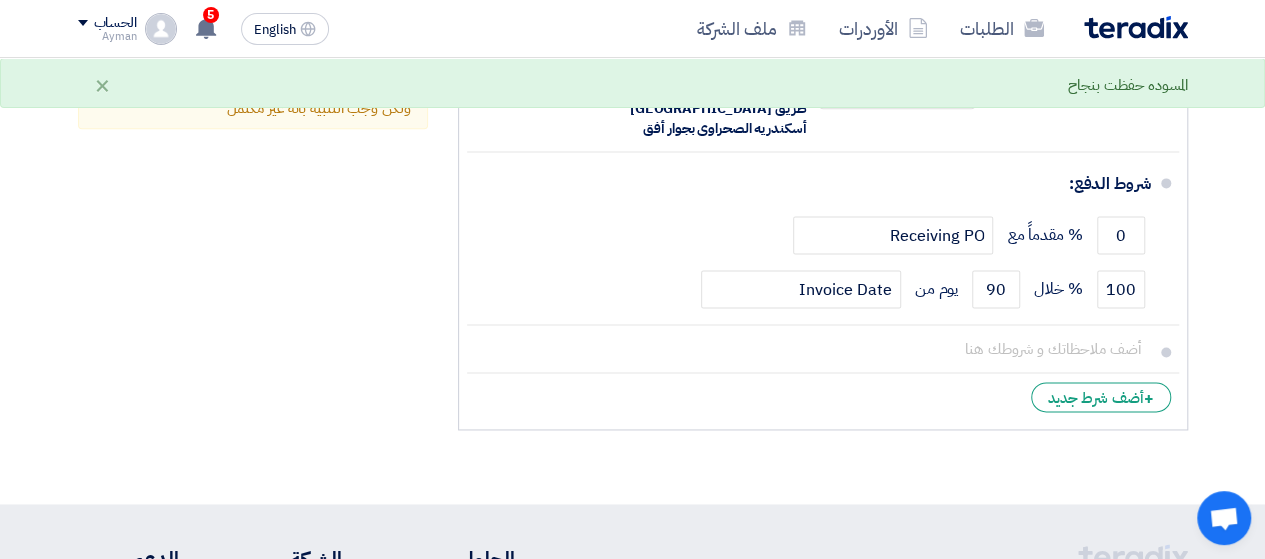 click on "تفاصيل الطلب
#
الكود/الموديل
البيان/الوصف
الكمية/العدد
سعر الوحدة (EGP)
الضرائب
+
'Select taxes...
0% -لايوجد
×" 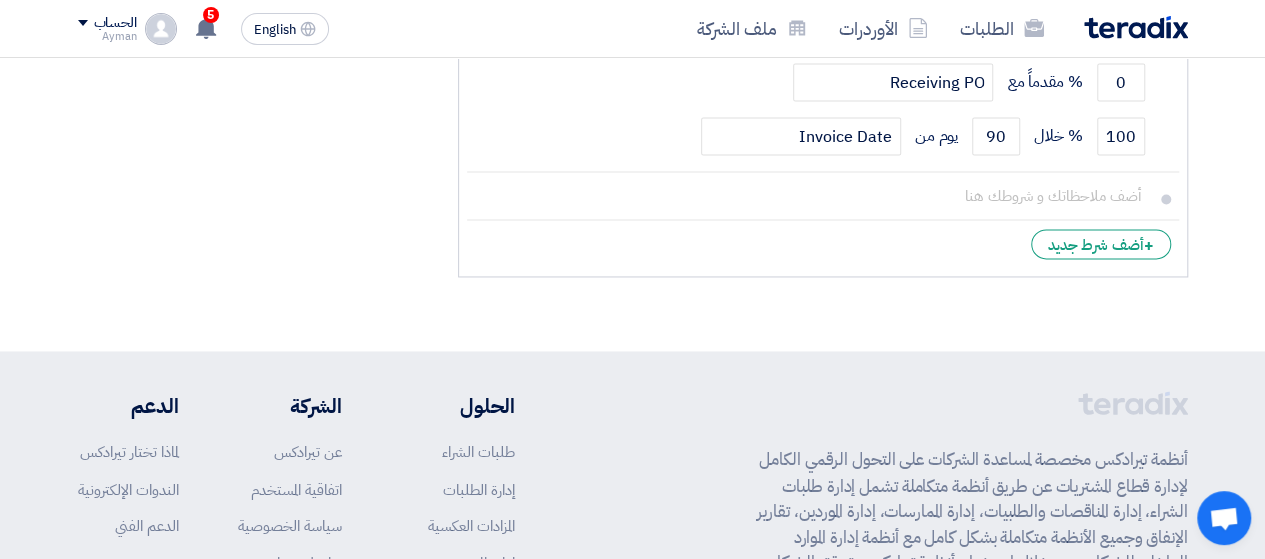 scroll, scrollTop: 1421, scrollLeft: 0, axis: vertical 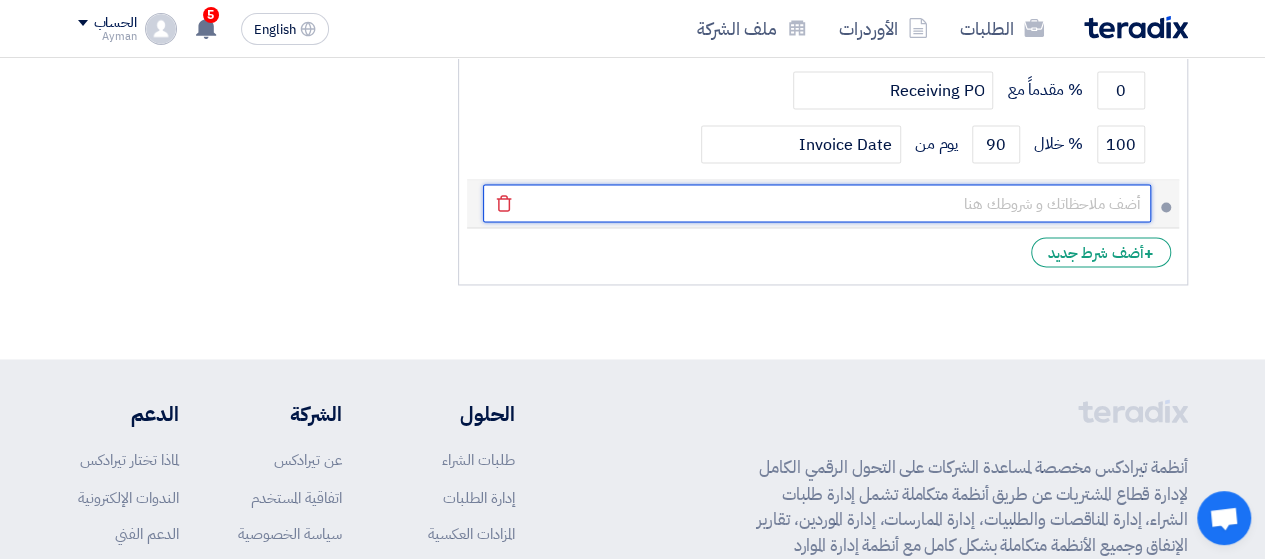 click 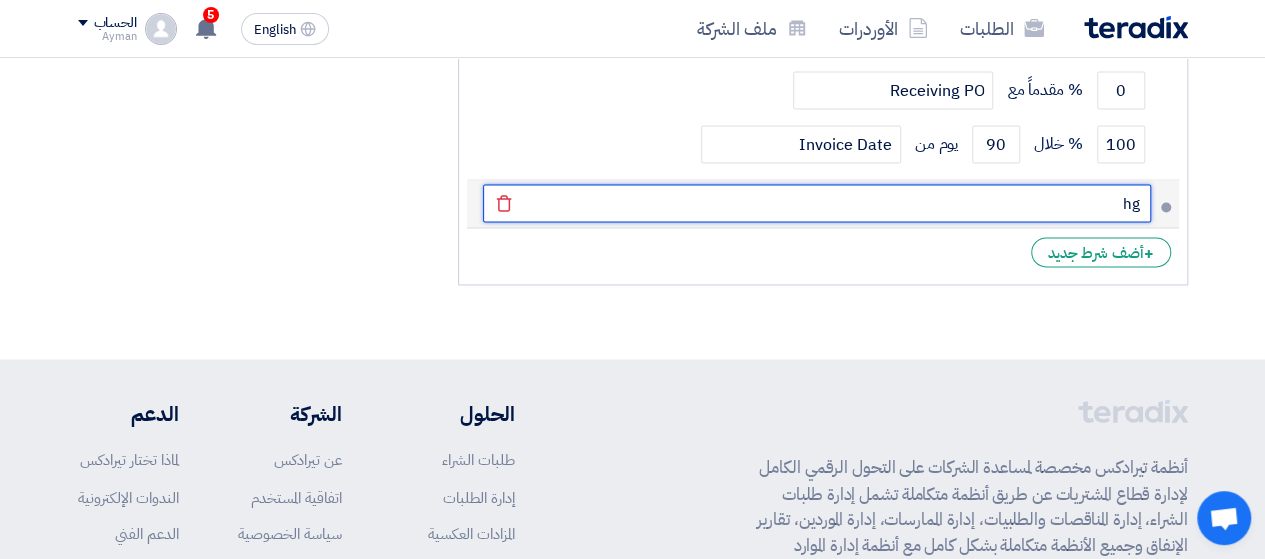 type on "h" 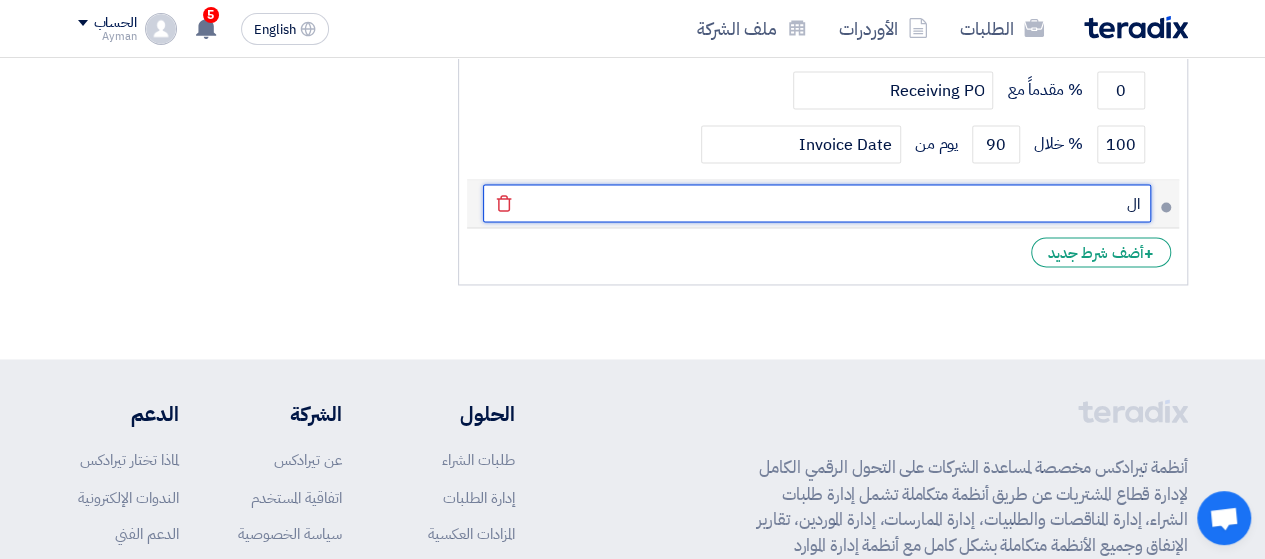 type on "ا" 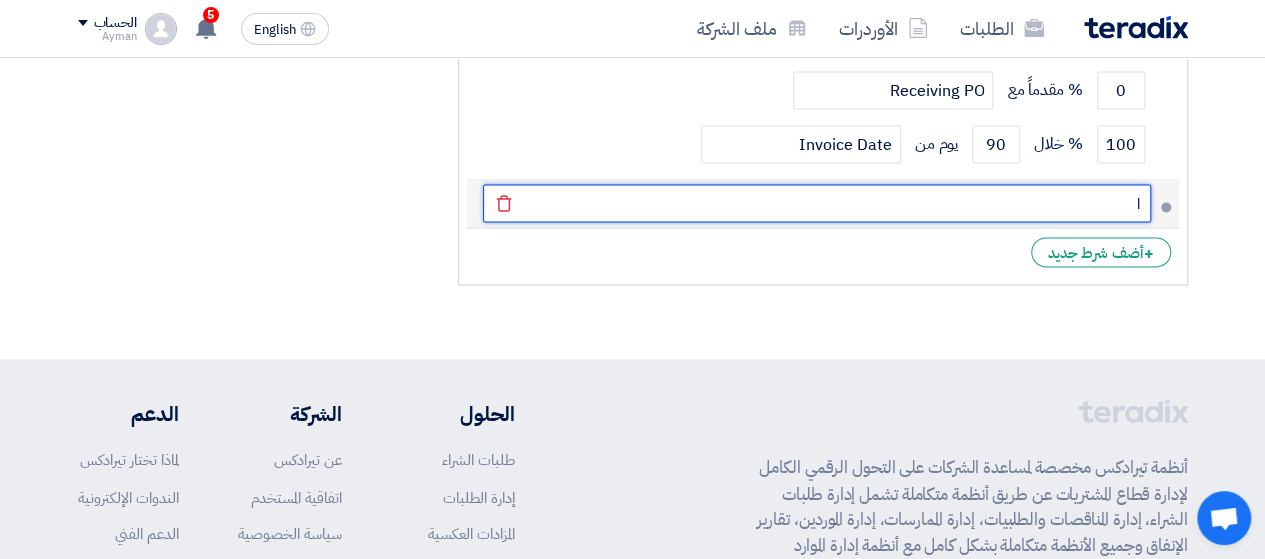 type 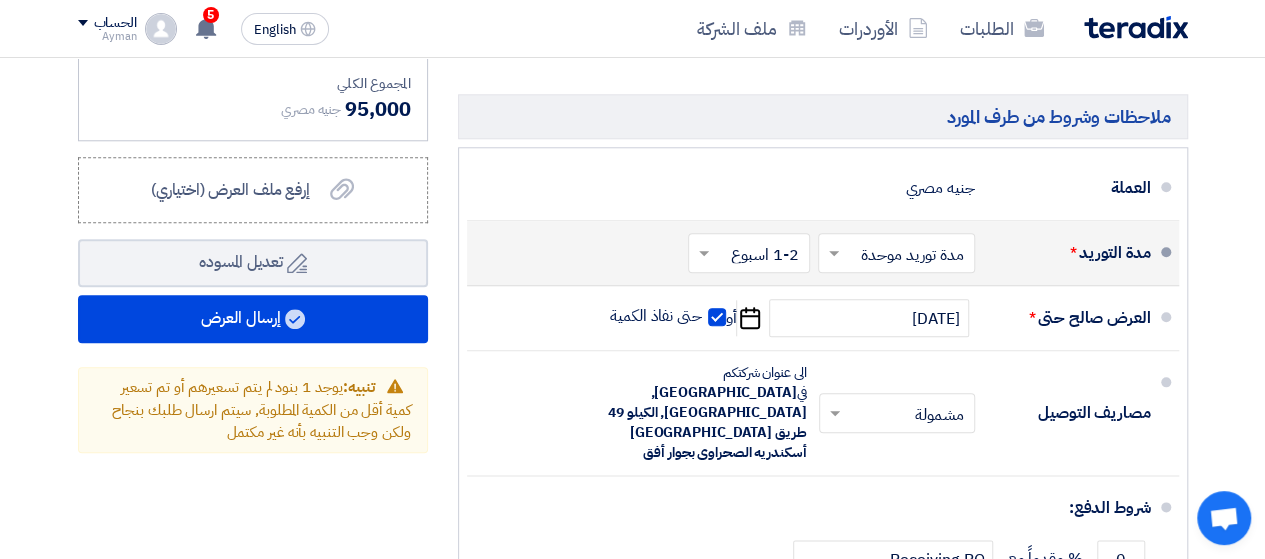 scroll, scrollTop: 966, scrollLeft: 0, axis: vertical 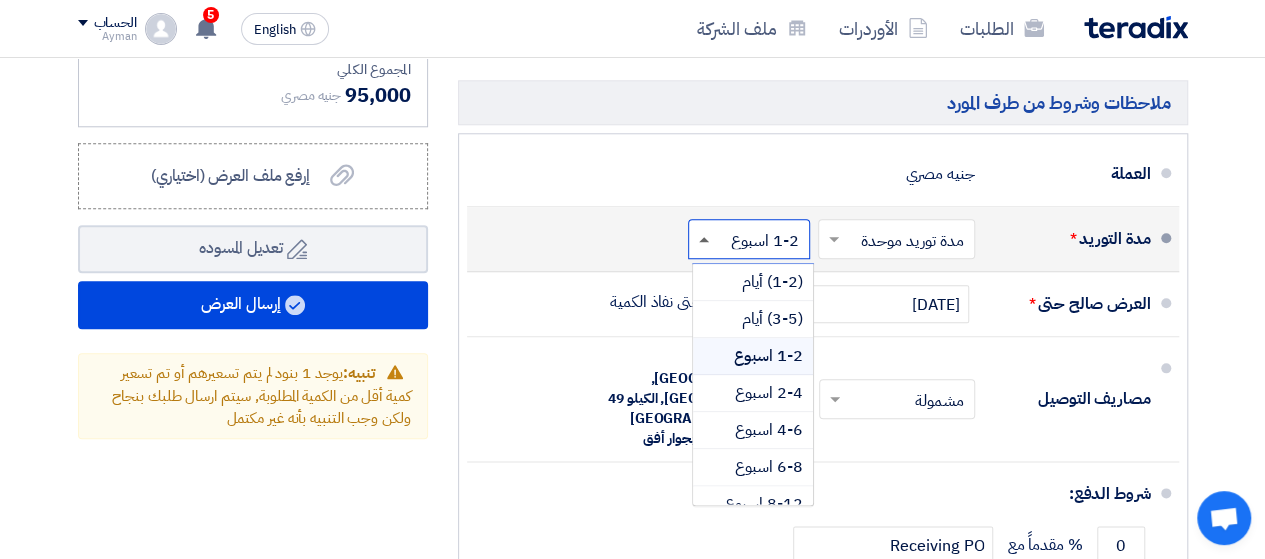 click 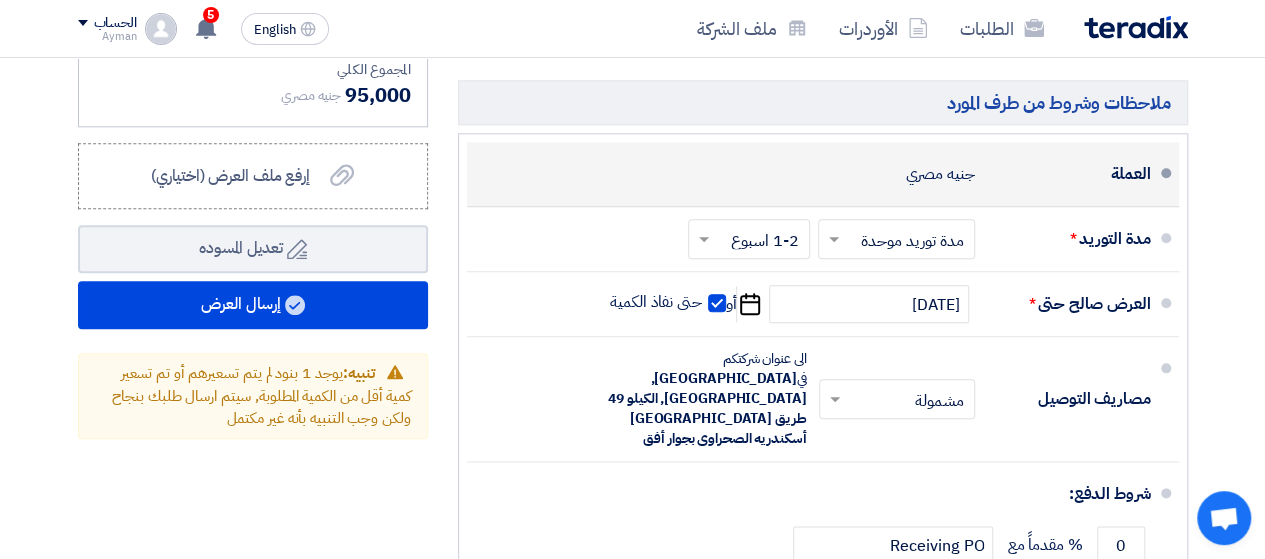 click on "العملة
جنيه مصري" 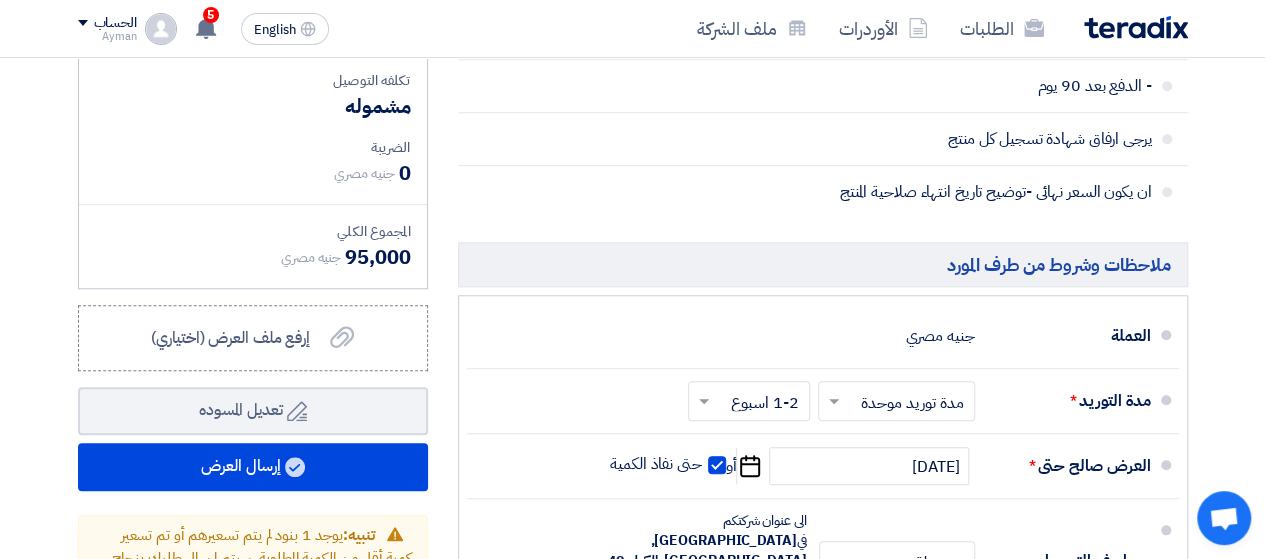 scroll, scrollTop: 770, scrollLeft: 0, axis: vertical 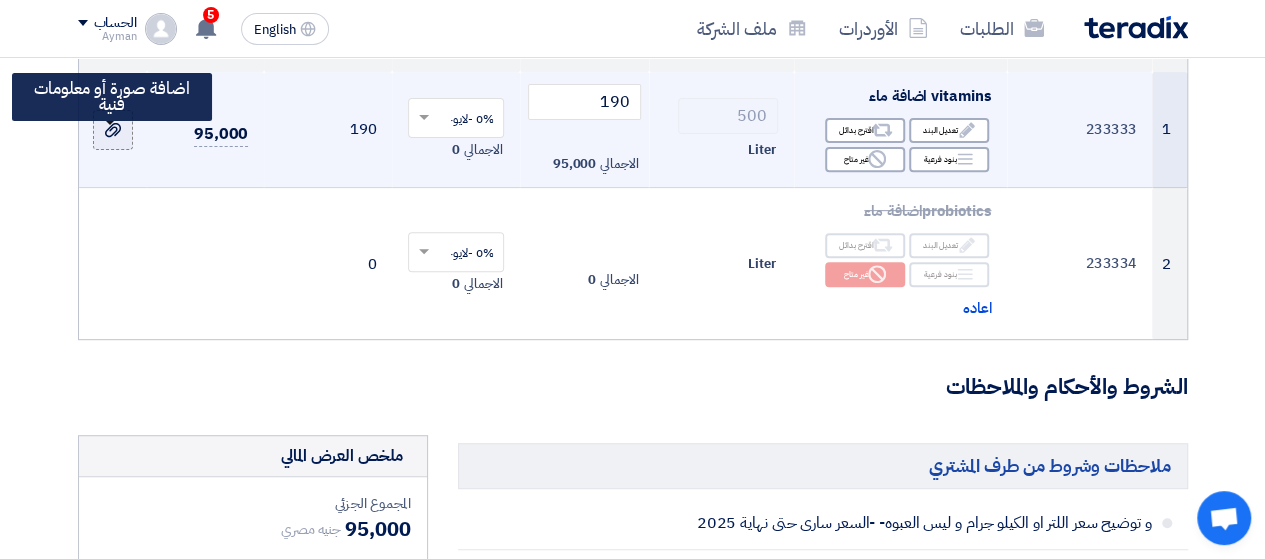 click 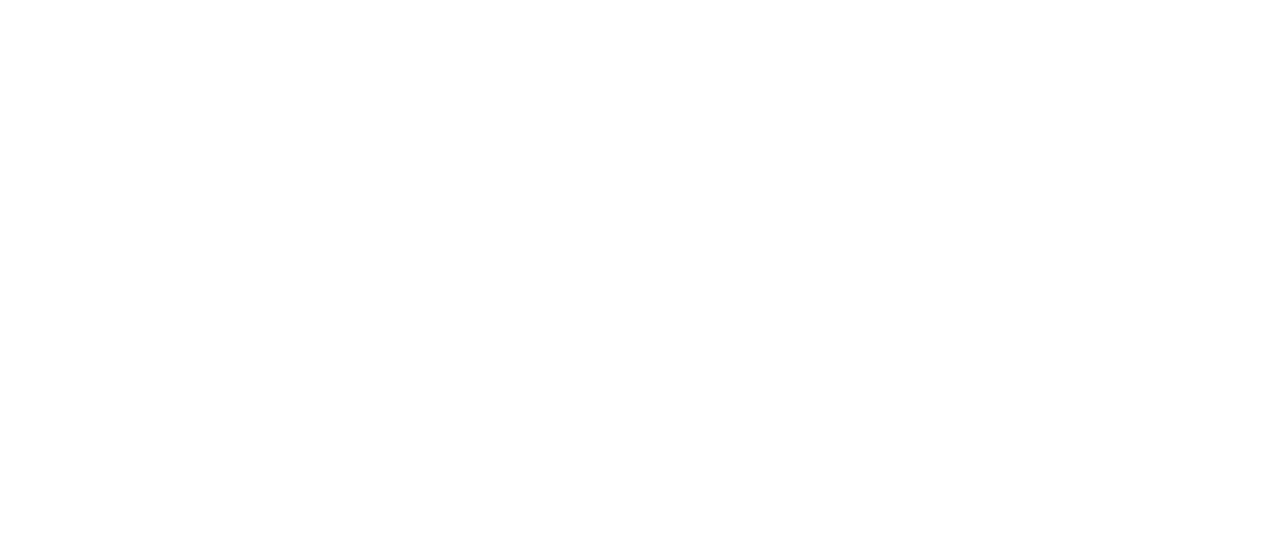 scroll, scrollTop: 0, scrollLeft: 0, axis: both 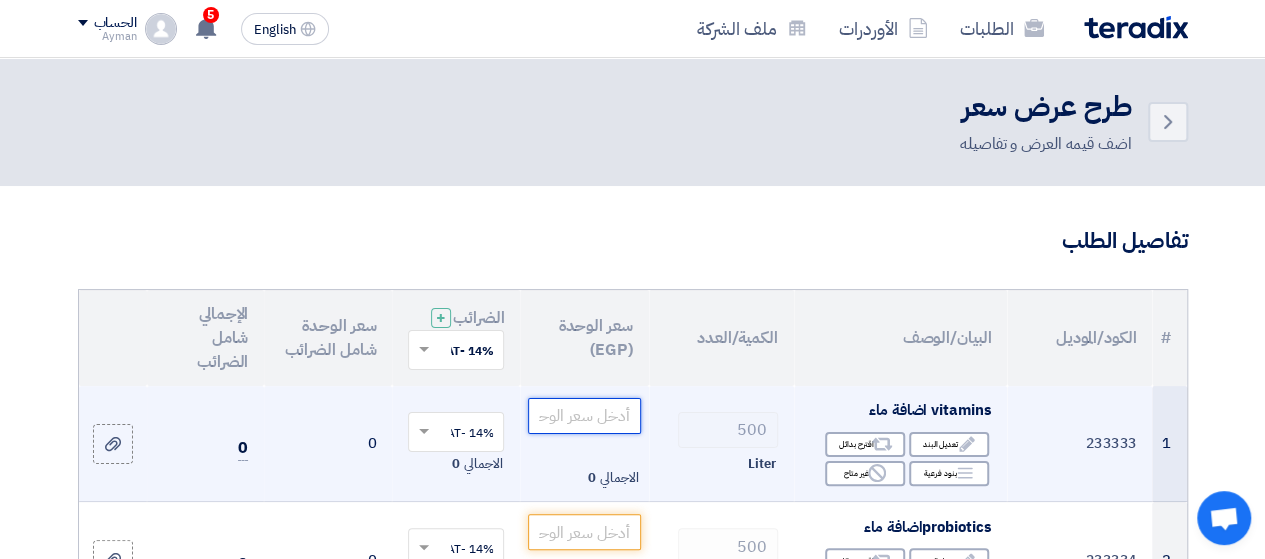 click 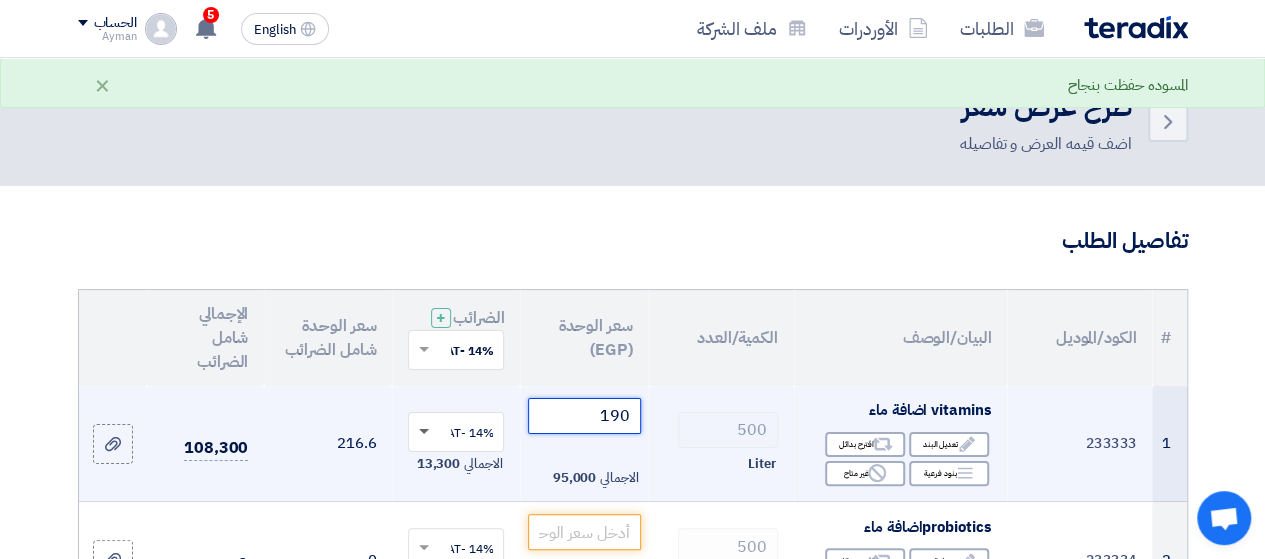 type on "190" 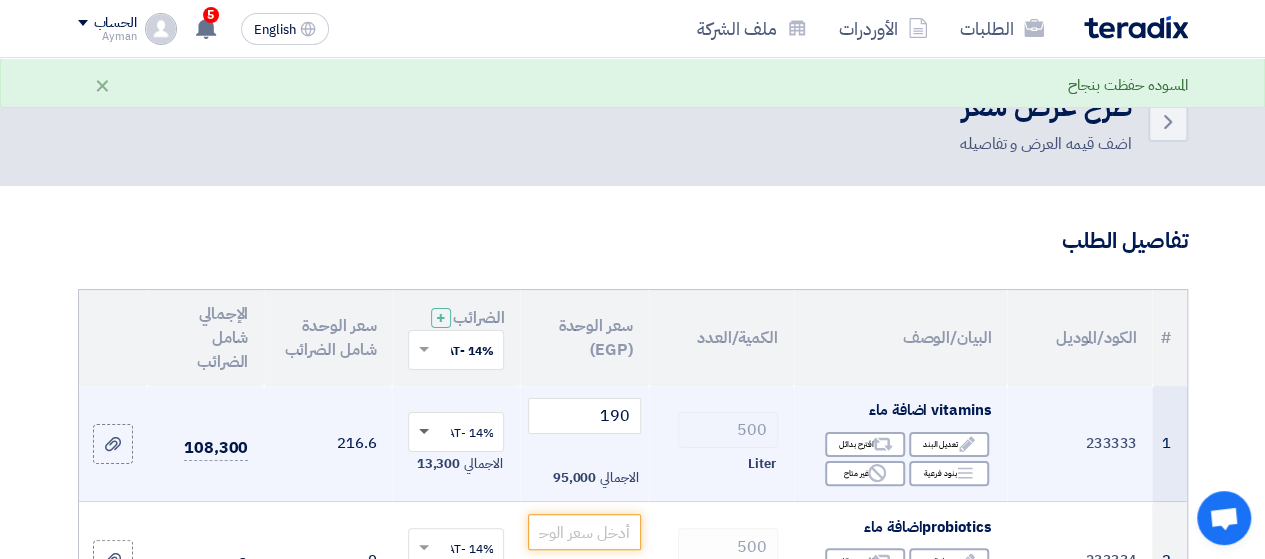 click 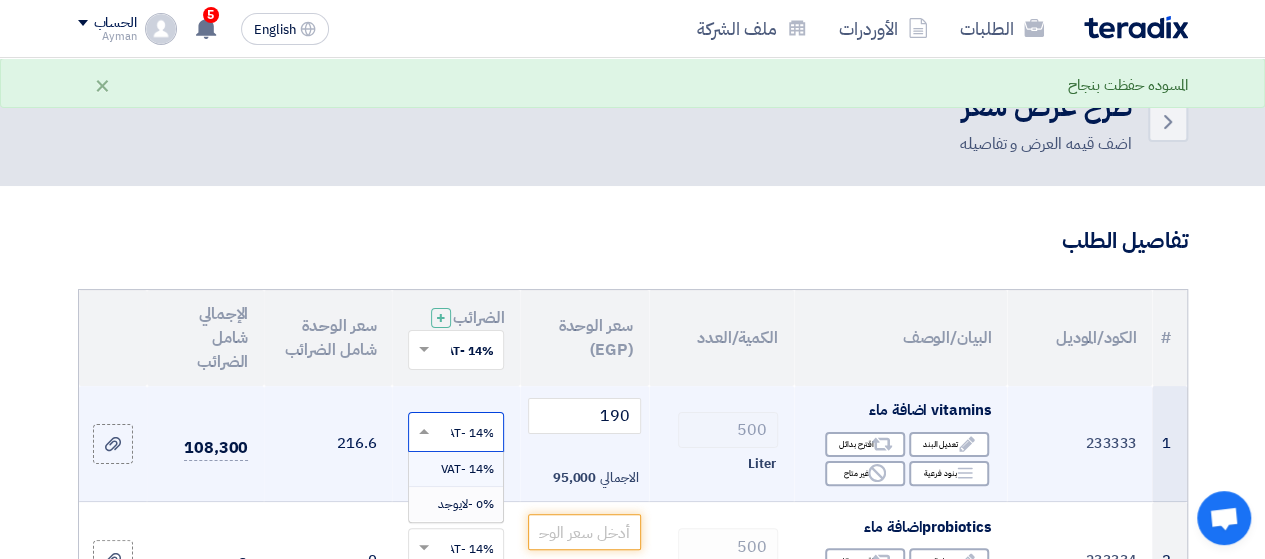 click on "0% -لايوجد" at bounding box center (465, 504) 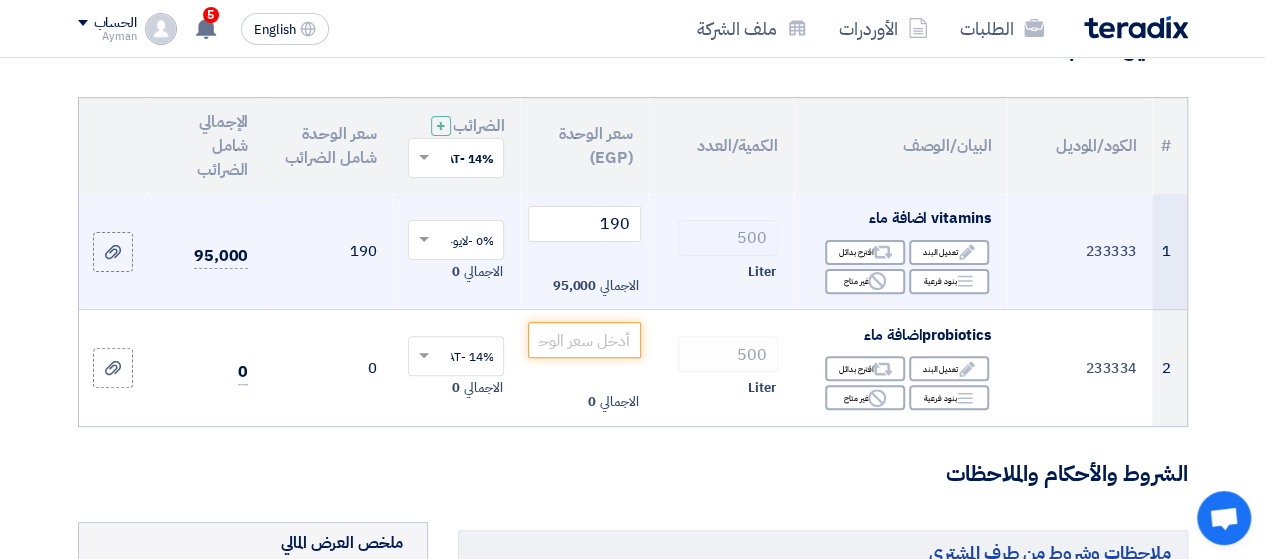 scroll, scrollTop: 220, scrollLeft: 0, axis: vertical 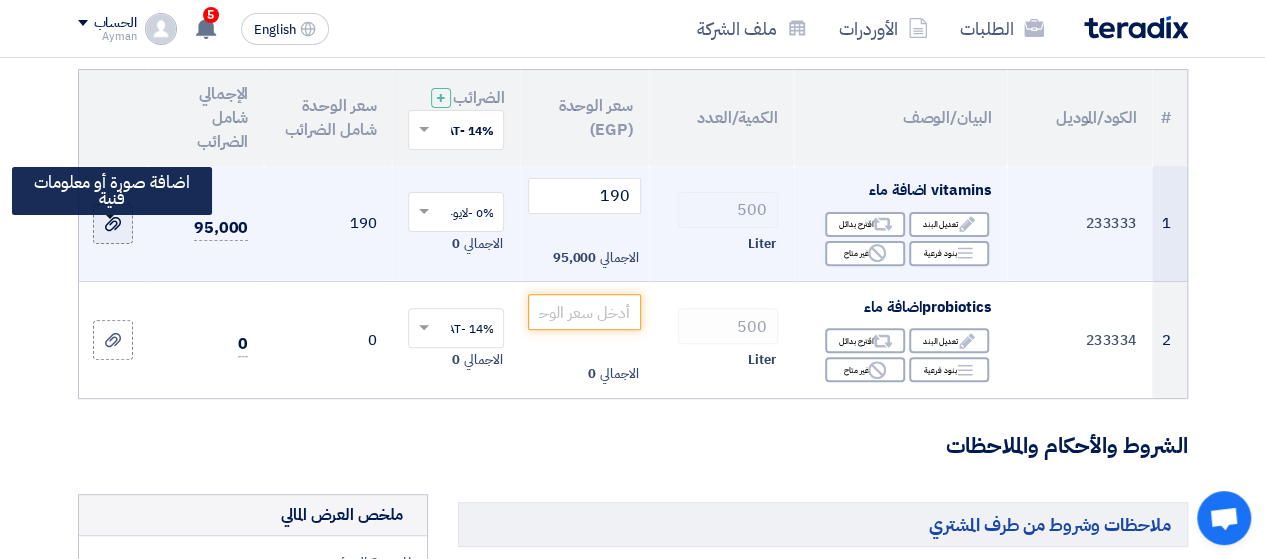 click 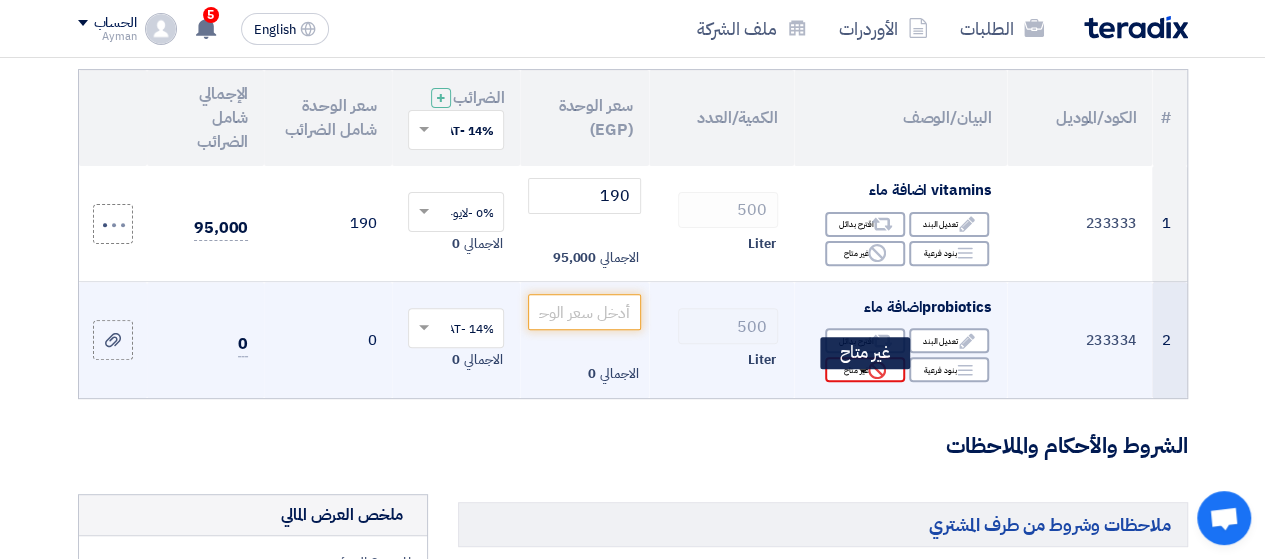 click on "Reject" 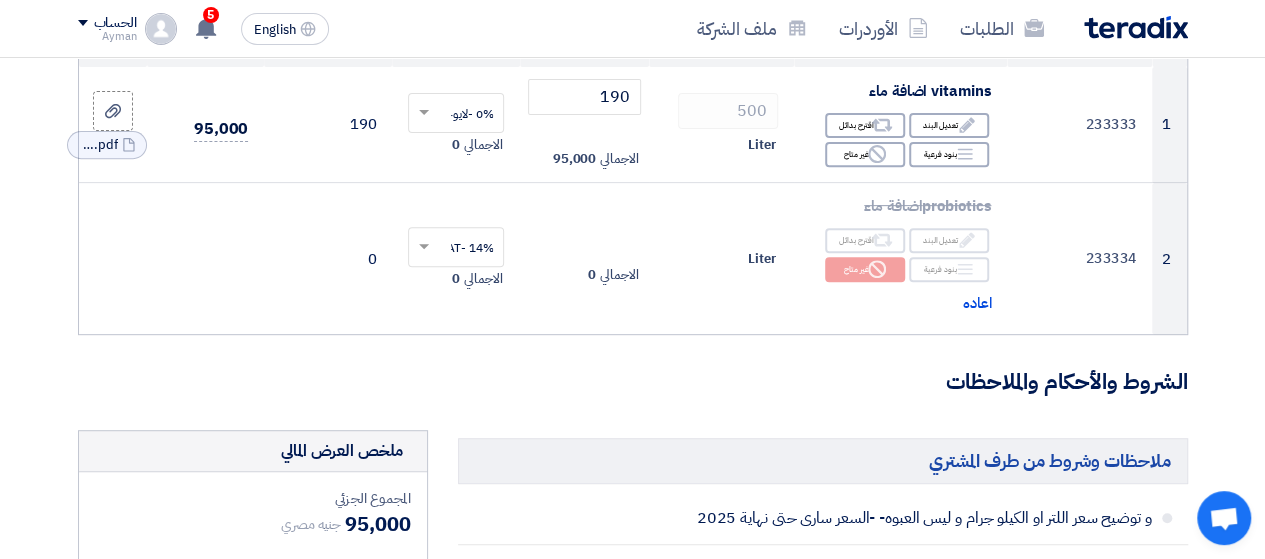 scroll, scrollTop: 322, scrollLeft: 0, axis: vertical 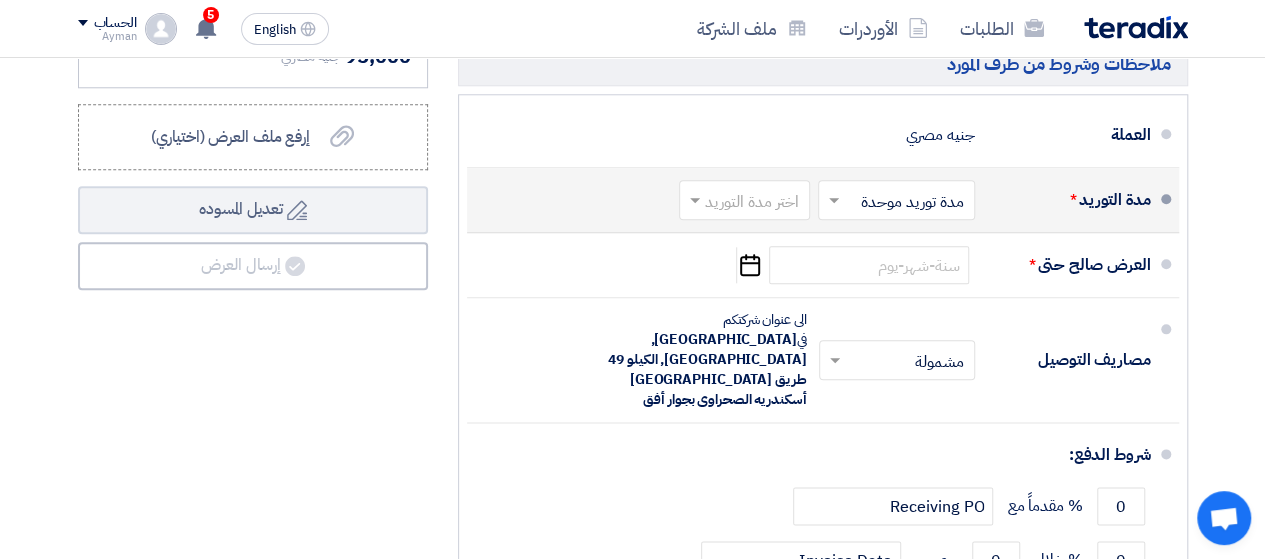 click 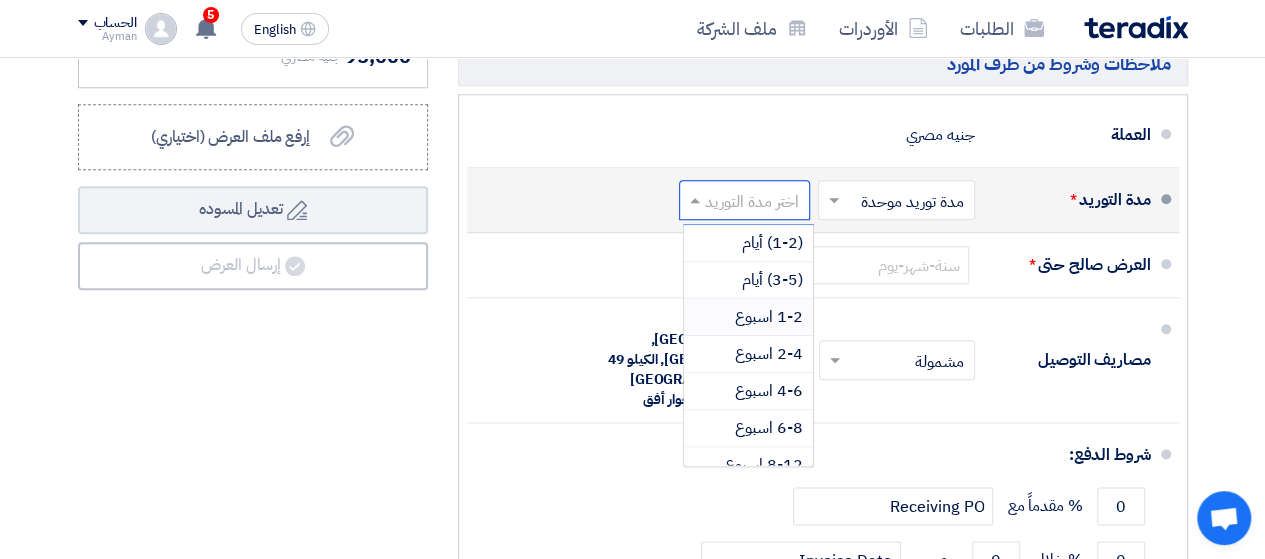 click on "1-2 اسبوع" at bounding box center [748, 317] 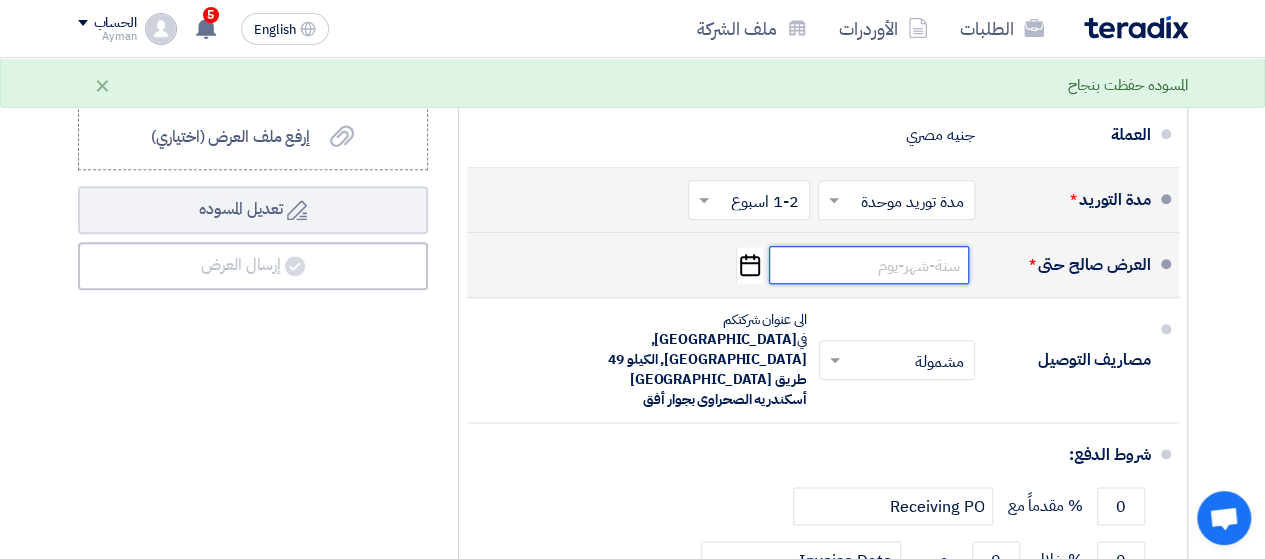 click 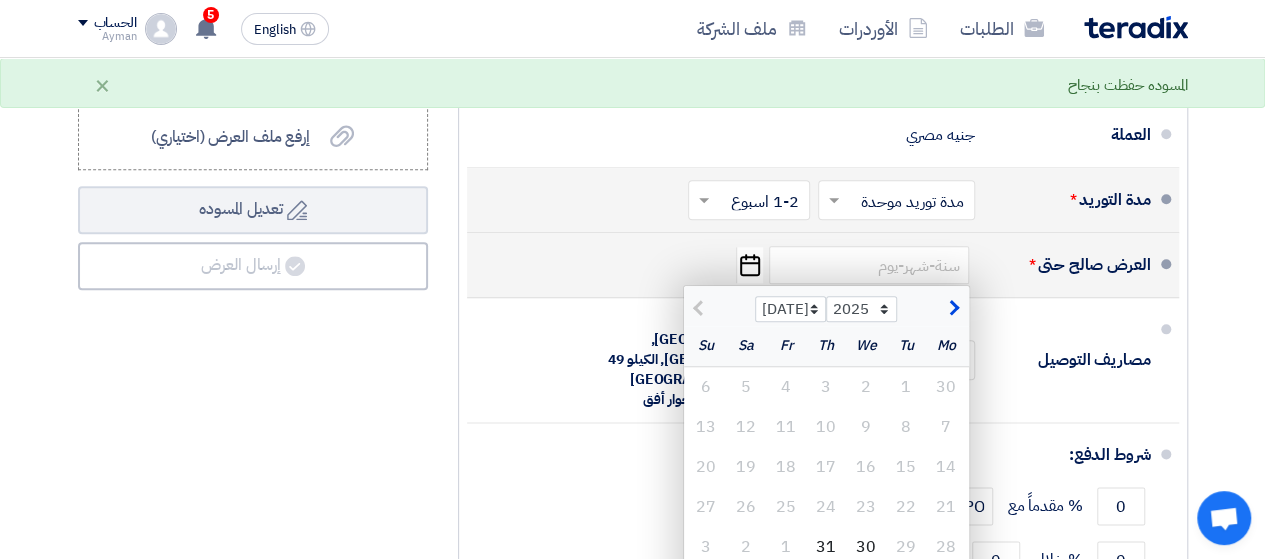 click on "Pick a date" 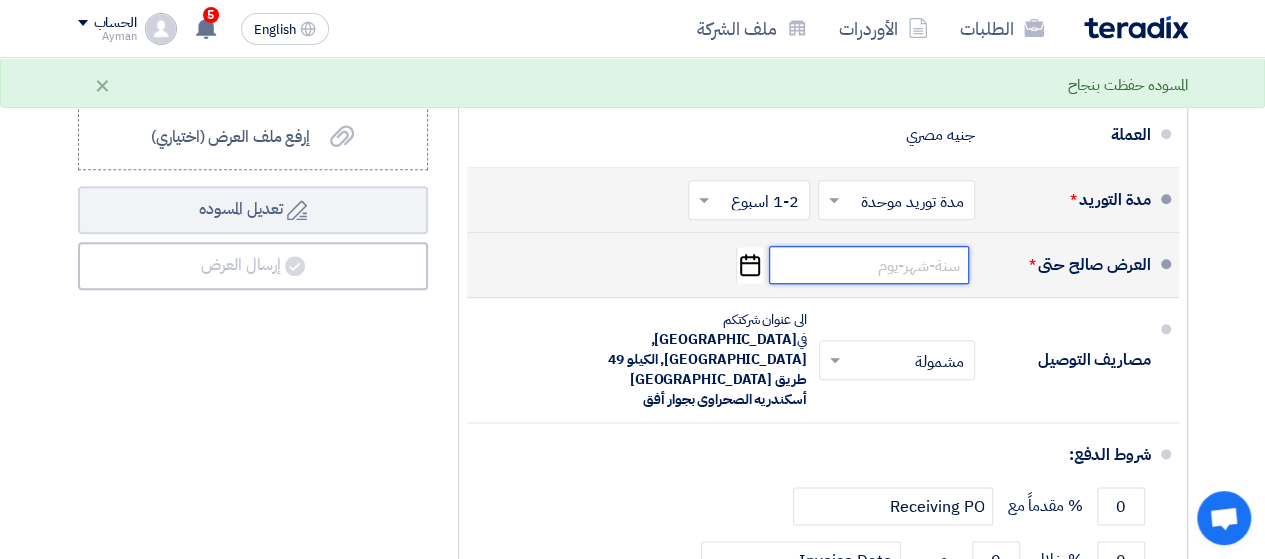 click 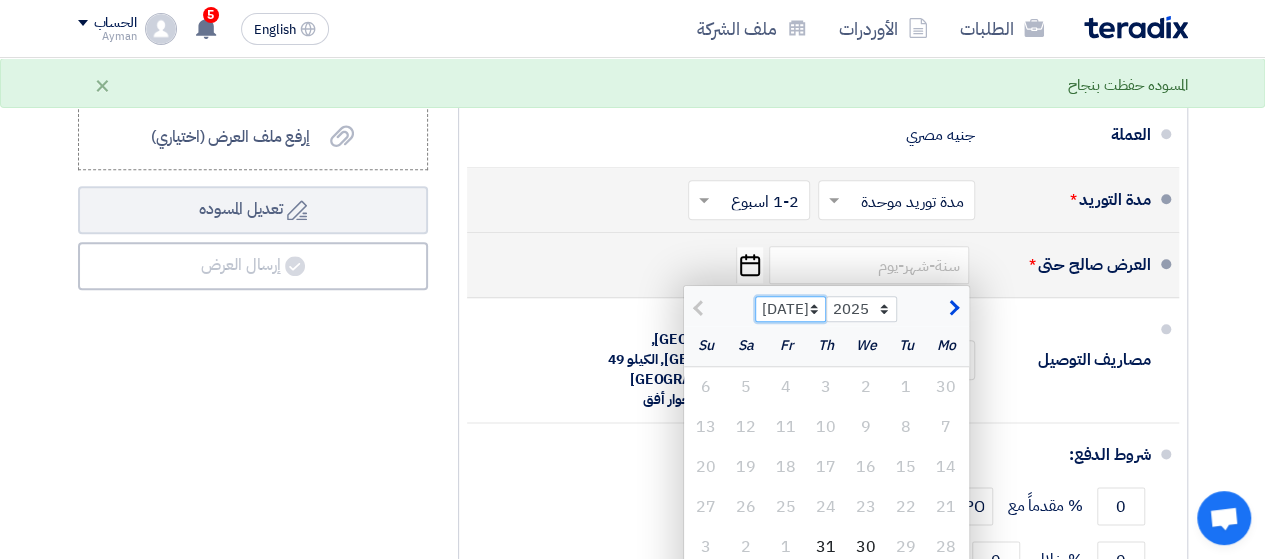 click on "[DATE] Aug Sep Oct Nov Dec" 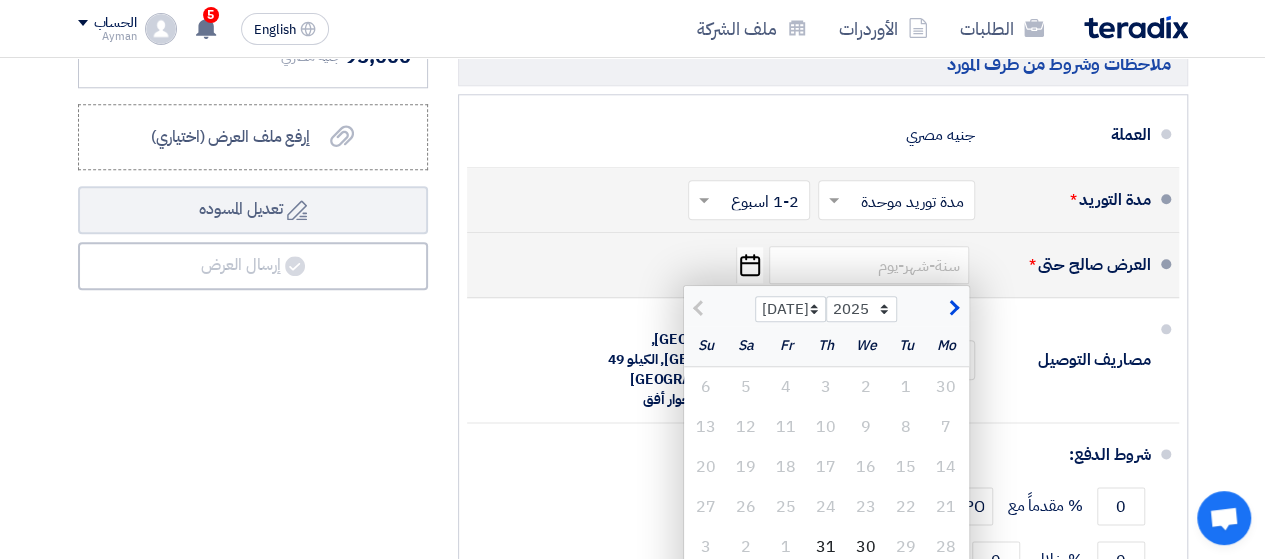 click 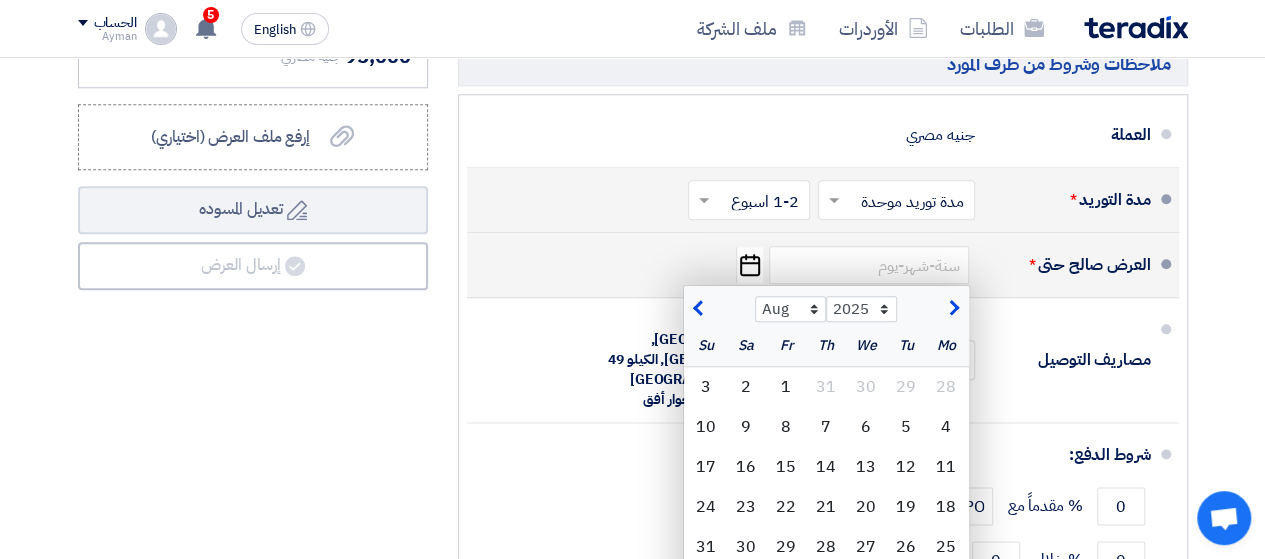 click 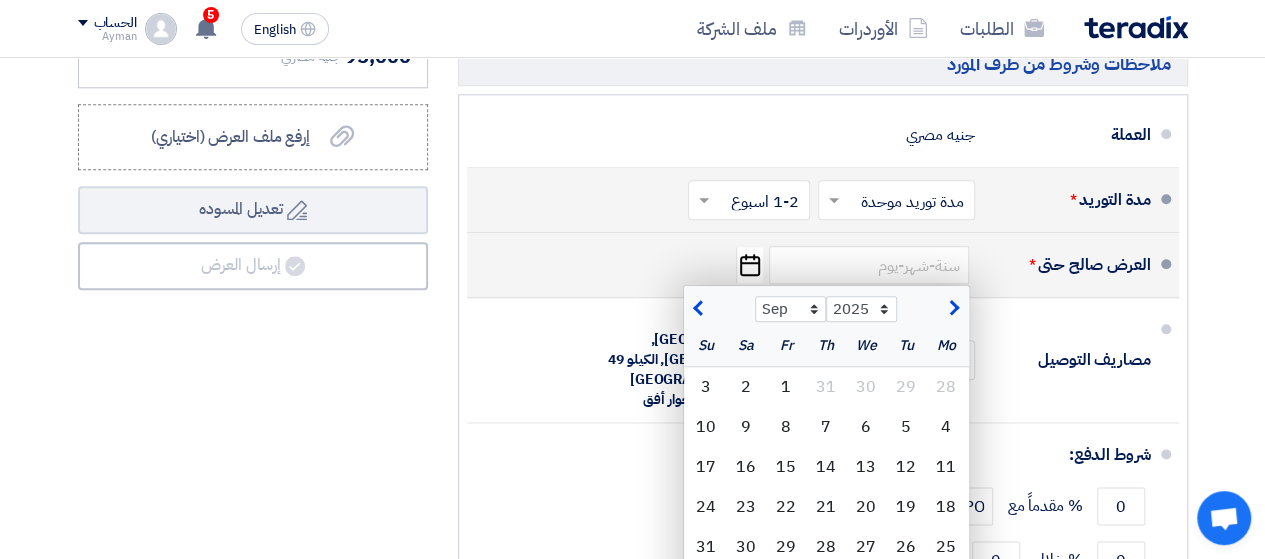 click 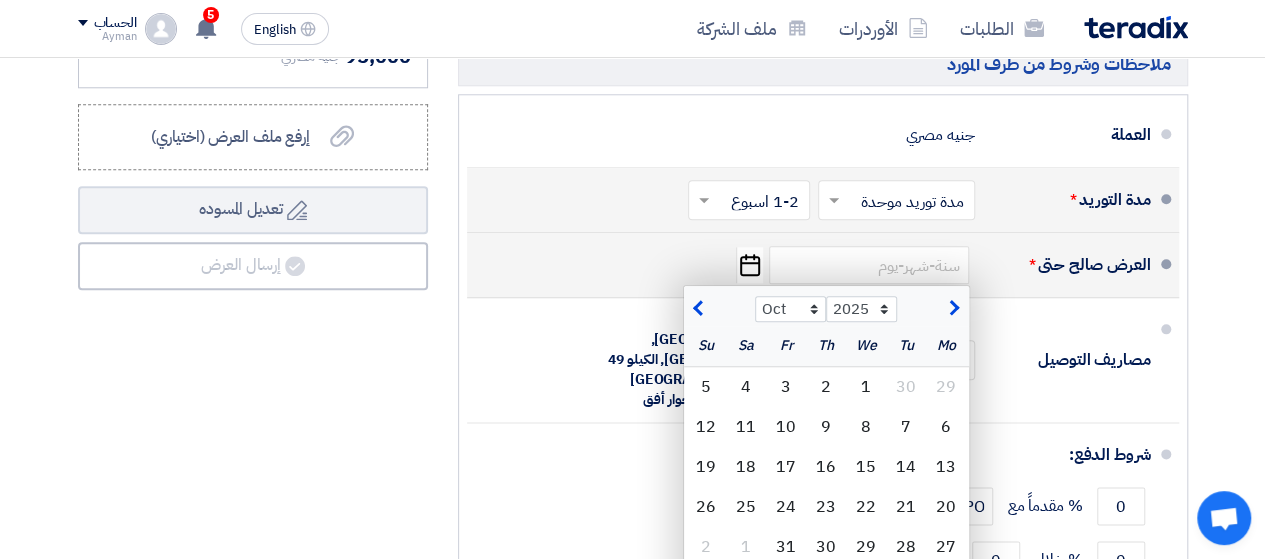 click 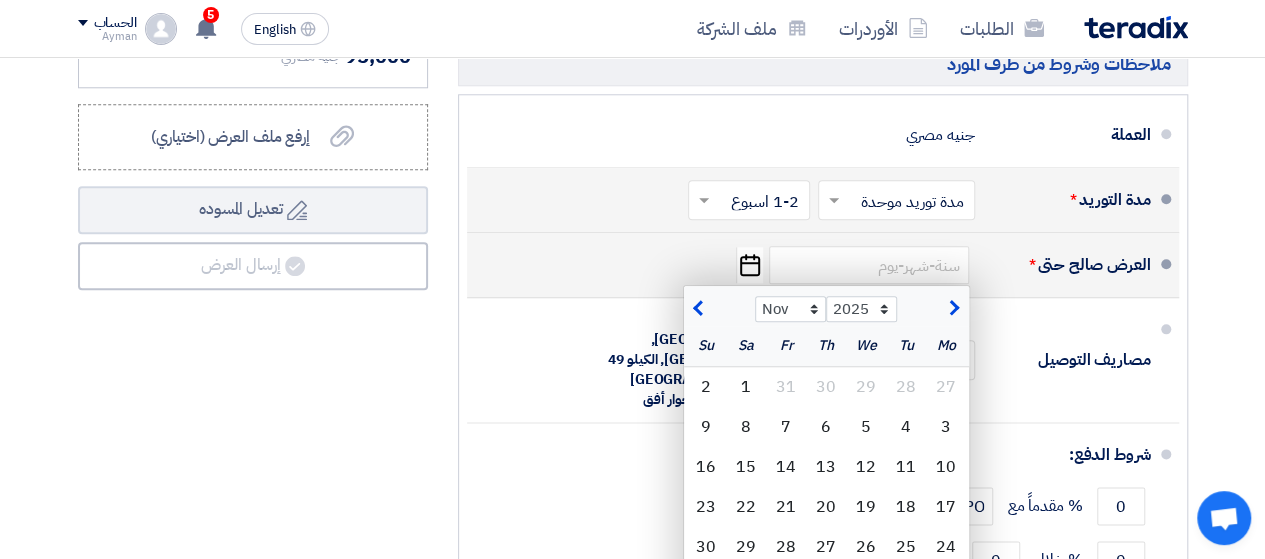 click 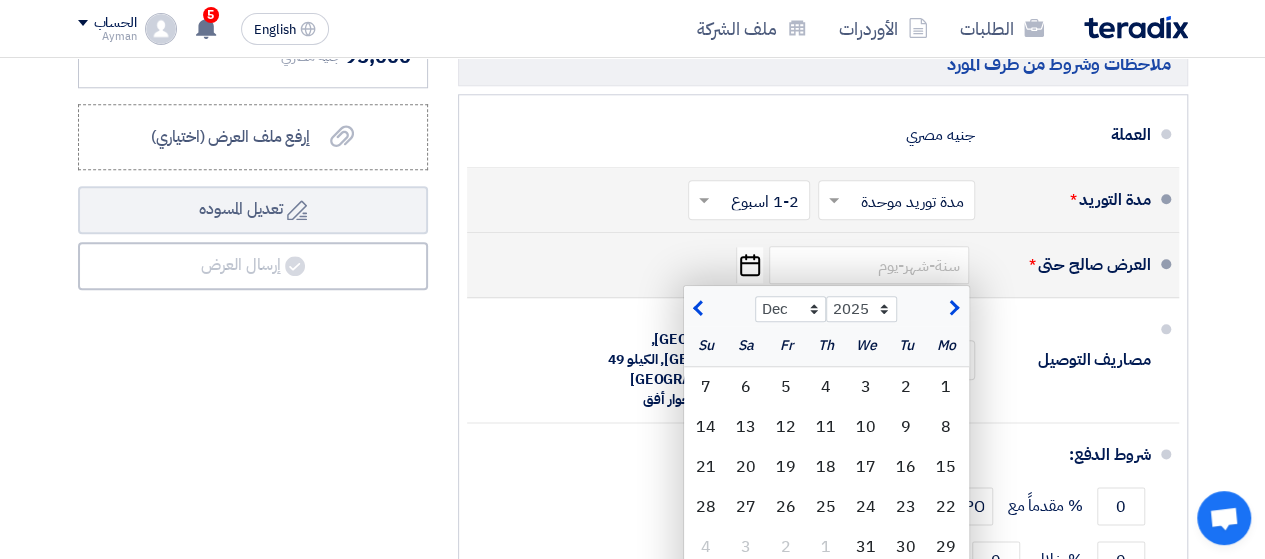 click 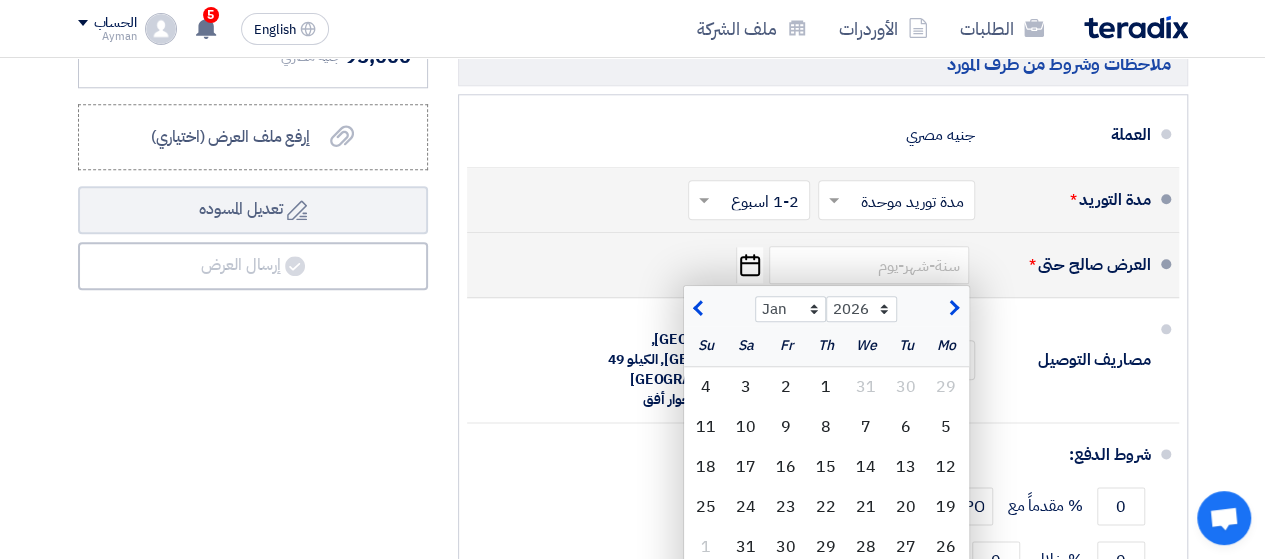 click 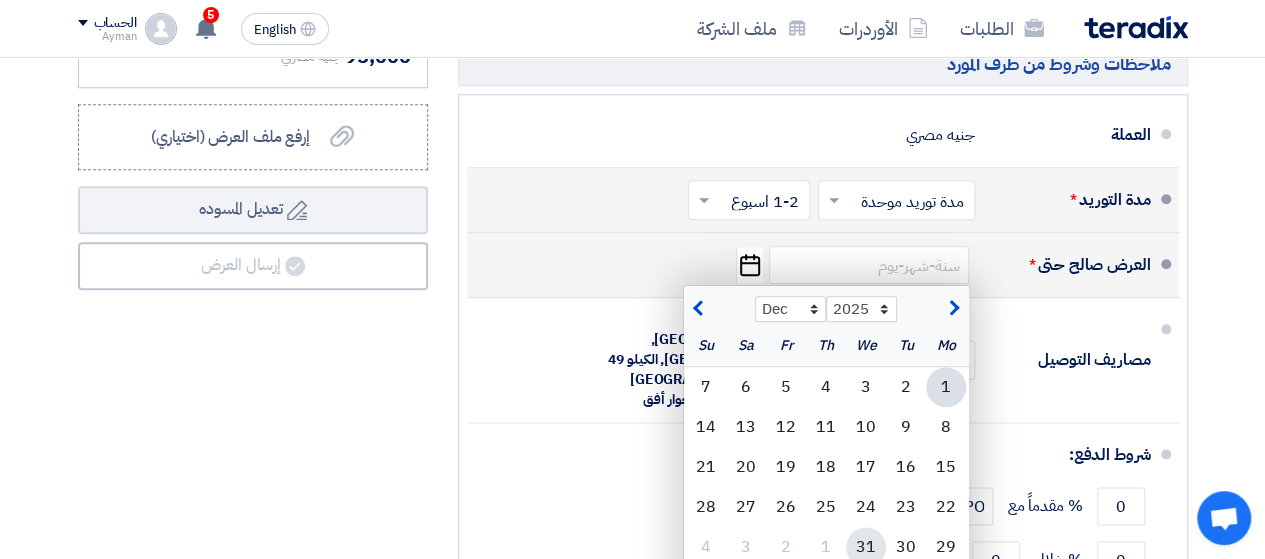 click on "31" 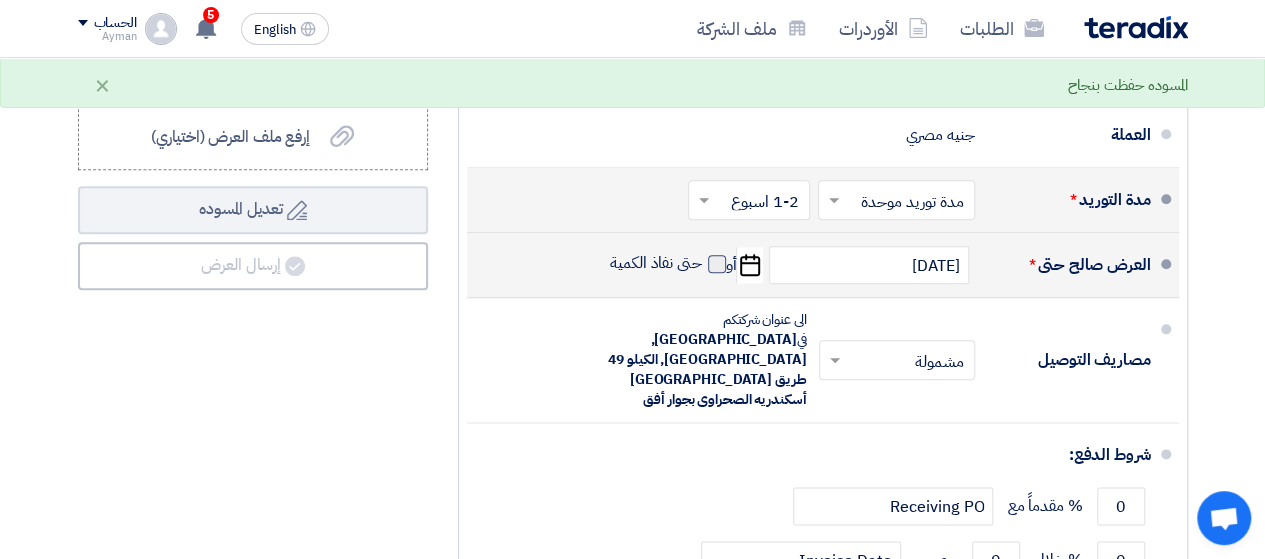 click 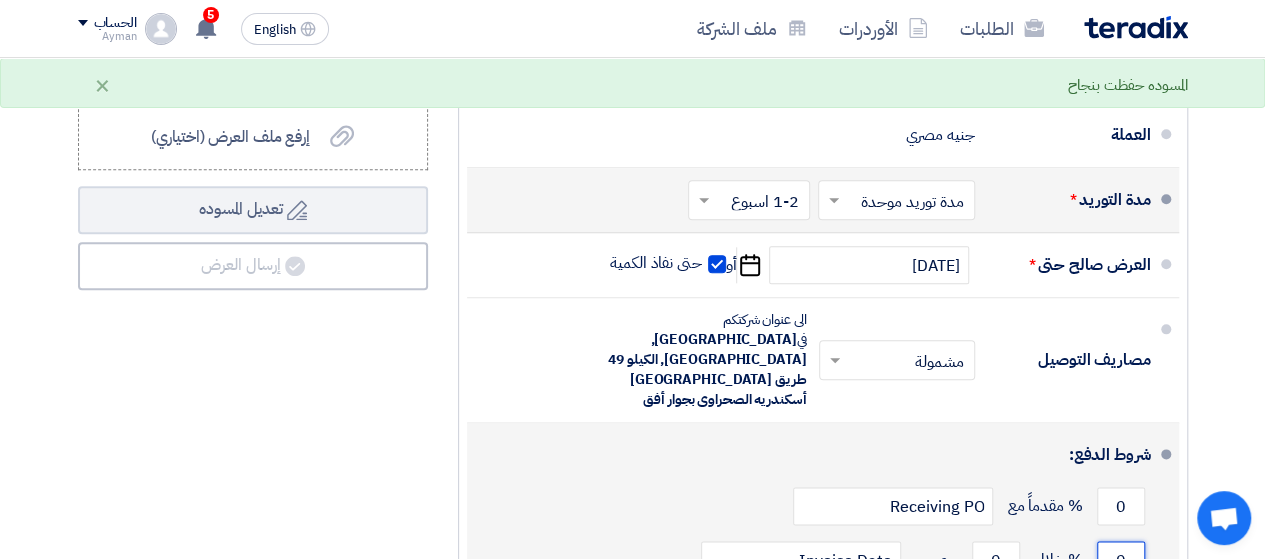 click on "0" 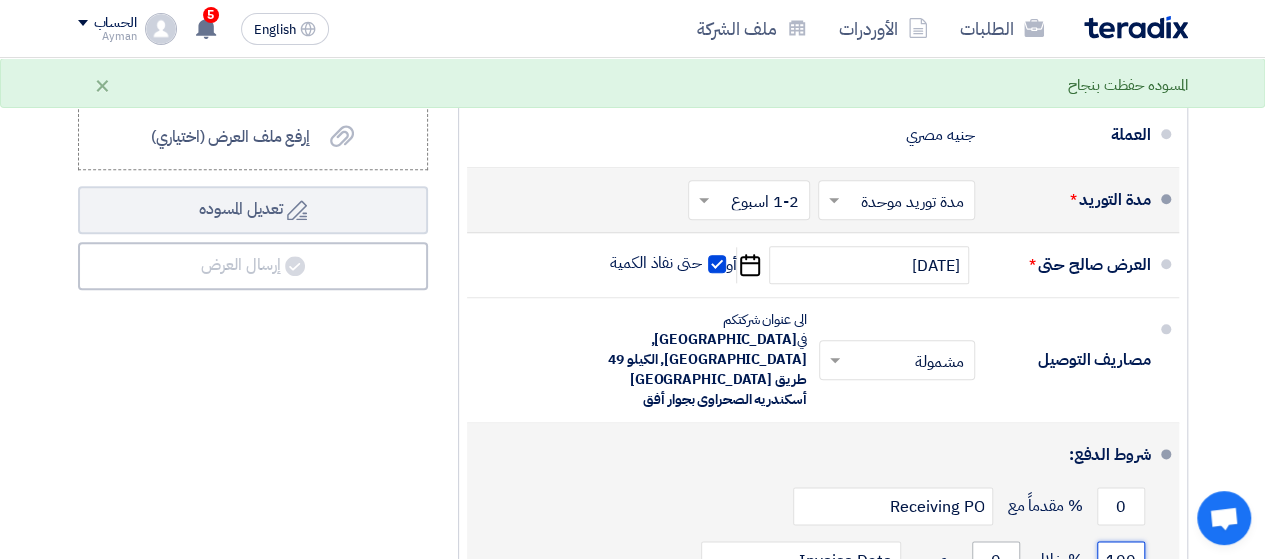 type on "100" 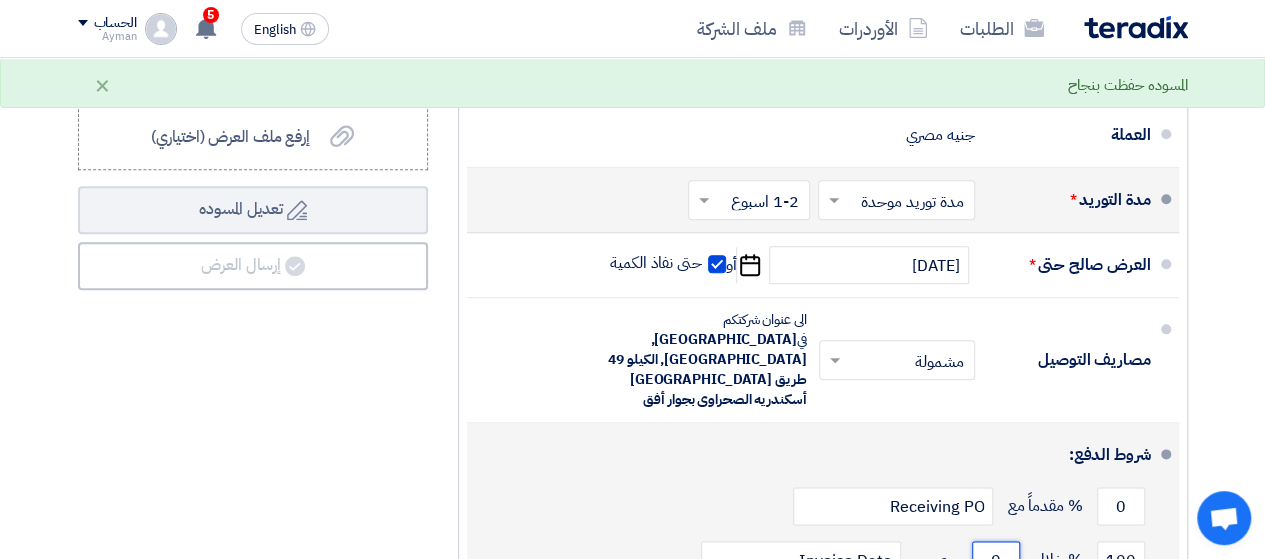 click on "0" 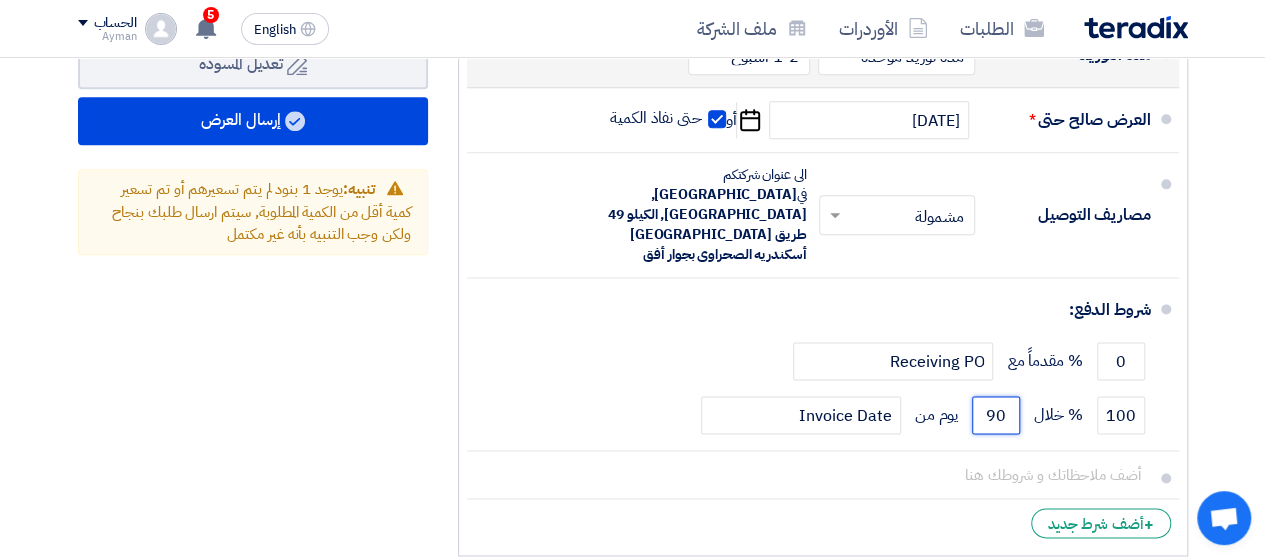 scroll, scrollTop: 1164, scrollLeft: 0, axis: vertical 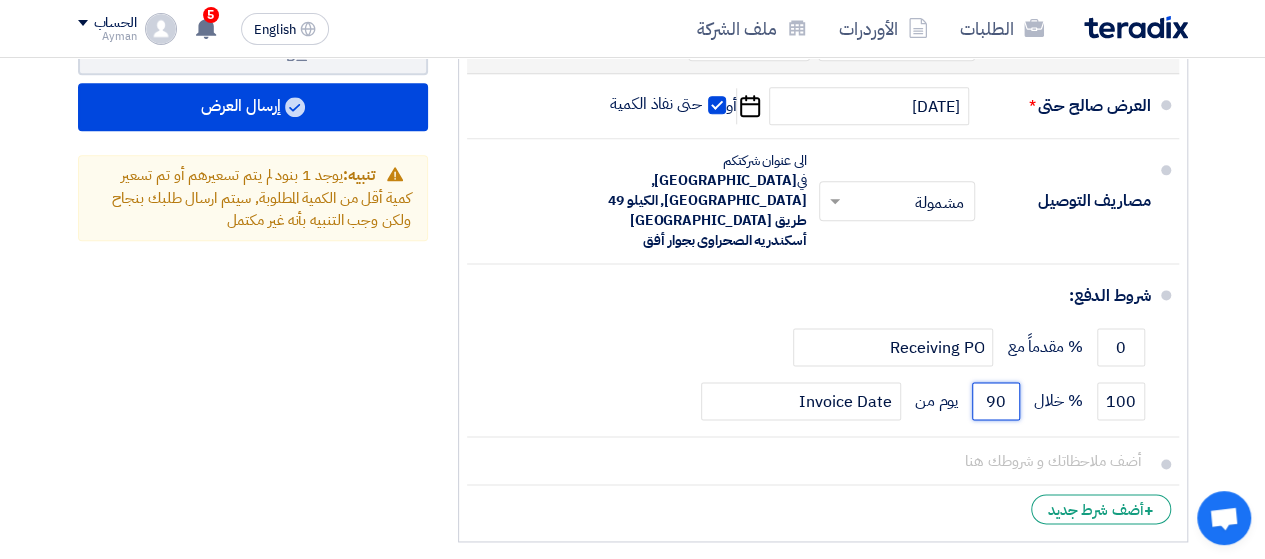 type on "90" 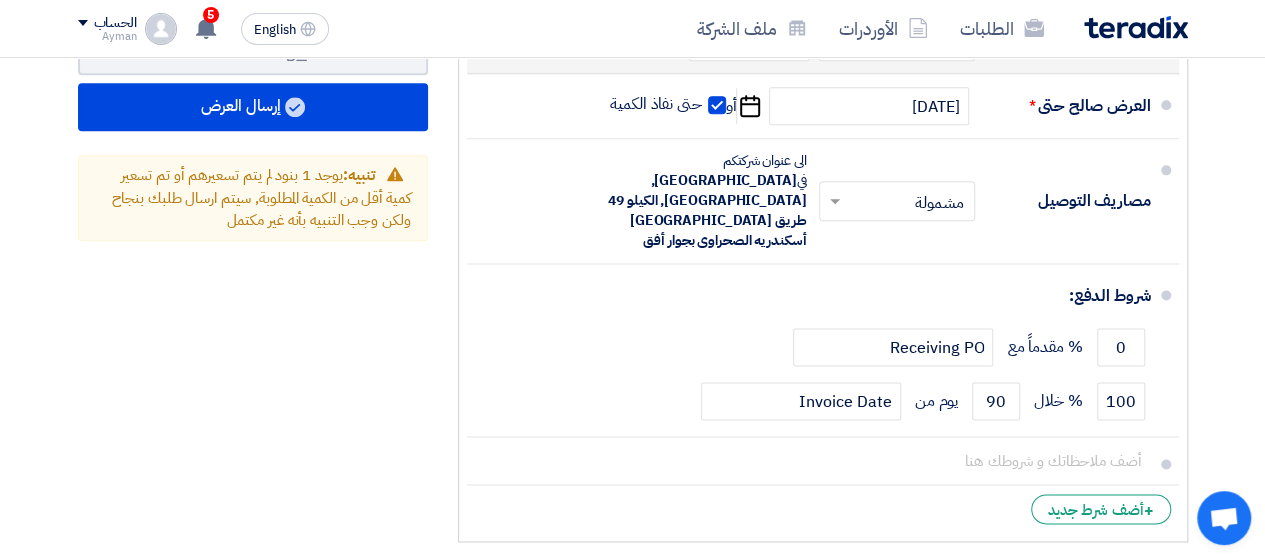 click on "تفاصيل الطلب
#
الكود/الموديل
البيان/الوصف
الكمية/العدد
سعر الوحدة (EGP)
الضرائب
+
'Select taxes...
14% -VAT" 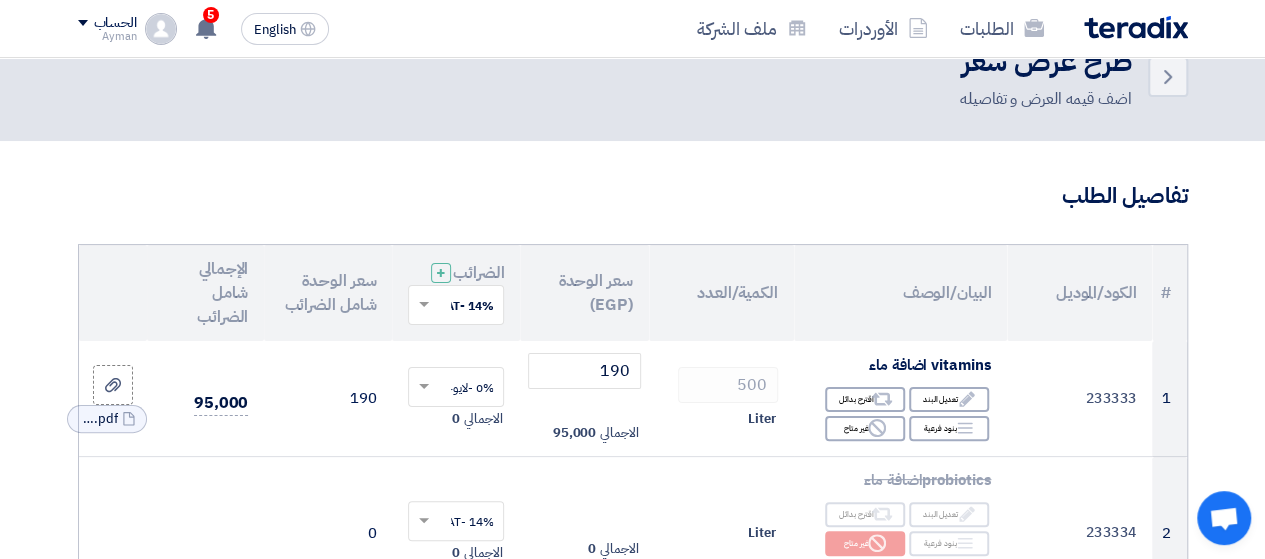 scroll, scrollTop: 0, scrollLeft: 0, axis: both 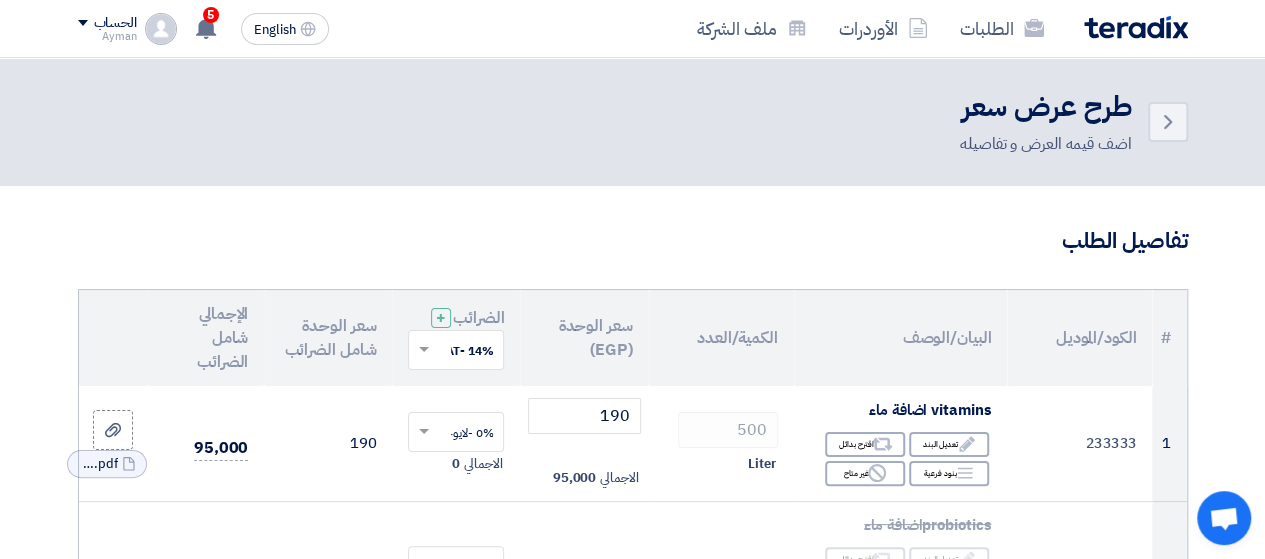 click on "تفاصيل الطلب
#
الكود/الموديل
البيان/الوصف
الكمية/العدد
سعر الوحدة (EGP)
الضرائب
+
'Select taxes...
14% -VAT" 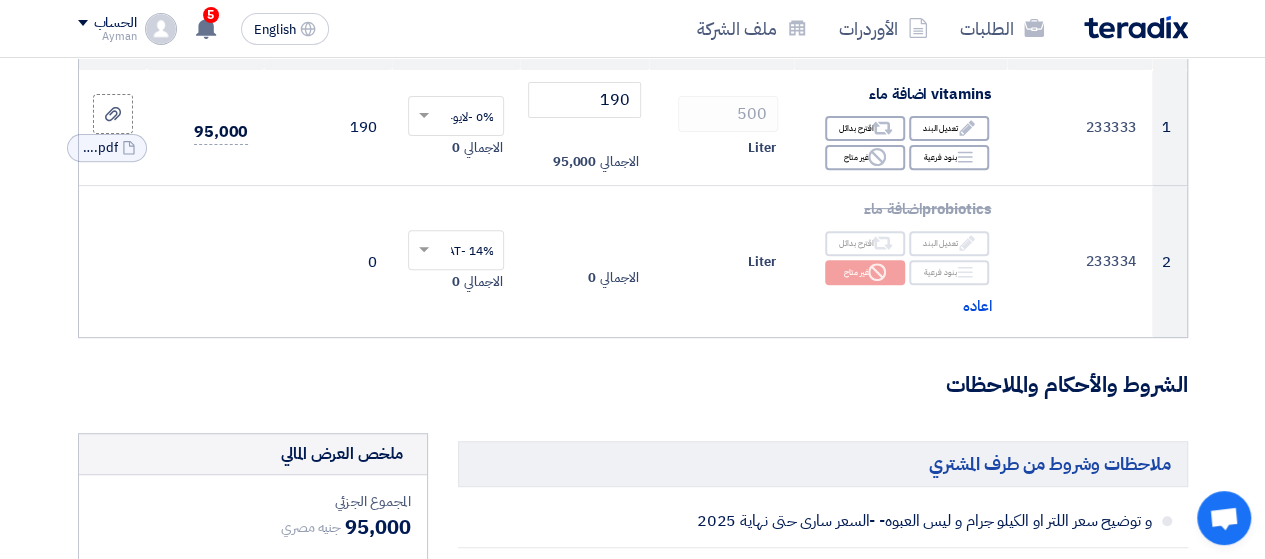 scroll, scrollTop: 322, scrollLeft: 0, axis: vertical 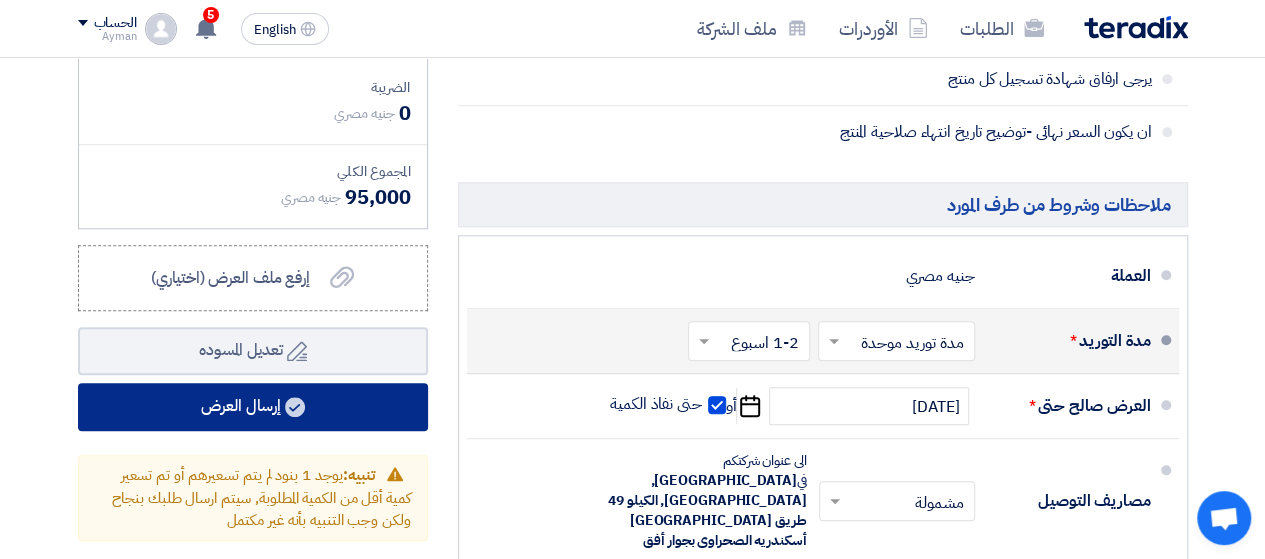 click on "إرسال العرض" 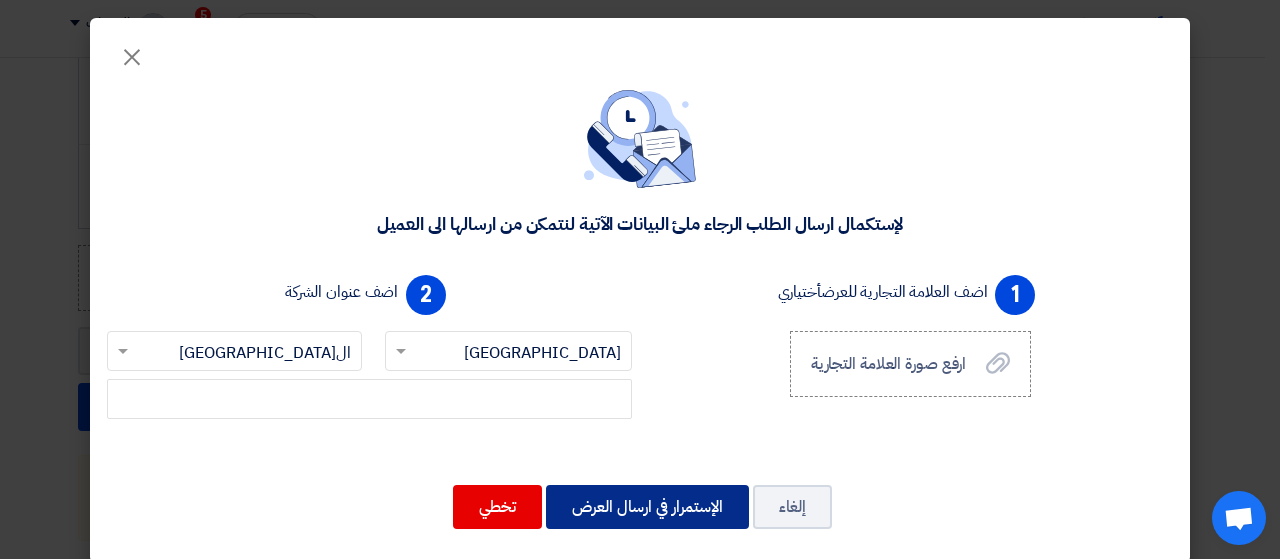 click on "الإستمرار في ارسال العرض" 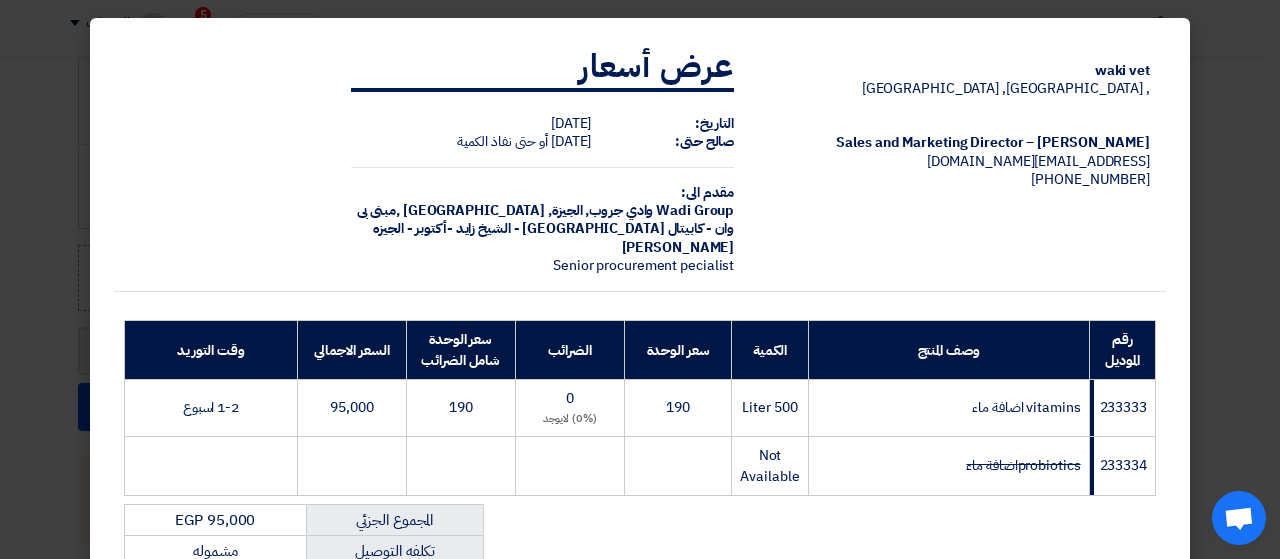 click on "vitamins اضافة ماء" 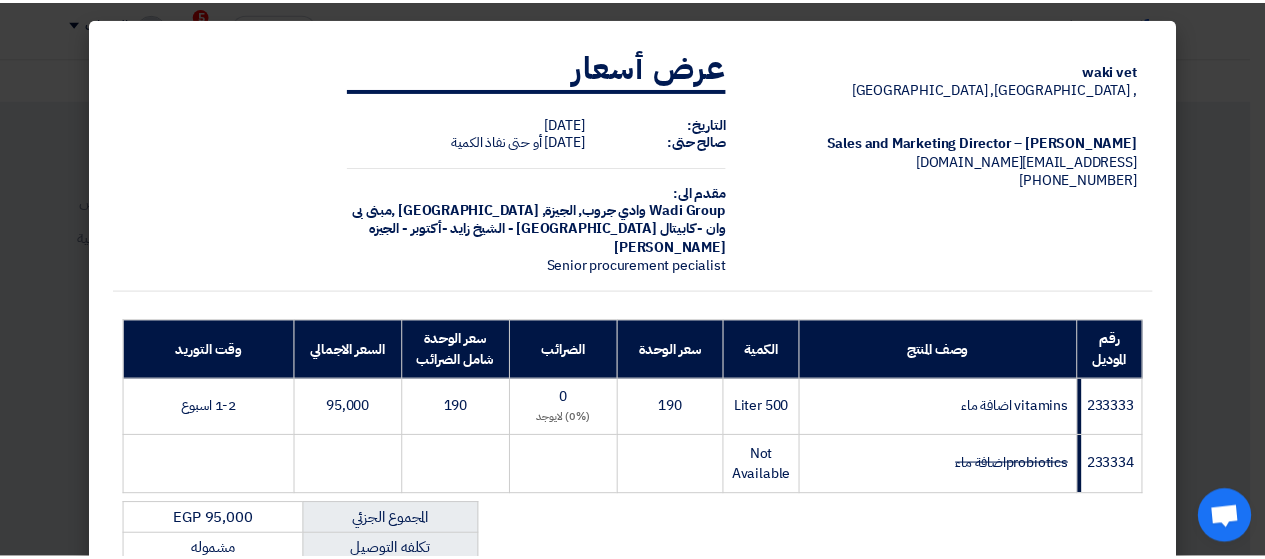 scroll, scrollTop: 0, scrollLeft: 0, axis: both 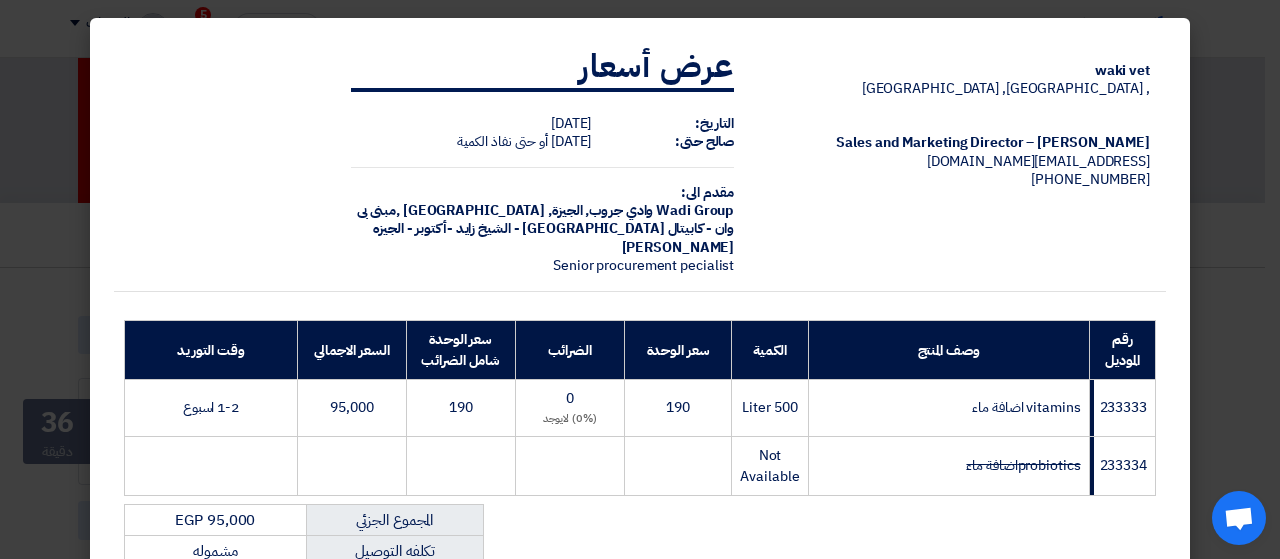 click on "waki vet
, القاهرة, Egypt
Ayman El baz – Sales and Marketing Director
aymanelbaz@wakipharma.com
+201001708174
عرض أسعار
التاريخ:
Wed Jul 30 2025
صالح حتى:
Wed Dec 31 2025
أو حتى نفاذ الكمية
مقدم الى:
Wadi Group وادي جروب,
Khaled Samir
Senior procurement pecialist
233333" 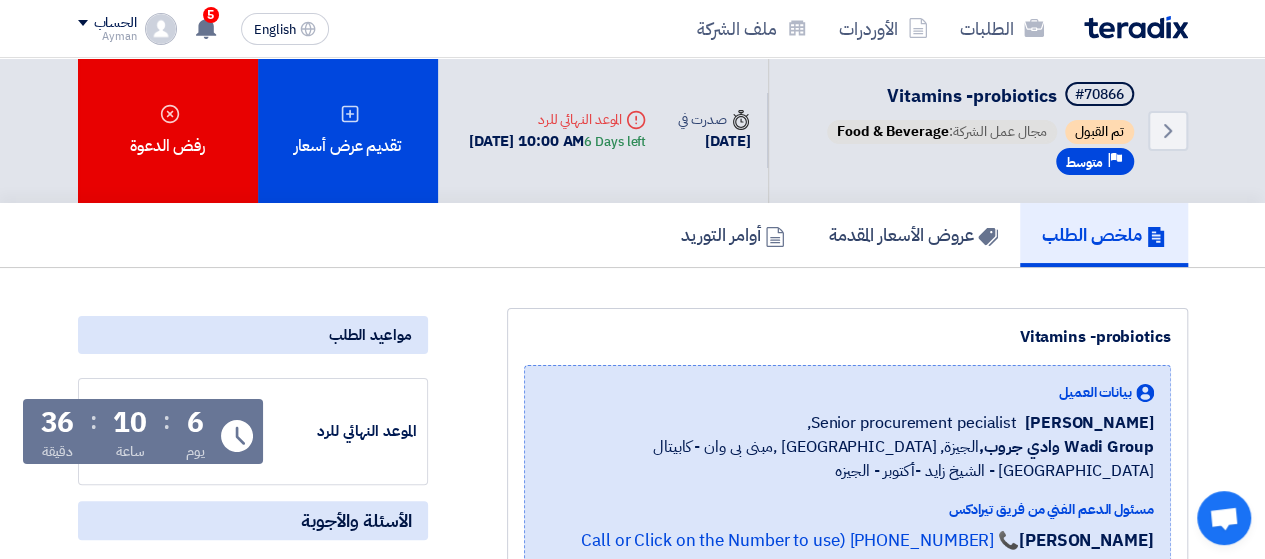 click on "Back
#70866
Vitamins -probiotics
تم القبول
مجال عمل الشركة:  Food & Beverage
Priority
متوسط
Time
صدرت في
30 Jul, 2025
Deadline" 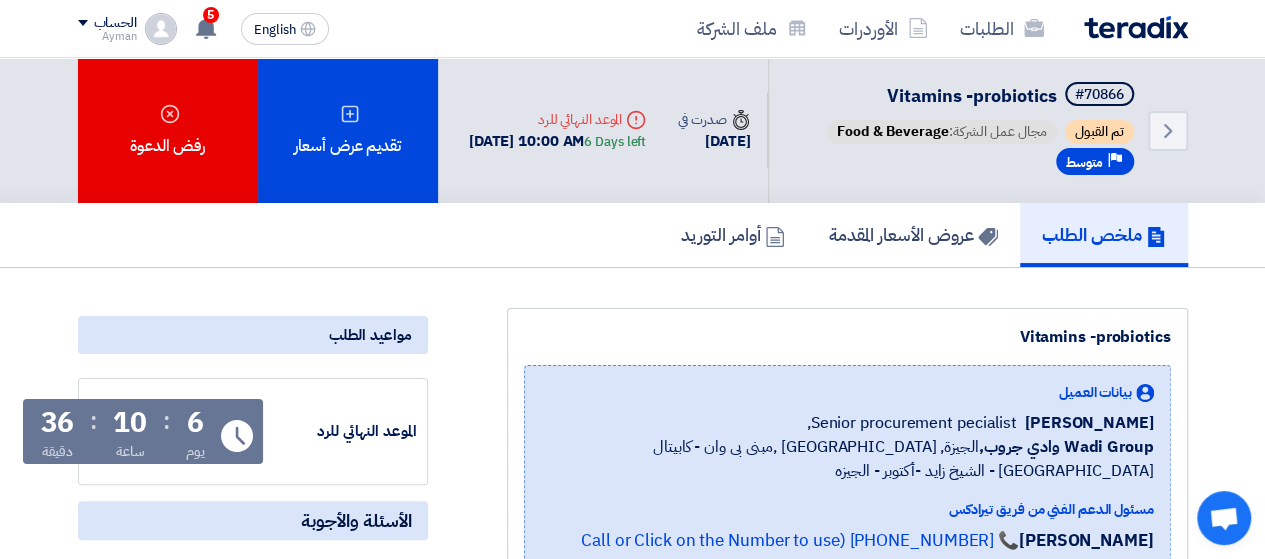 scroll, scrollTop: 28, scrollLeft: 0, axis: vertical 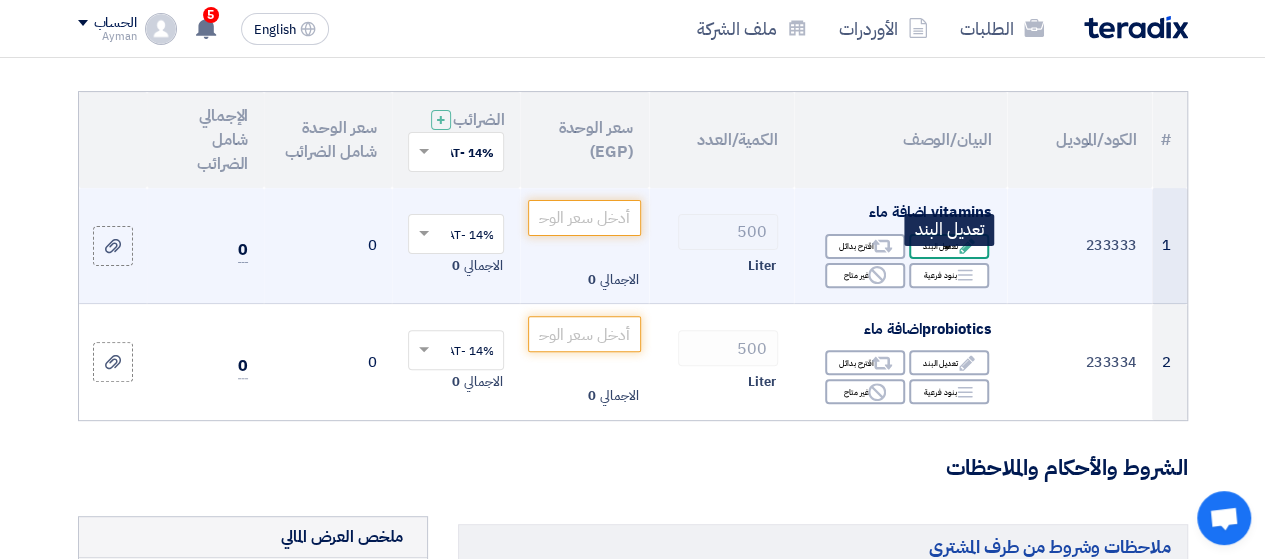 click 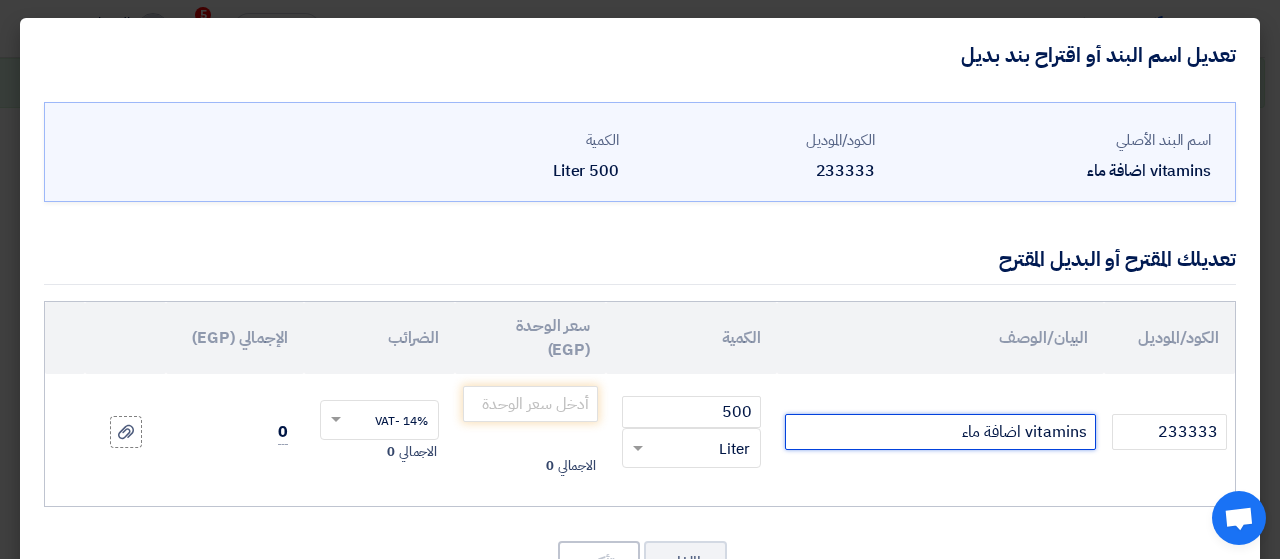 click on "vitamins اضافة ماء" 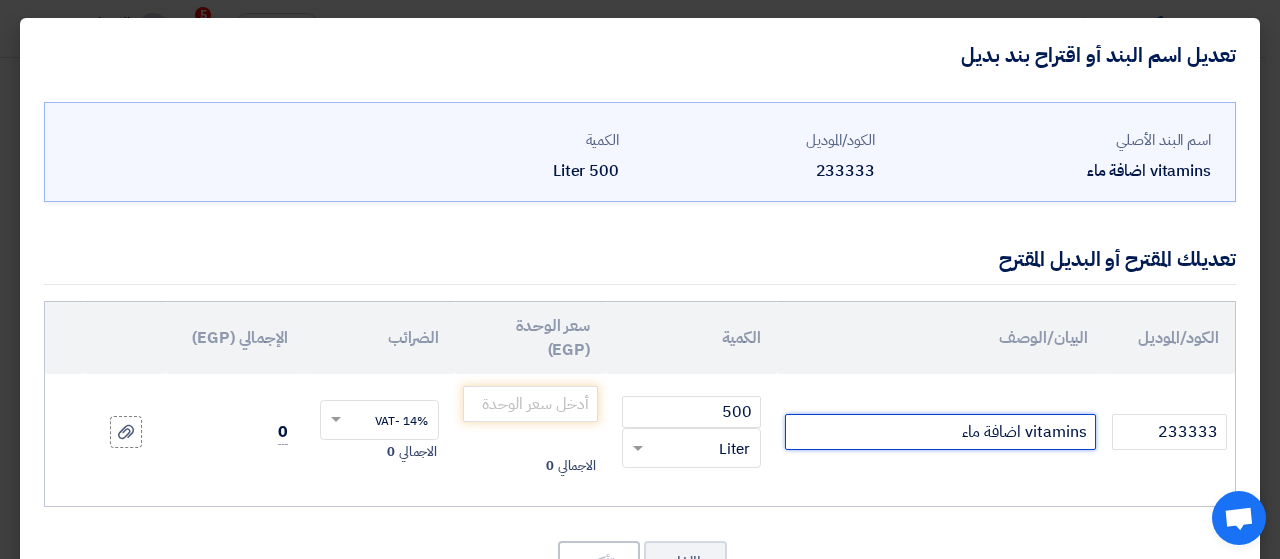 drag, startPoint x: 960, startPoint y: 429, endPoint x: 1031, endPoint y: 427, distance: 71.02816 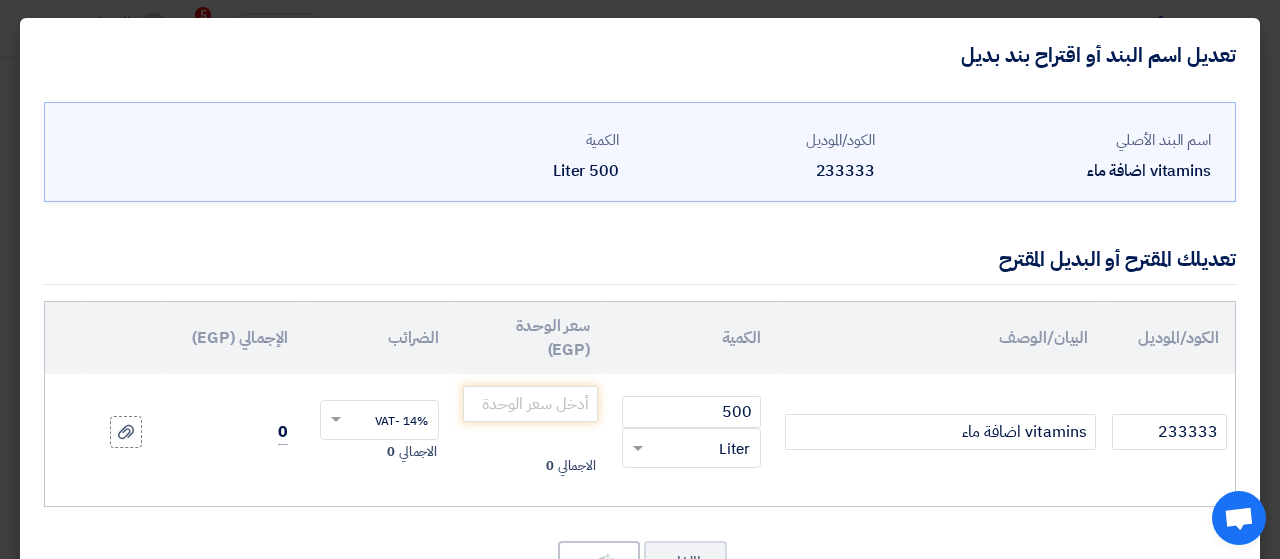 click on "vitamins اضافة ماء" 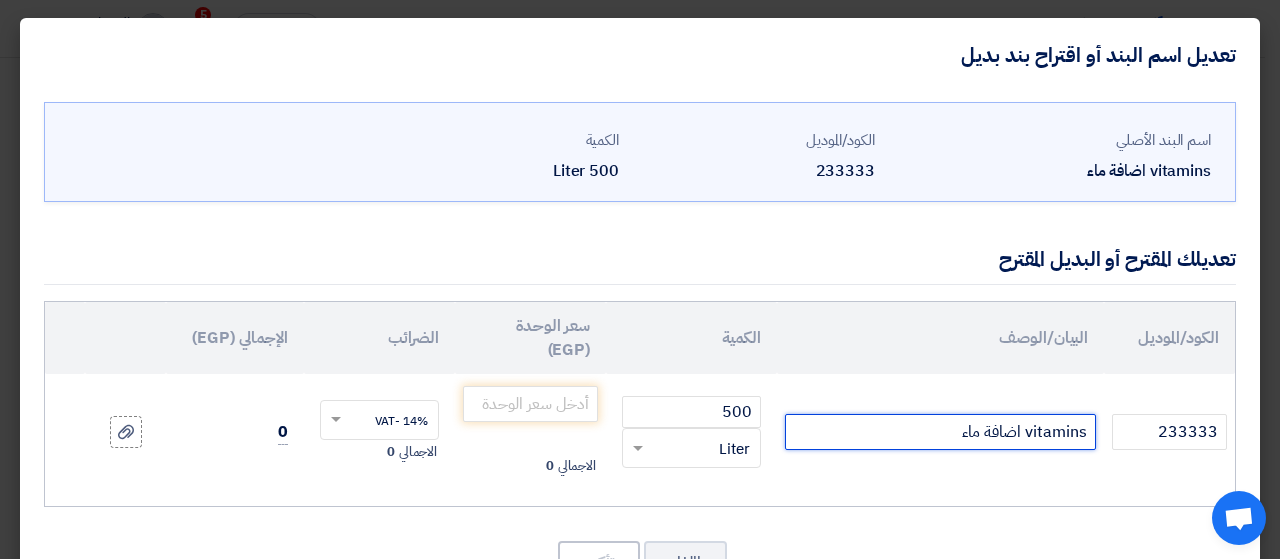 click on "vitamins اضافة ماء" 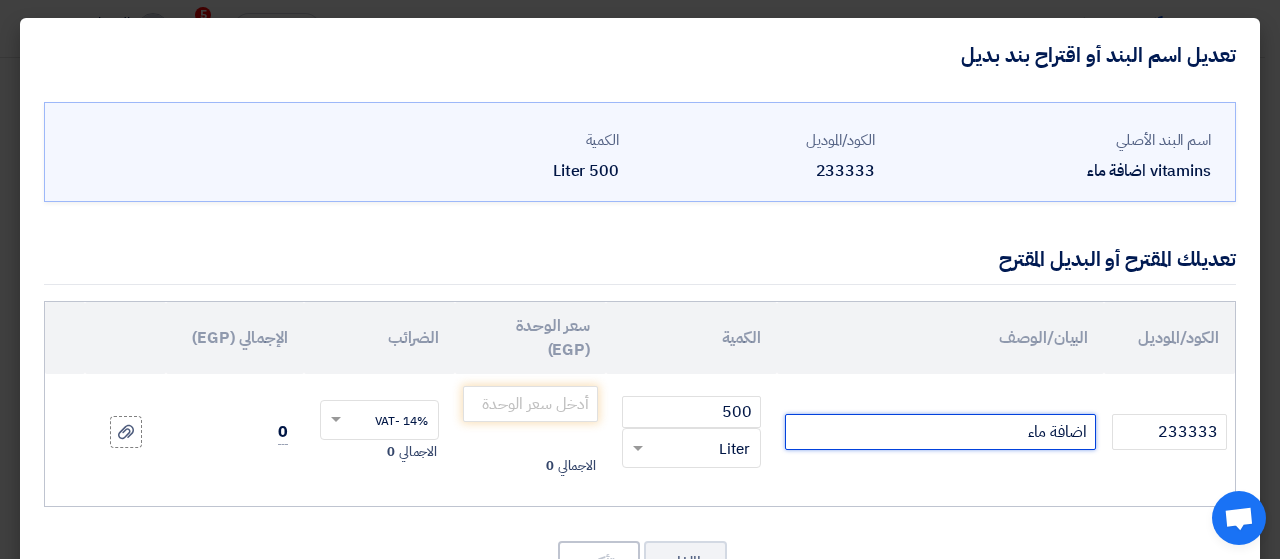 click on "اضافة ماء" 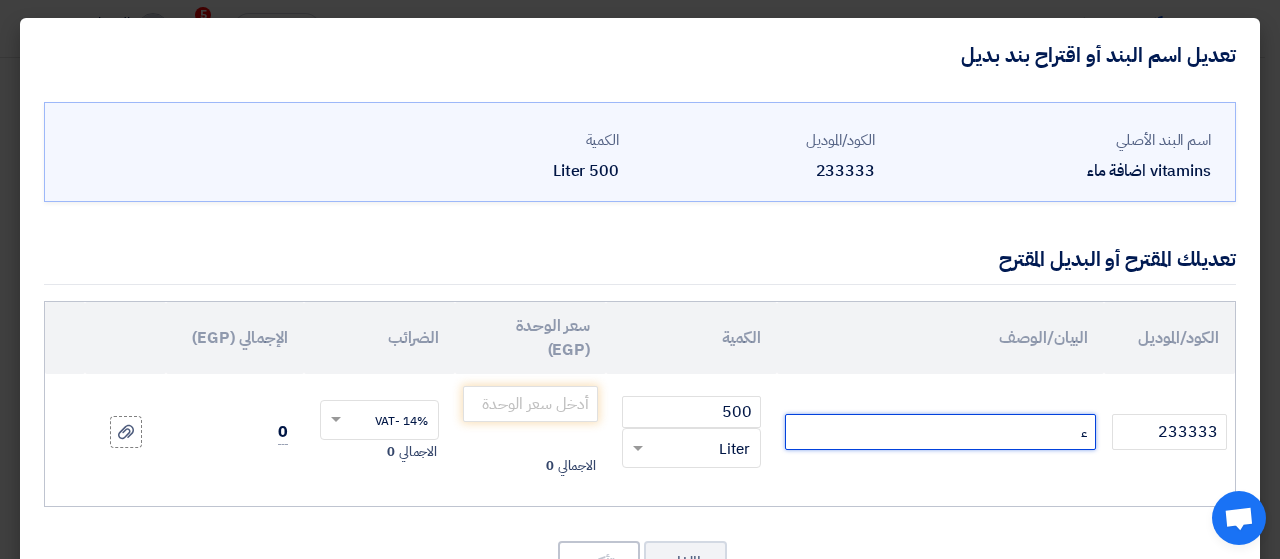 drag, startPoint x: 1076, startPoint y: 435, endPoint x: 1094, endPoint y: 432, distance: 18.248287 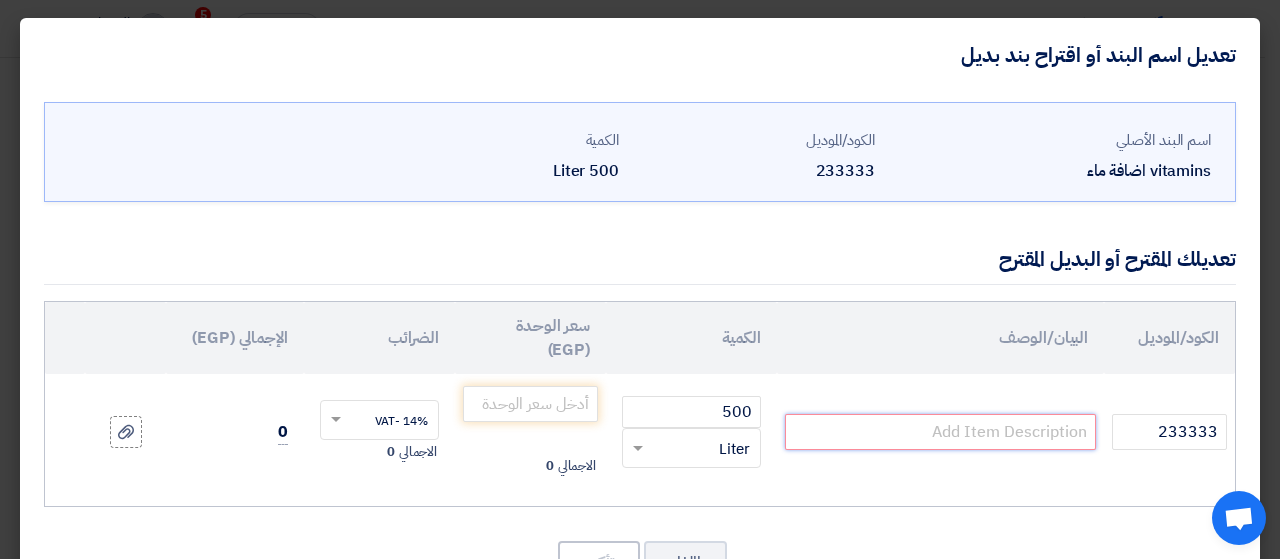 type on "ش" 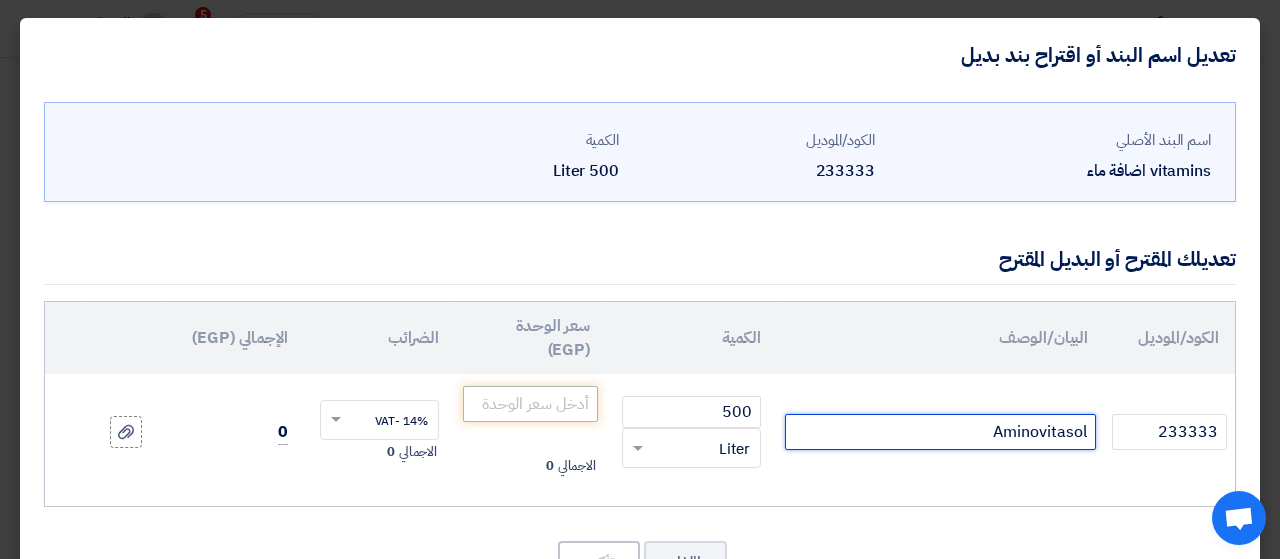 type on "Aminovitasol" 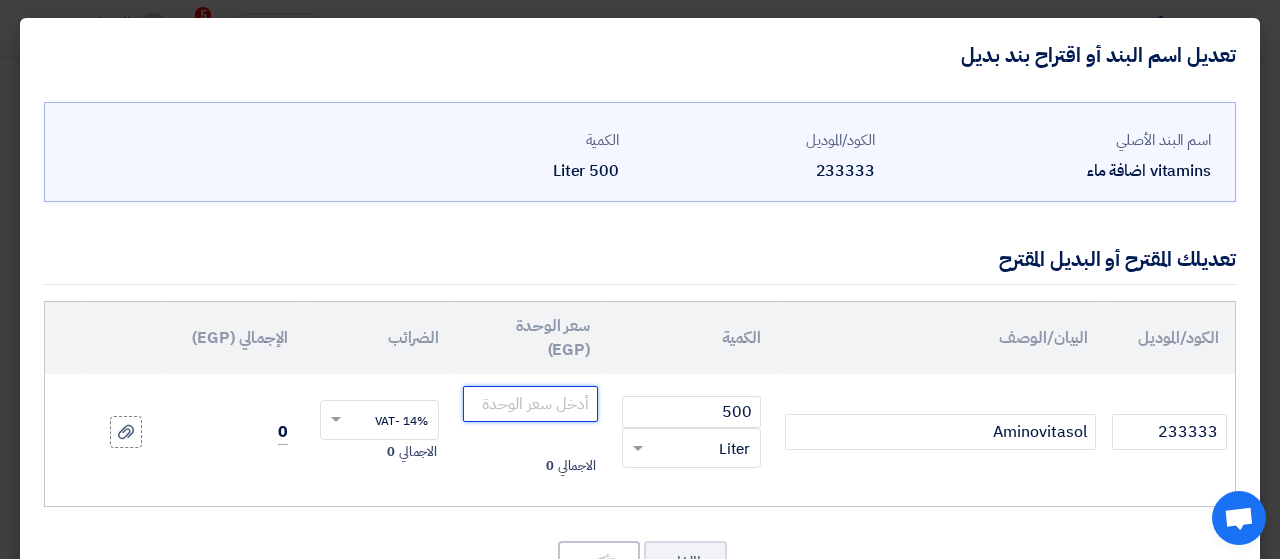 click 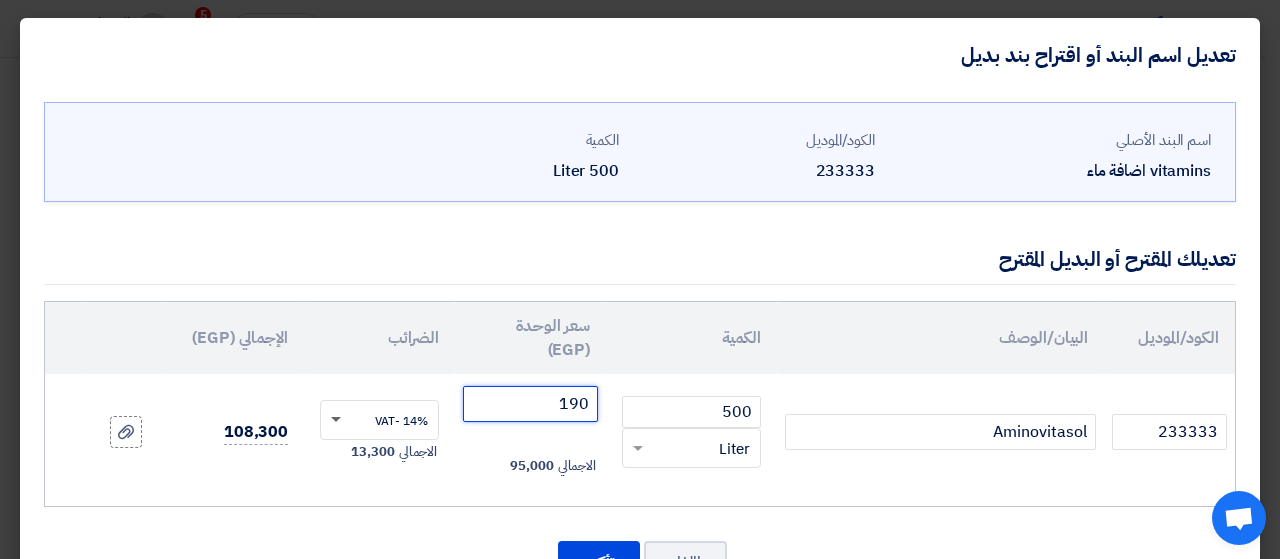 type on "190" 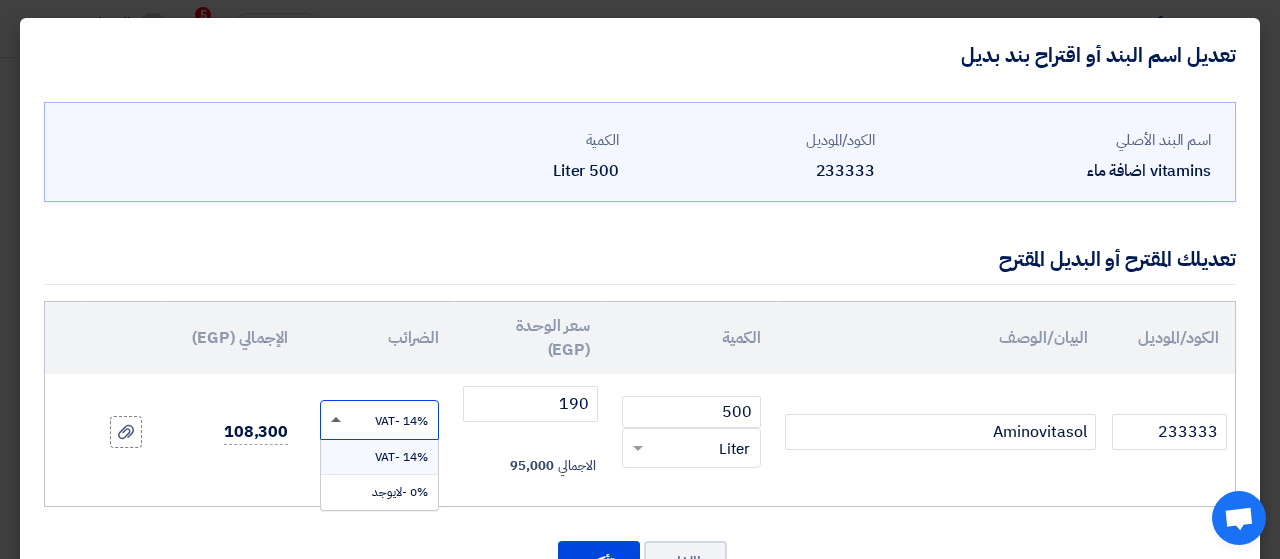 click 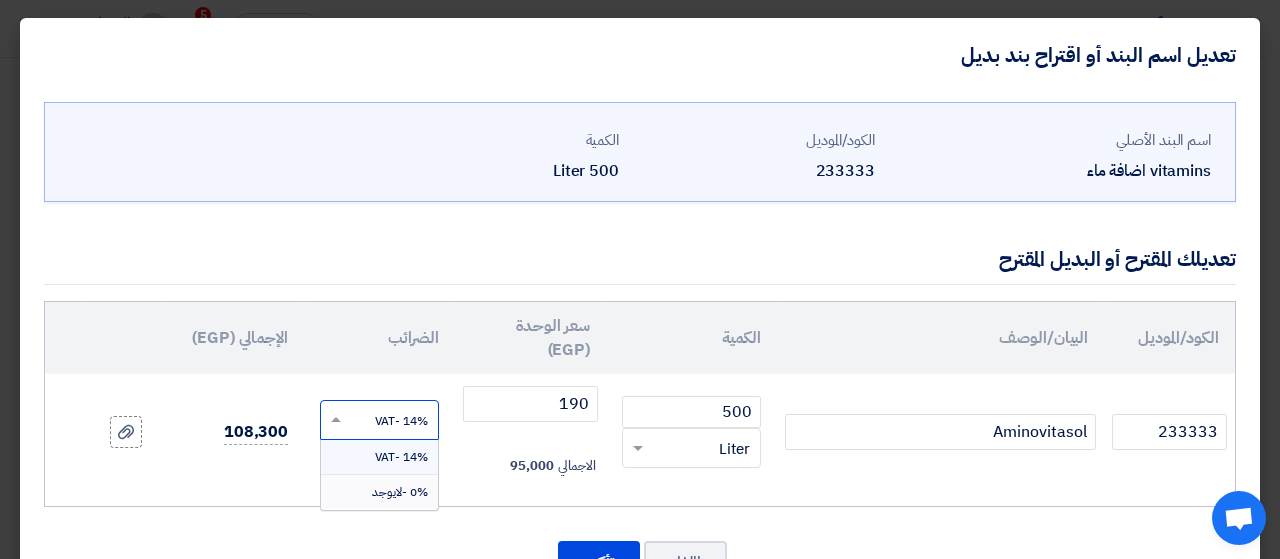 click on "0% -لايوجد" at bounding box center [400, 492] 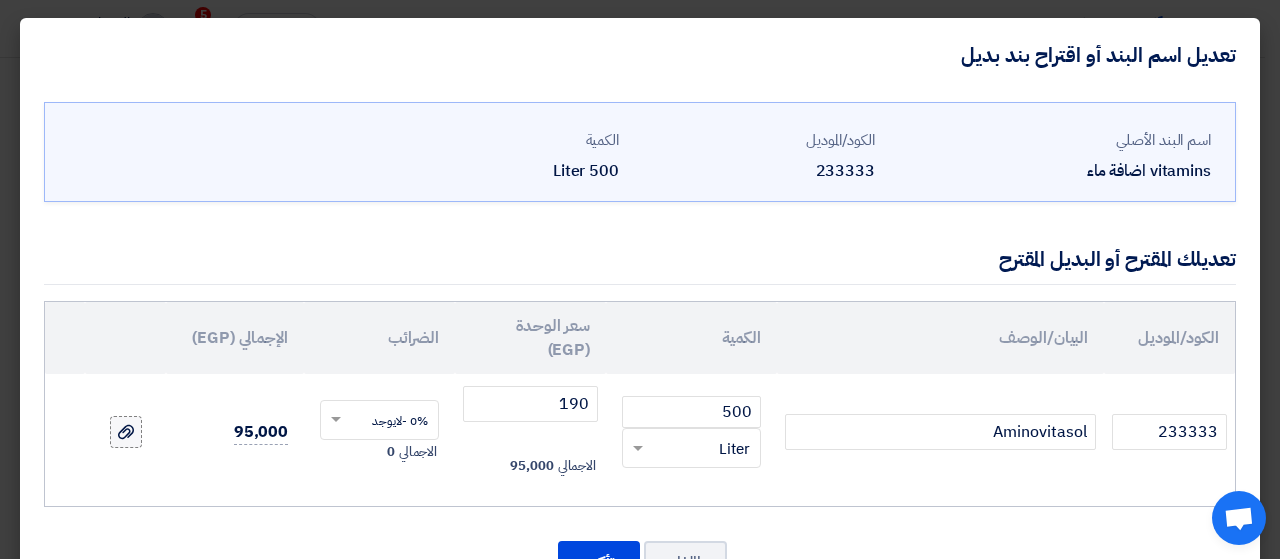 click 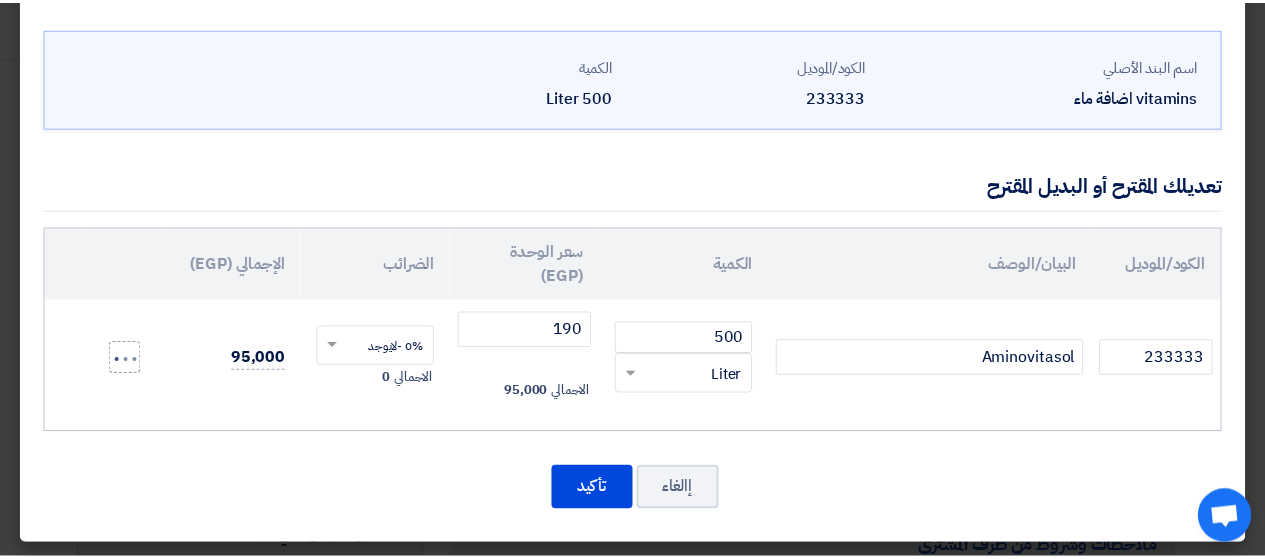 scroll, scrollTop: 75, scrollLeft: 0, axis: vertical 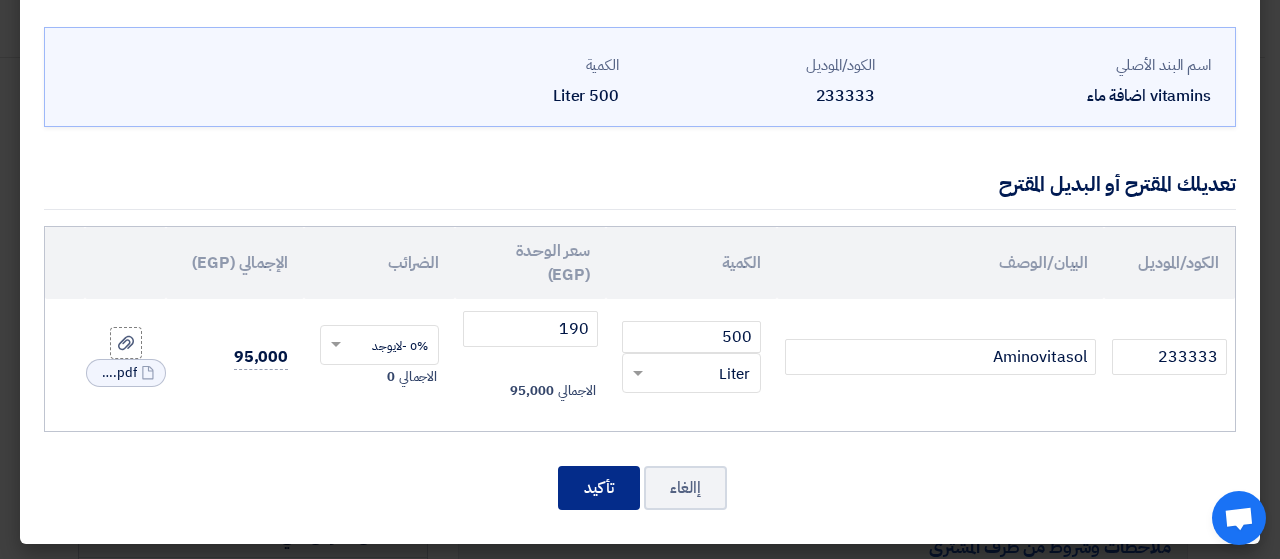 click on "تأكيد" 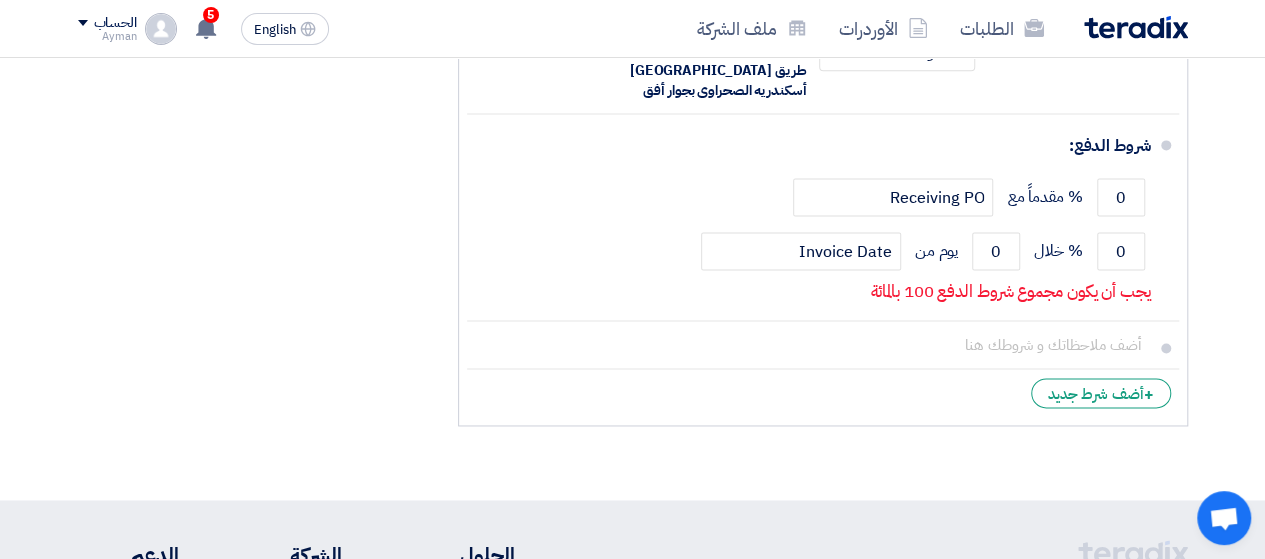 scroll, scrollTop: 1308, scrollLeft: 0, axis: vertical 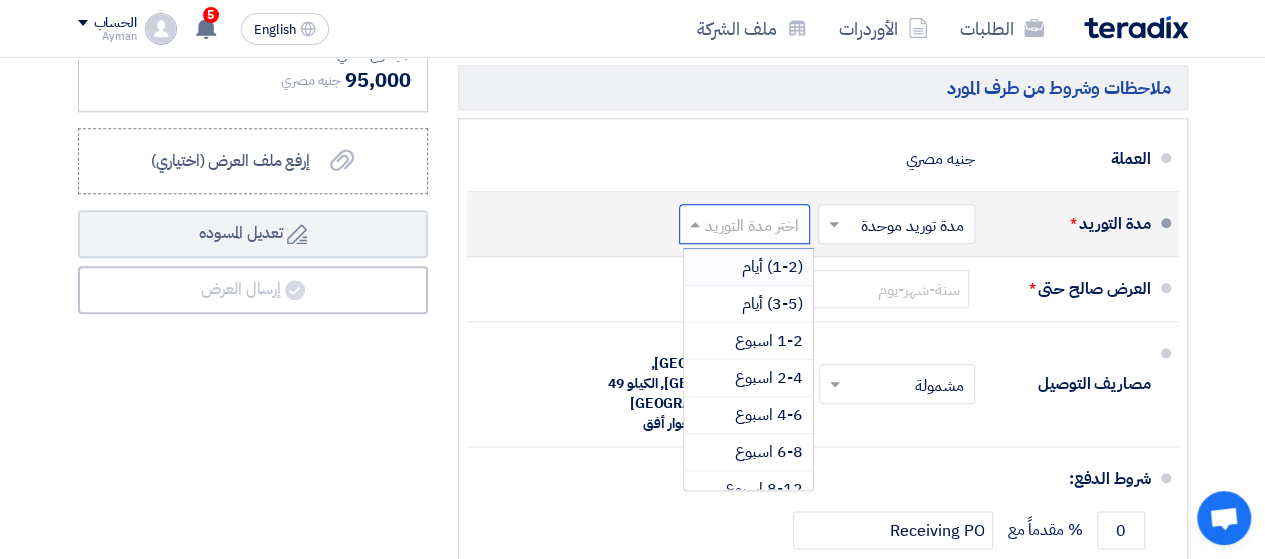 click 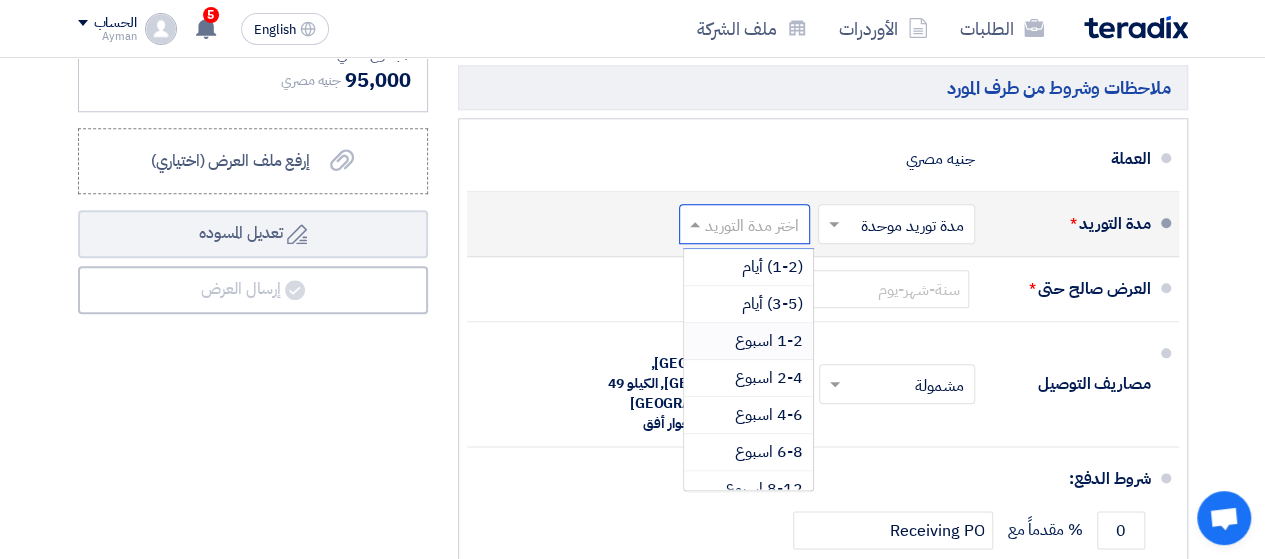 click on "1-2 اسبوع" at bounding box center (769, 341) 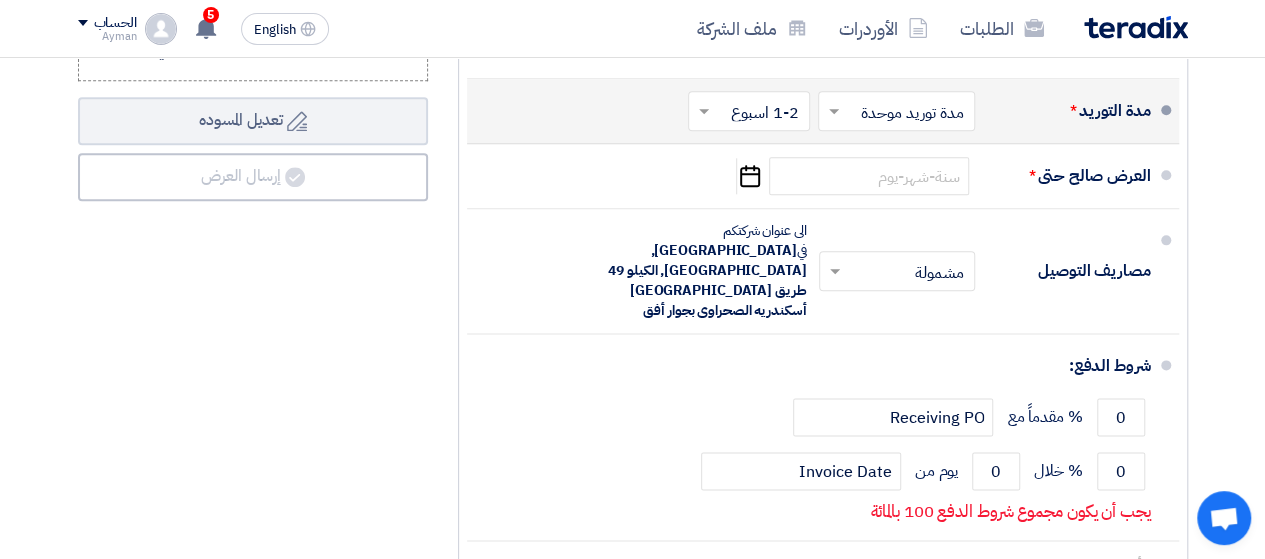 scroll, scrollTop: 1100, scrollLeft: 0, axis: vertical 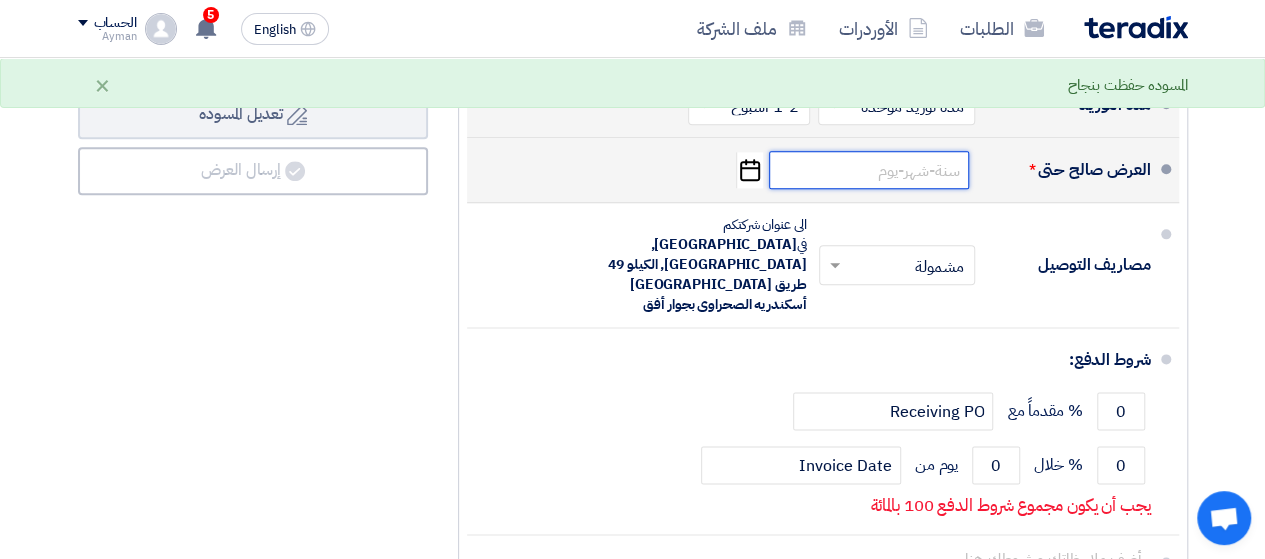 click 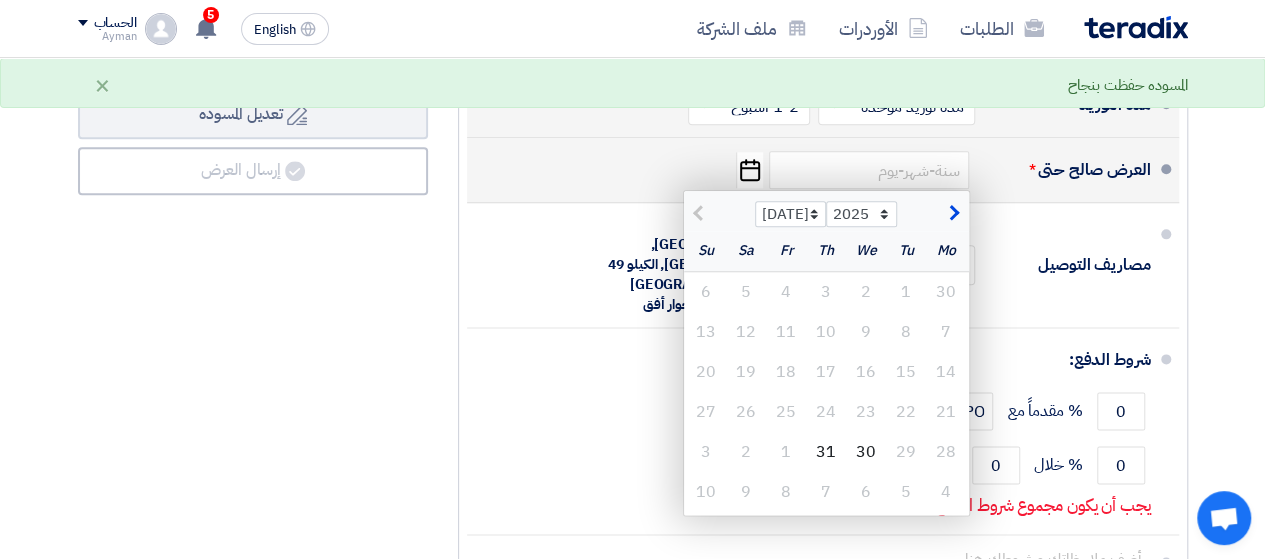 click 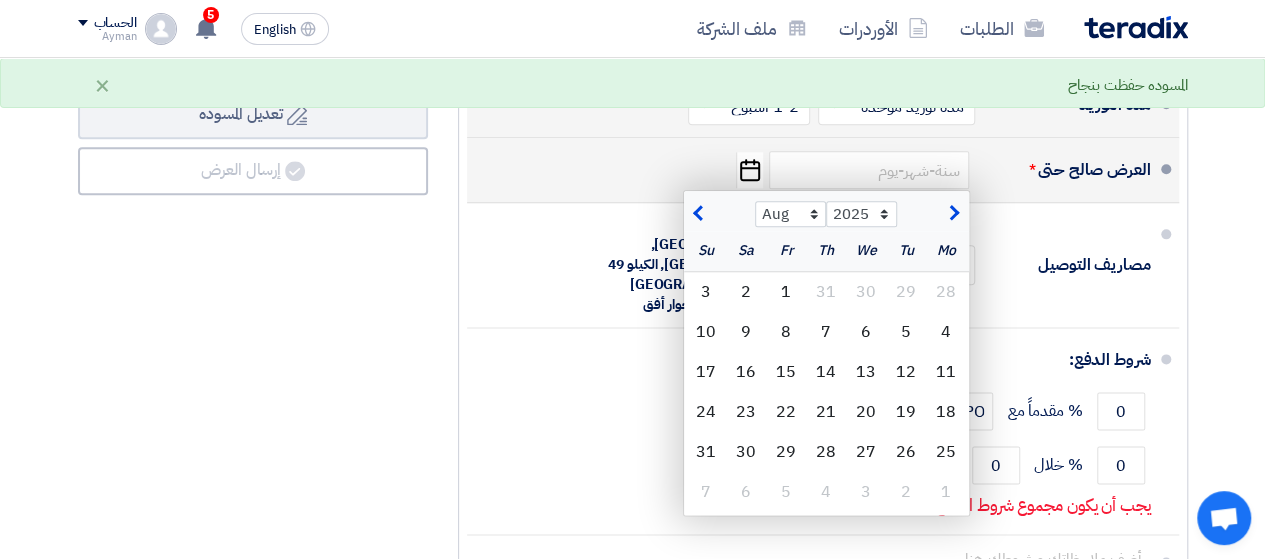 click 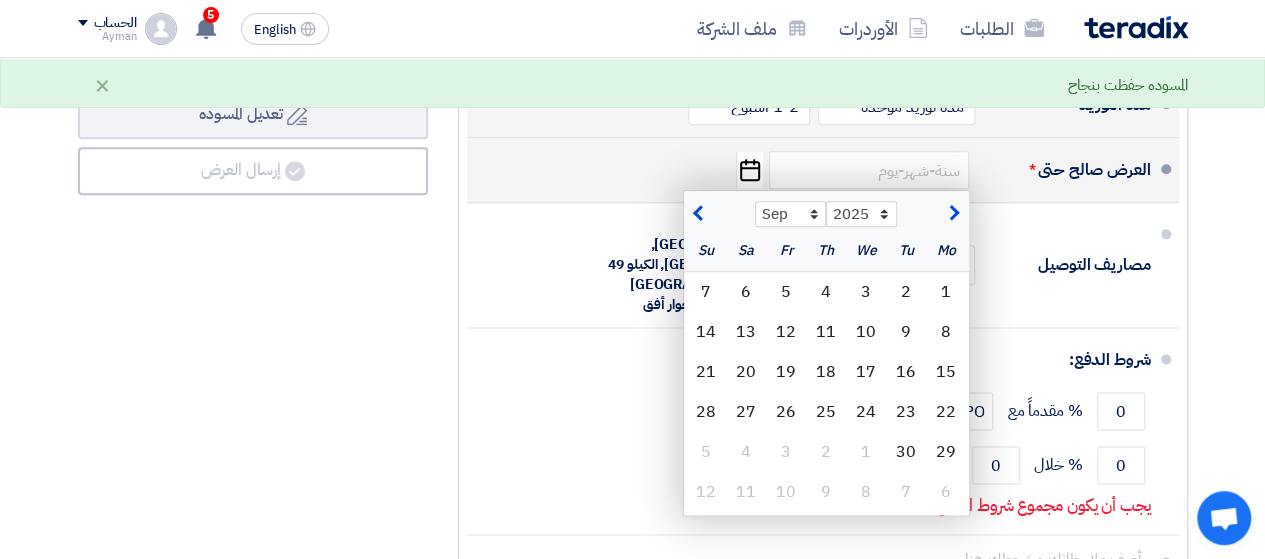 click 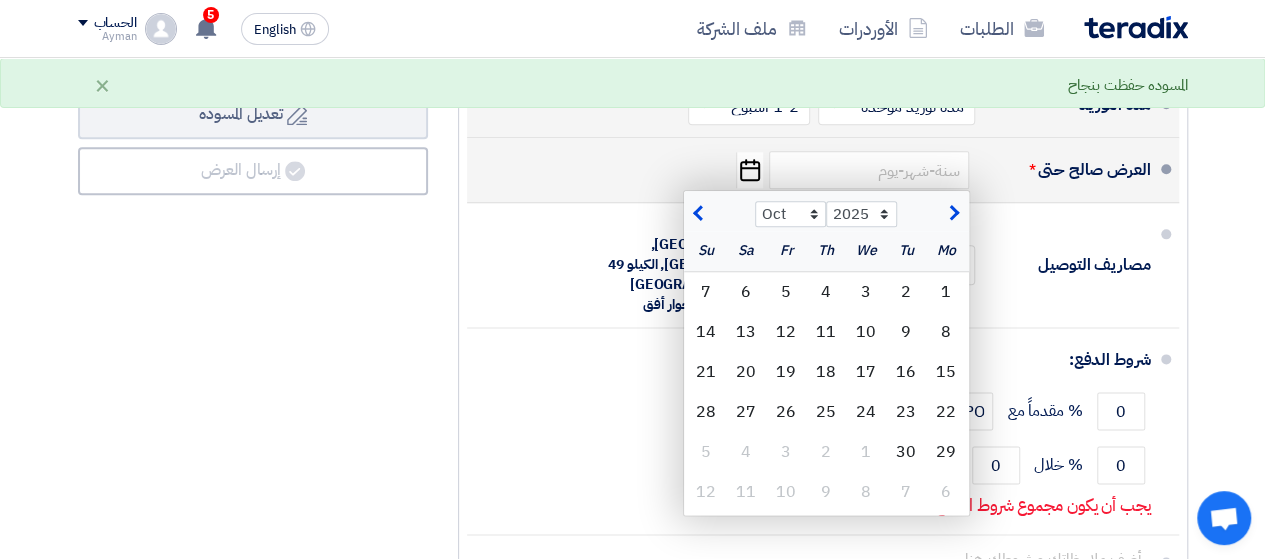 click 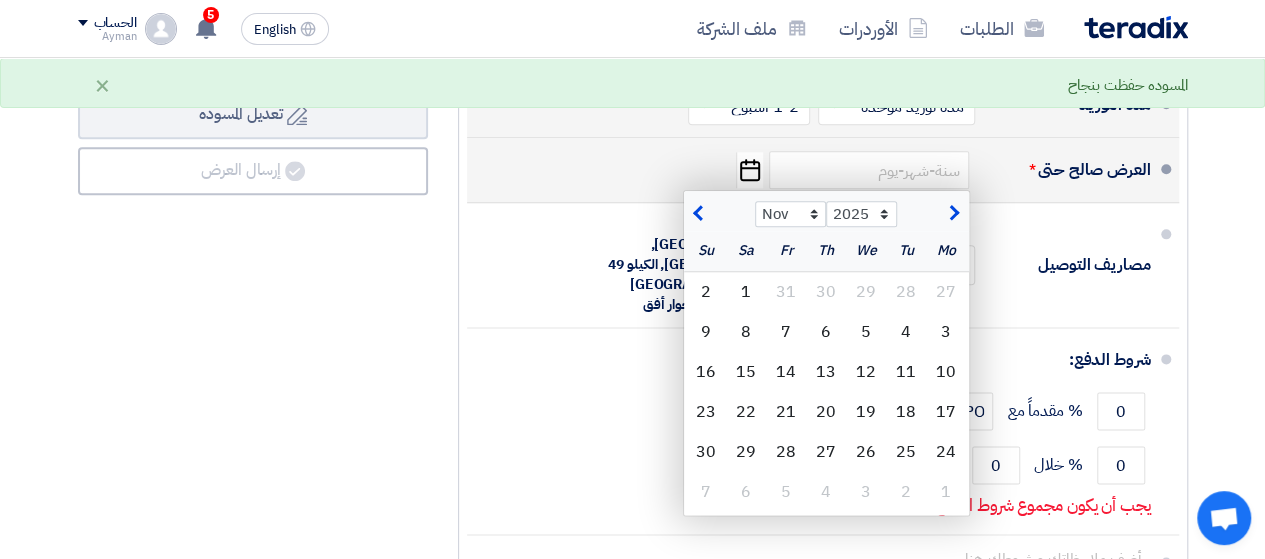 click 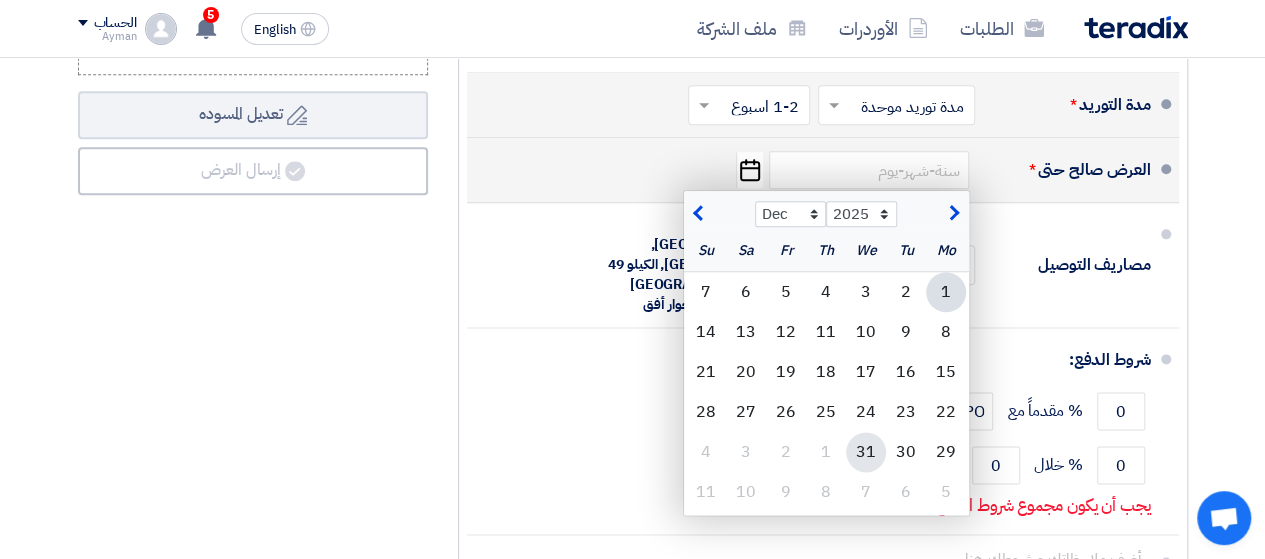 click on "31" 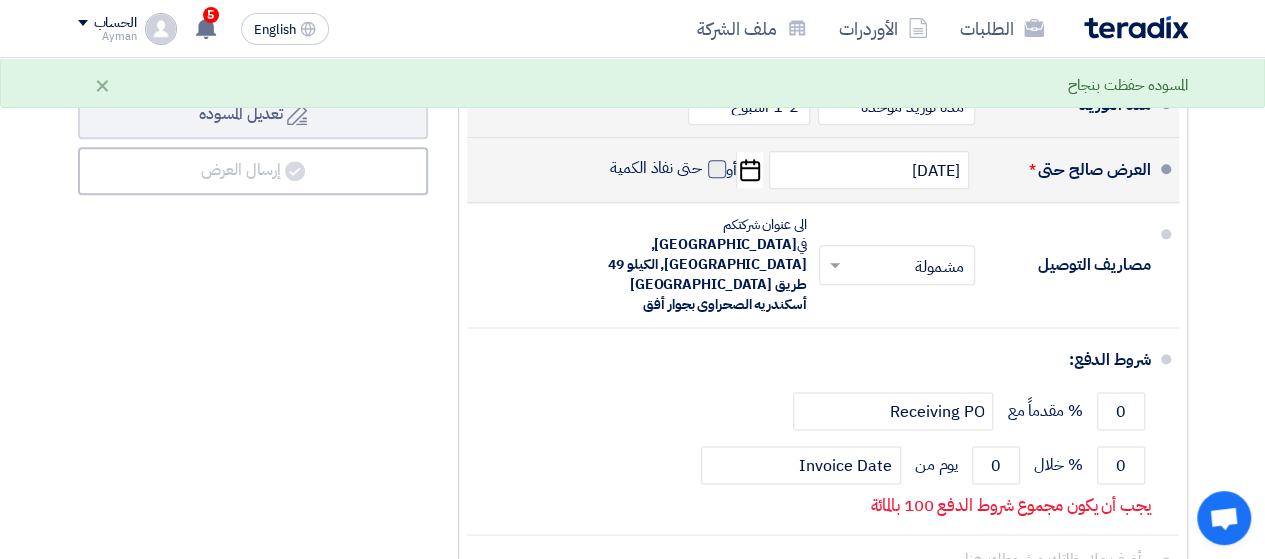 click 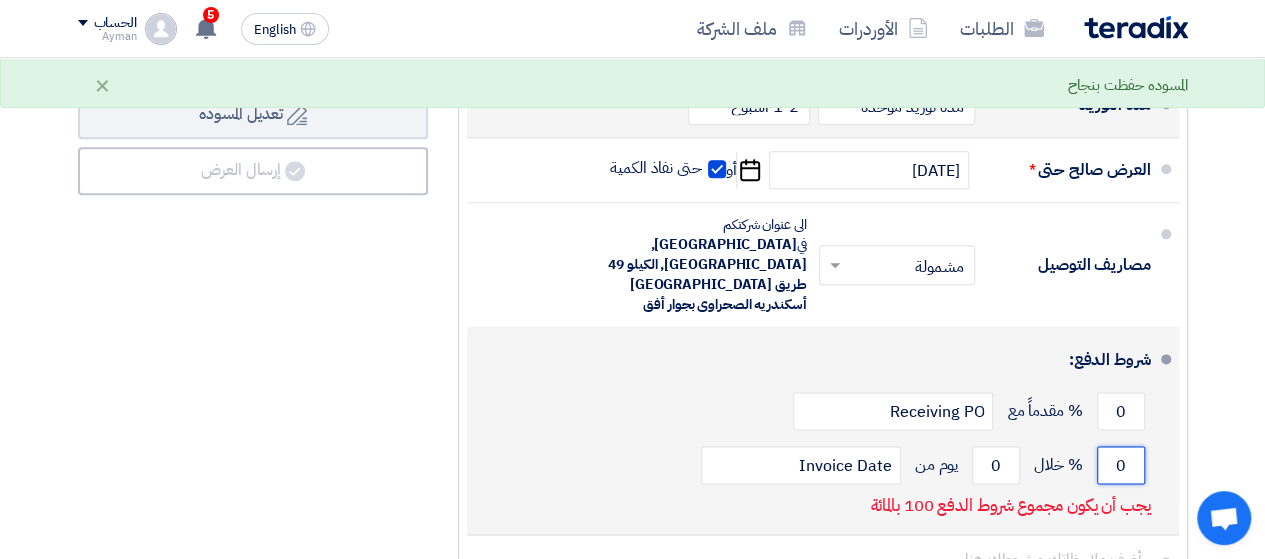 click on "0" 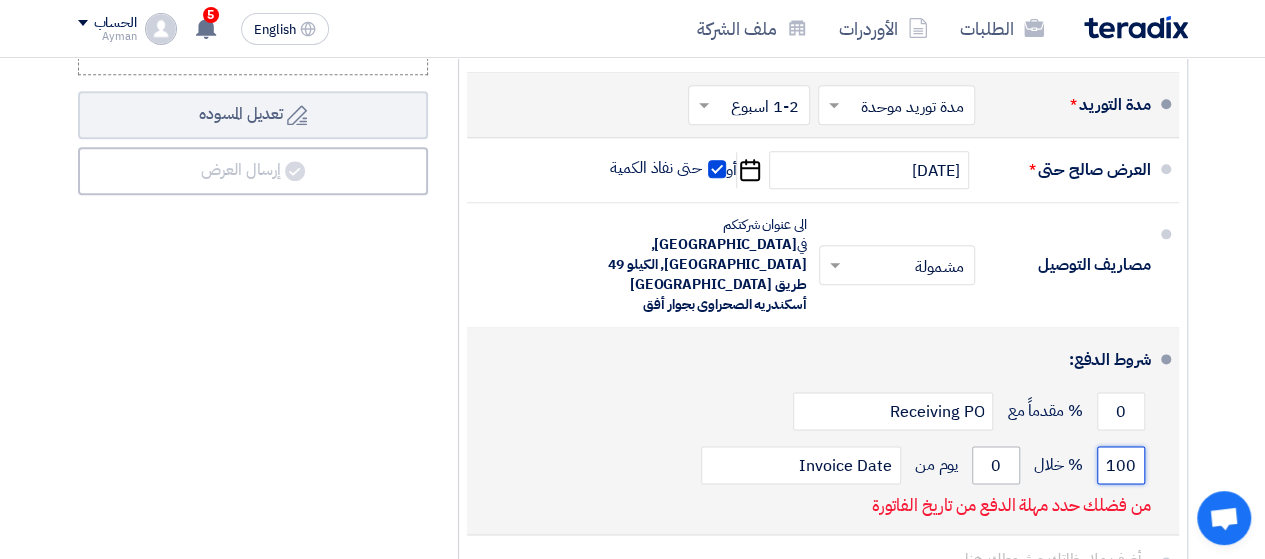type on "100" 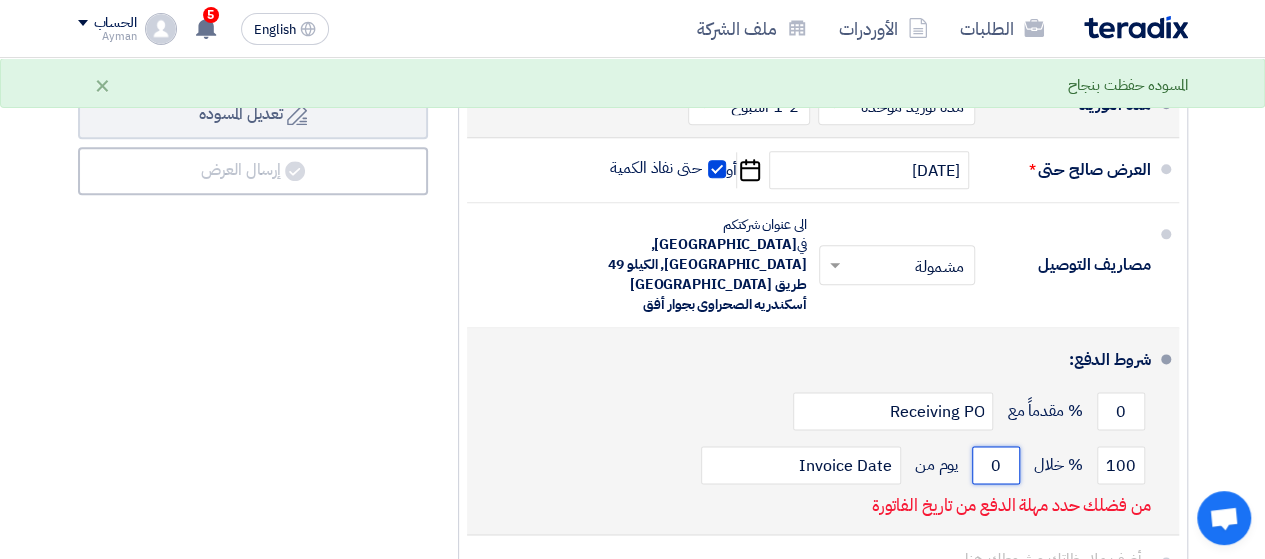 click on "0" 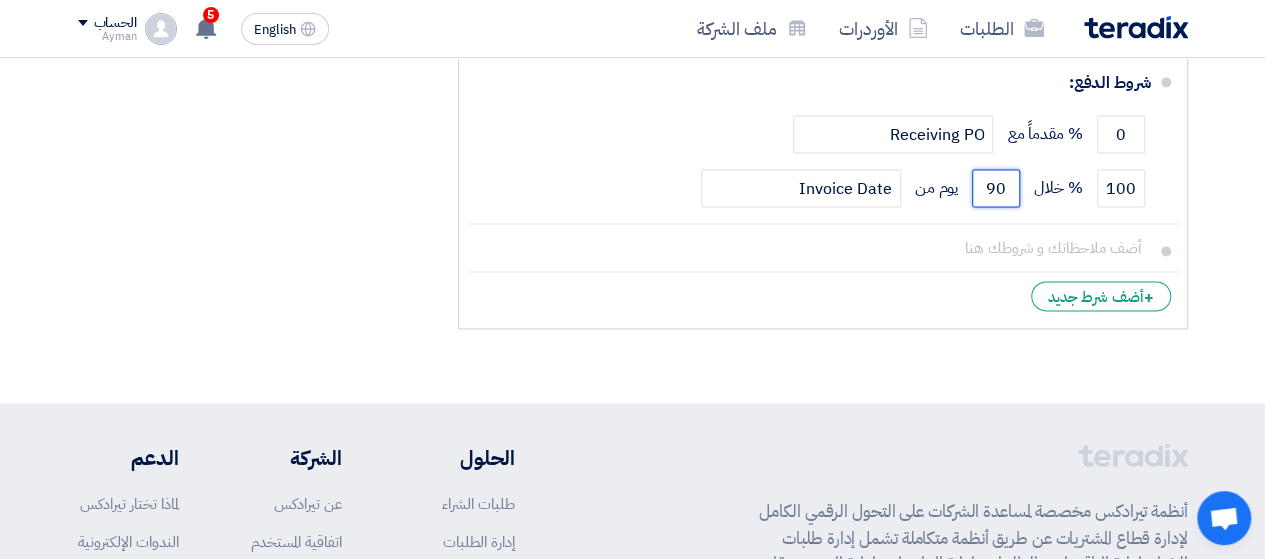 scroll, scrollTop: 1382, scrollLeft: 0, axis: vertical 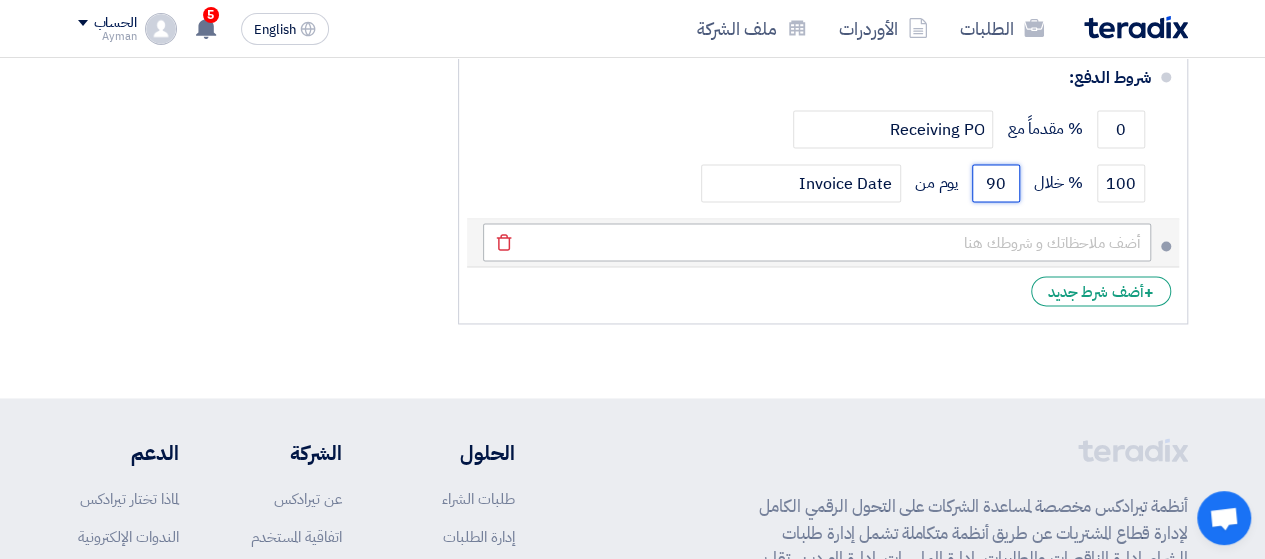 type on "90" 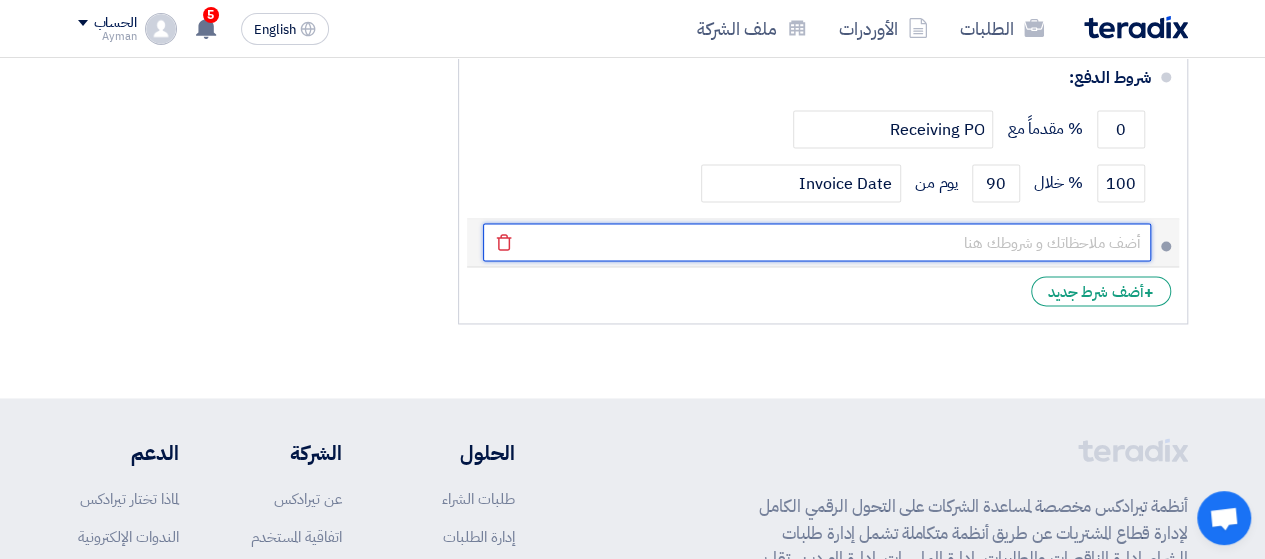 click 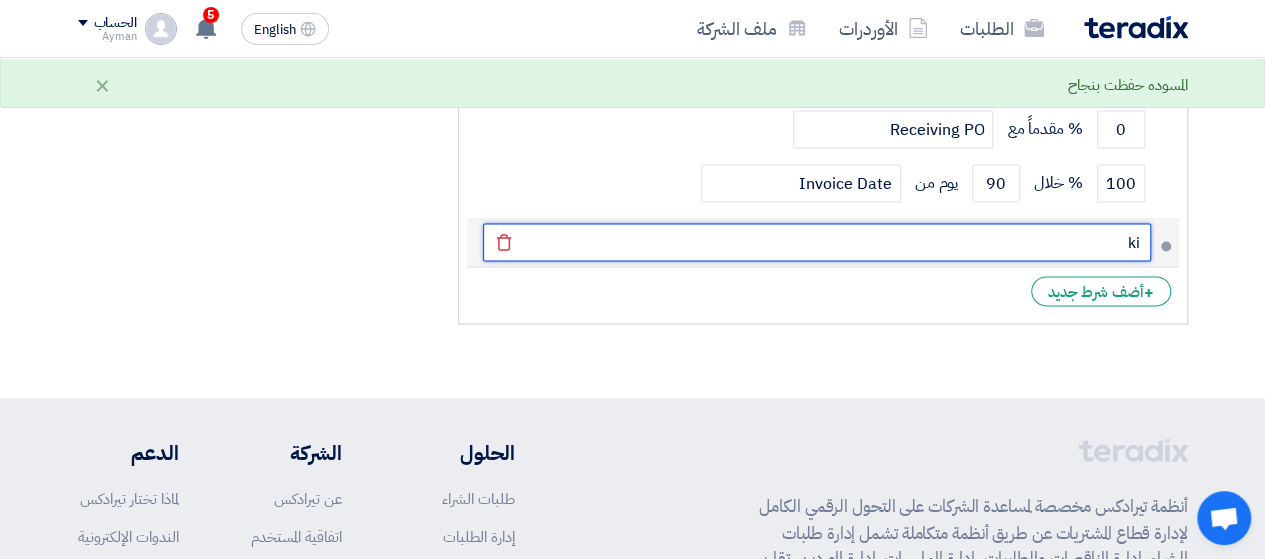 type on "k" 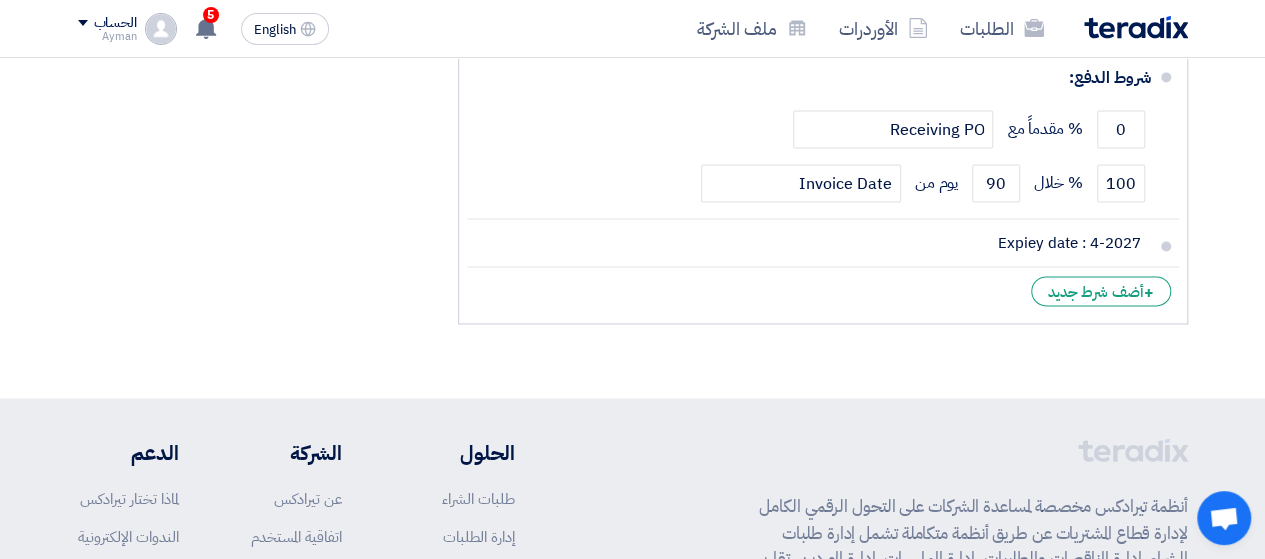 click on "العملة
جنيه مصري
مدة التوريد  *
اختر مدة التوريد
×
مدة توريد موحدة
×" 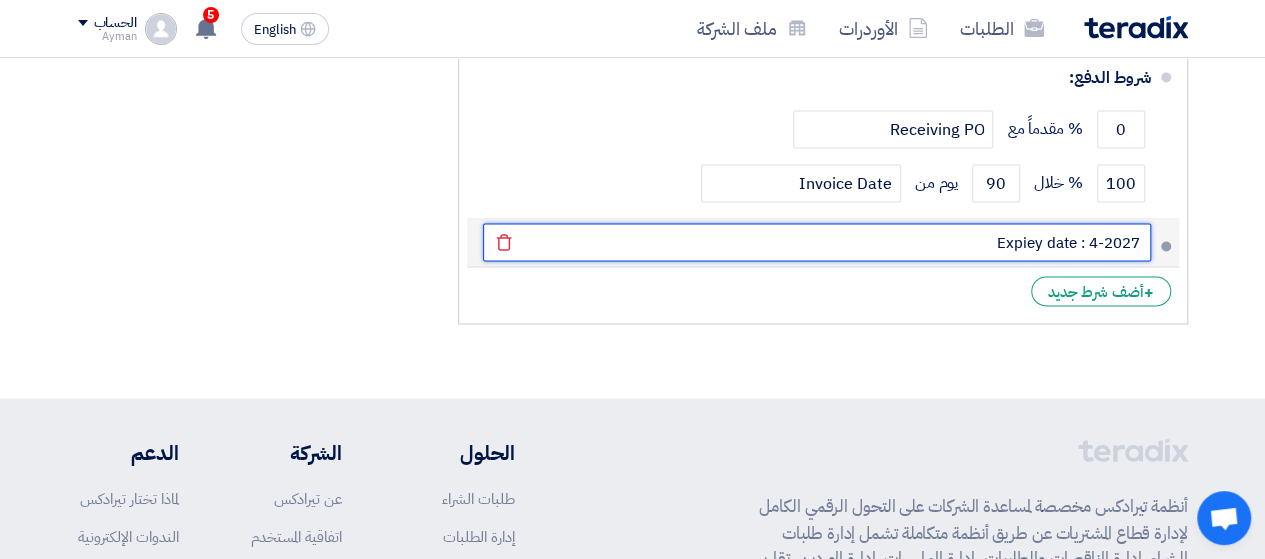 click on "Expiey date : 4-2027" 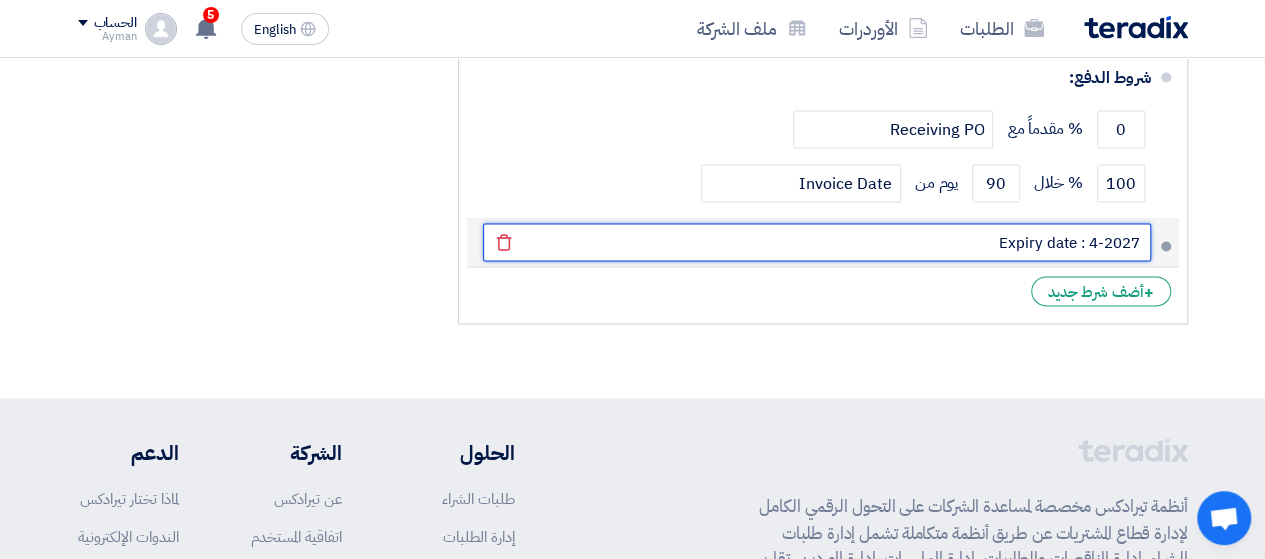 type on "Expiry date : 4-2027" 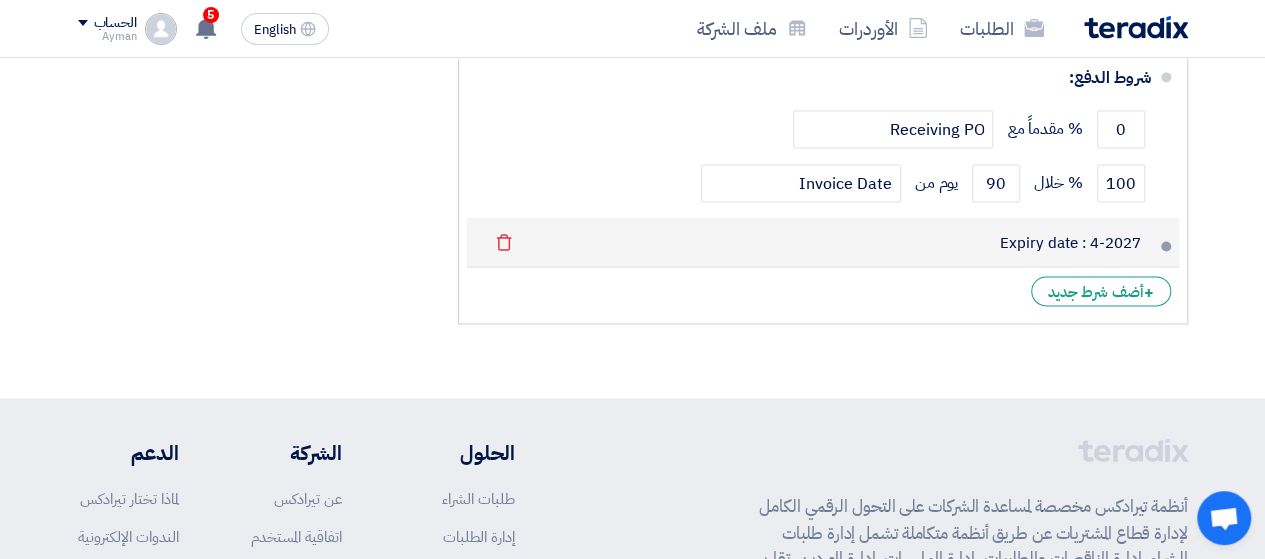 click on "Expiry date : 4-2027
Delete" 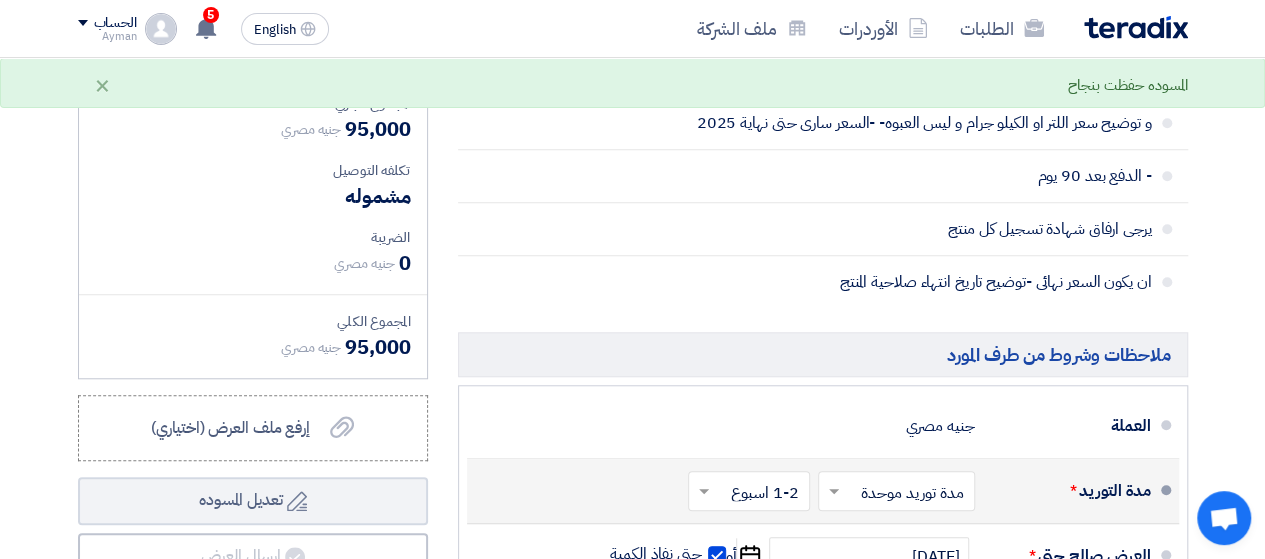 scroll, scrollTop: 689, scrollLeft: 0, axis: vertical 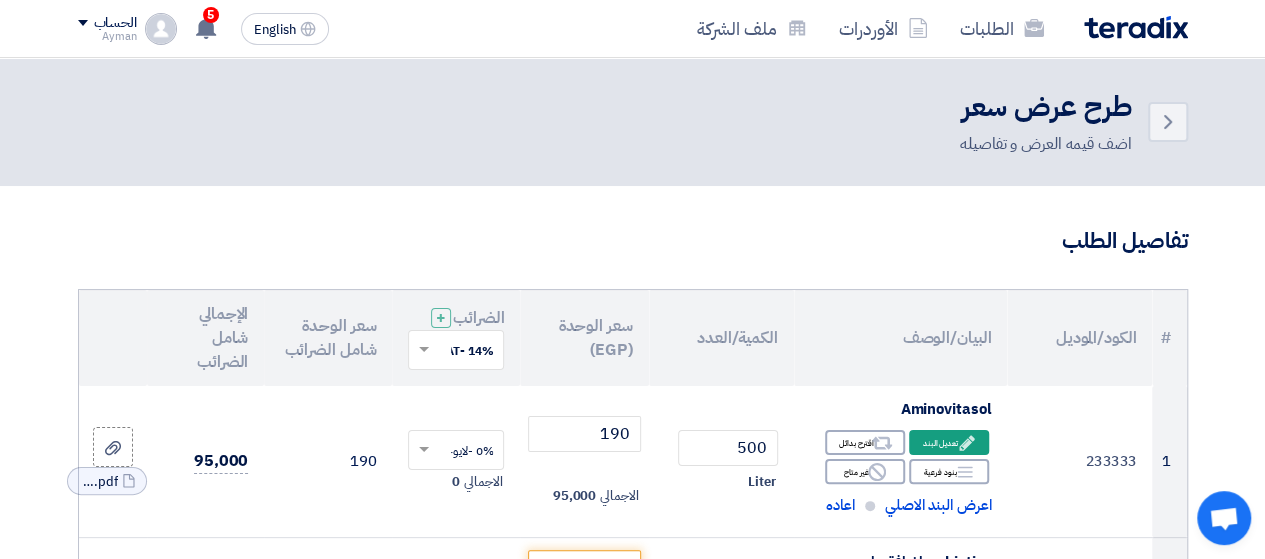click on "اضف قيمه العرض و تفاصيله" 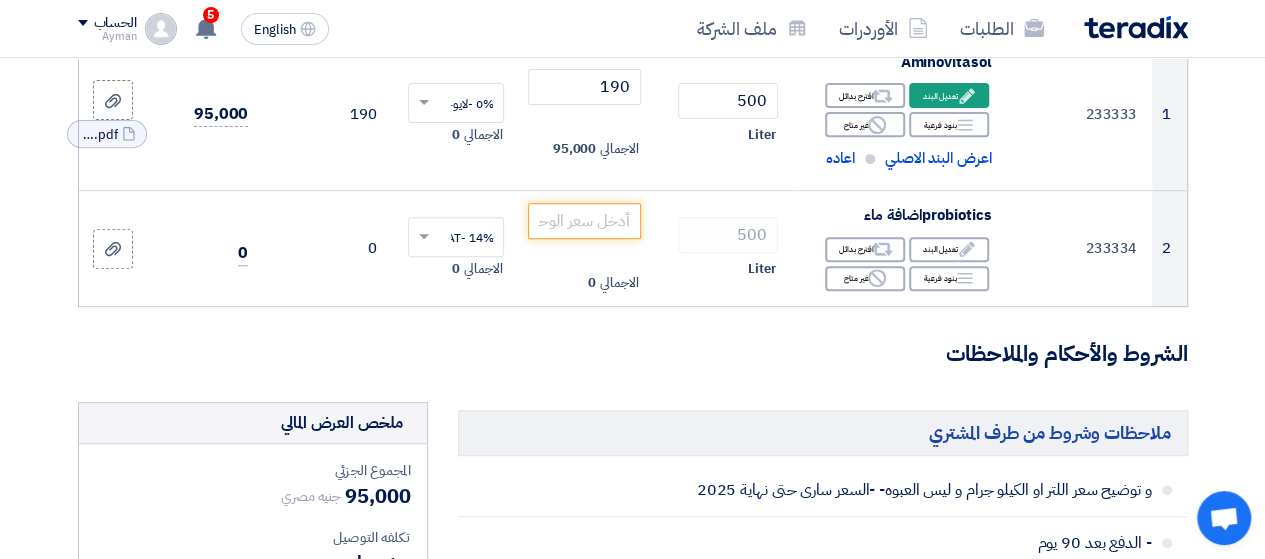 scroll, scrollTop: 390, scrollLeft: 0, axis: vertical 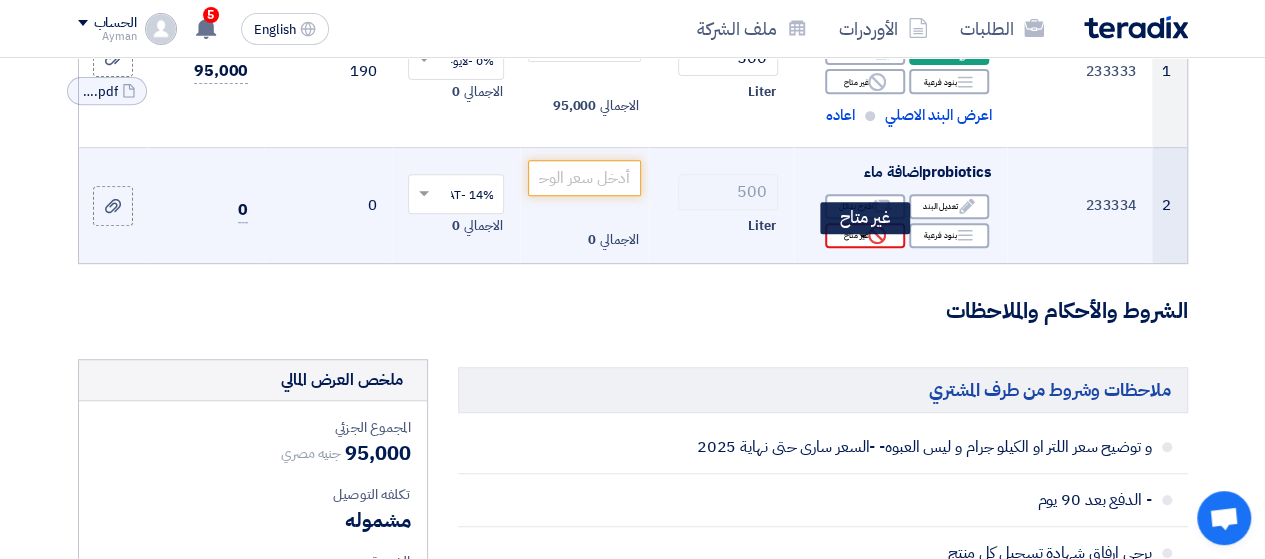 click on "Reject
غير متاح" 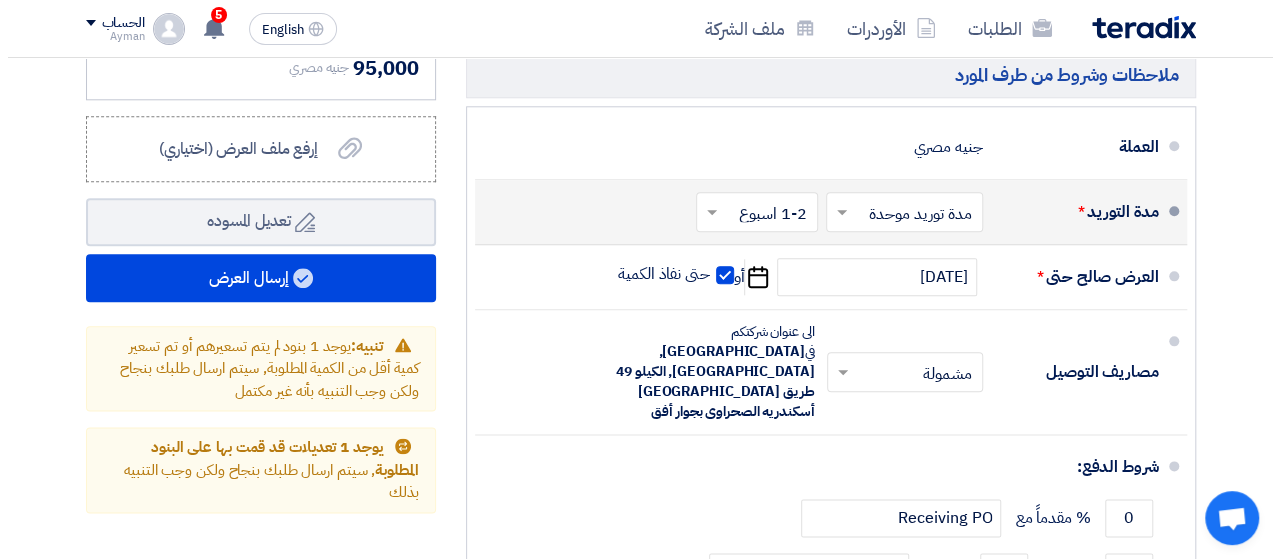 scroll, scrollTop: 1035, scrollLeft: 0, axis: vertical 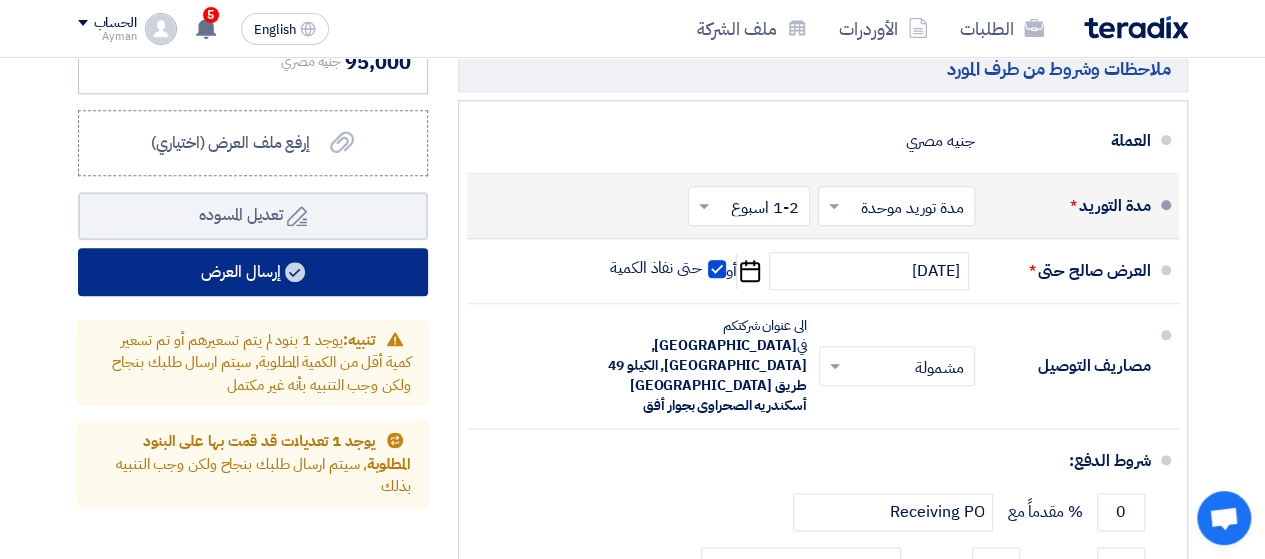 click on "إرسال العرض" 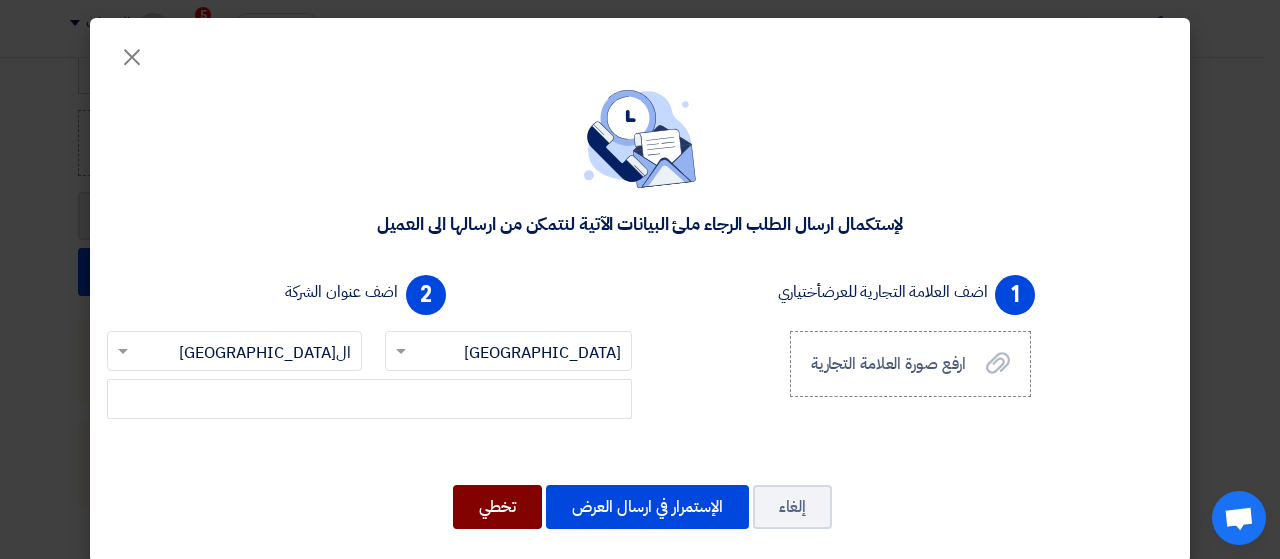 click on "تخطي" 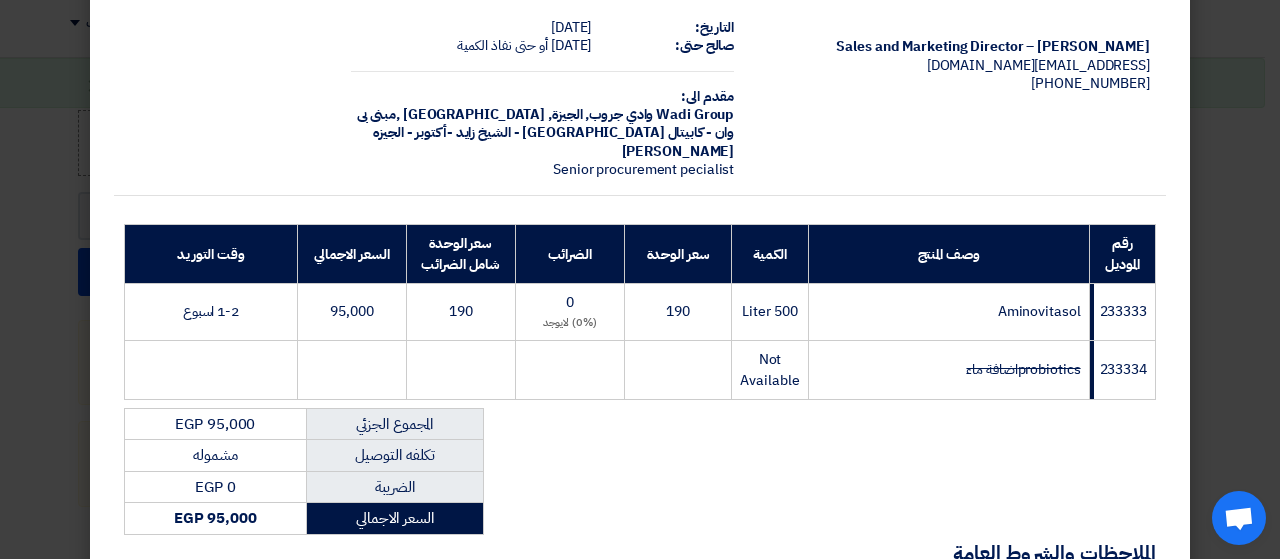 scroll, scrollTop: 96, scrollLeft: 0, axis: vertical 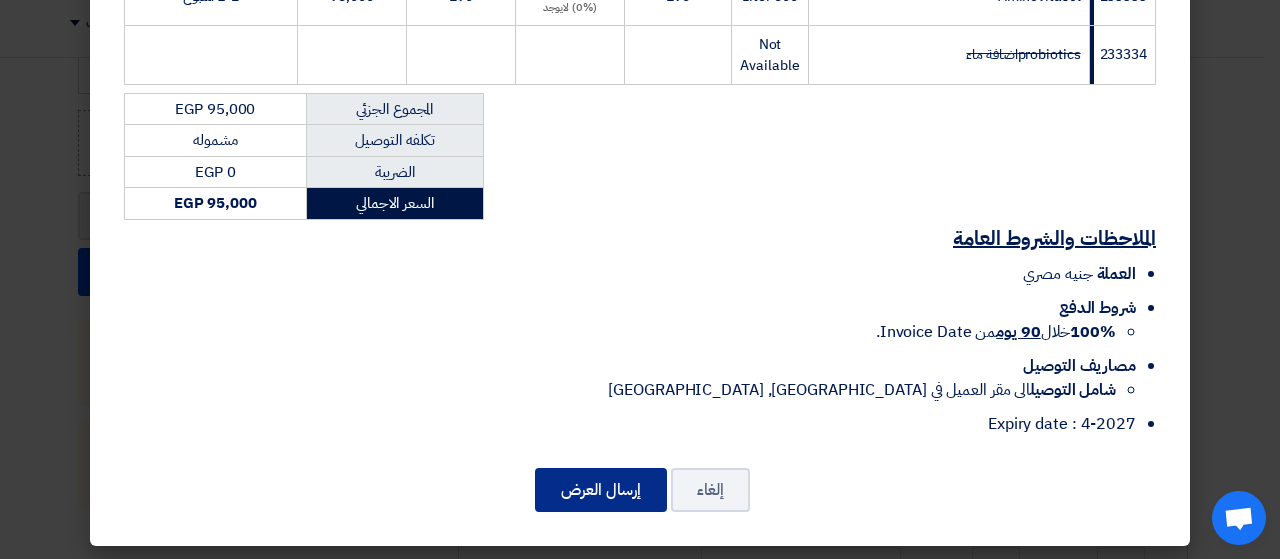 click on "إرسال العرض" 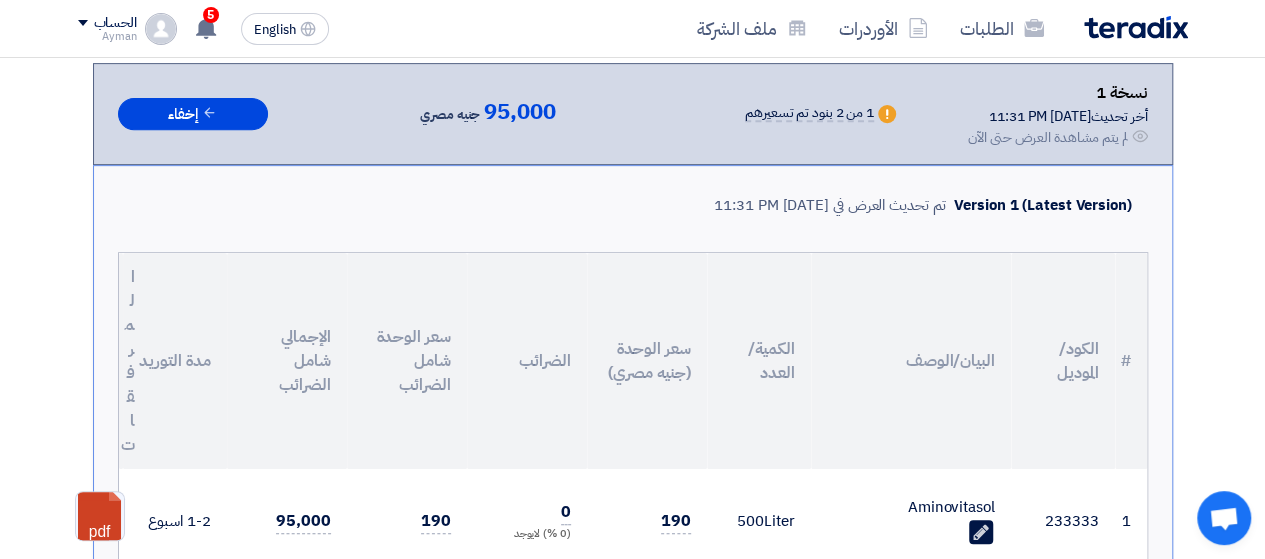 scroll, scrollTop: 1518, scrollLeft: 0, axis: vertical 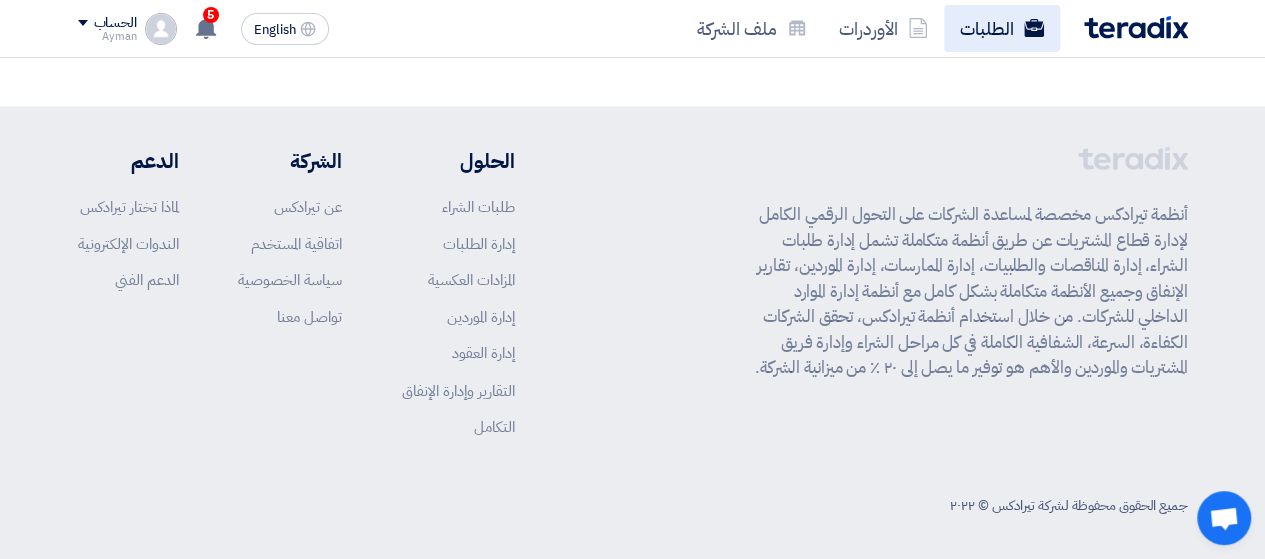click on "الطلبات" 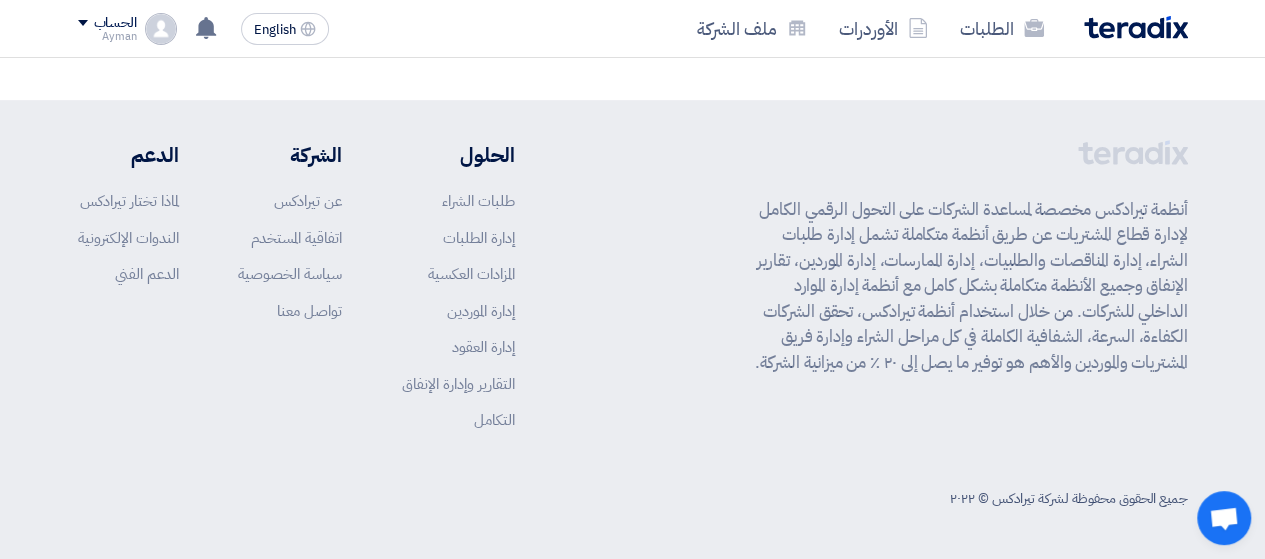 scroll, scrollTop: 0, scrollLeft: 0, axis: both 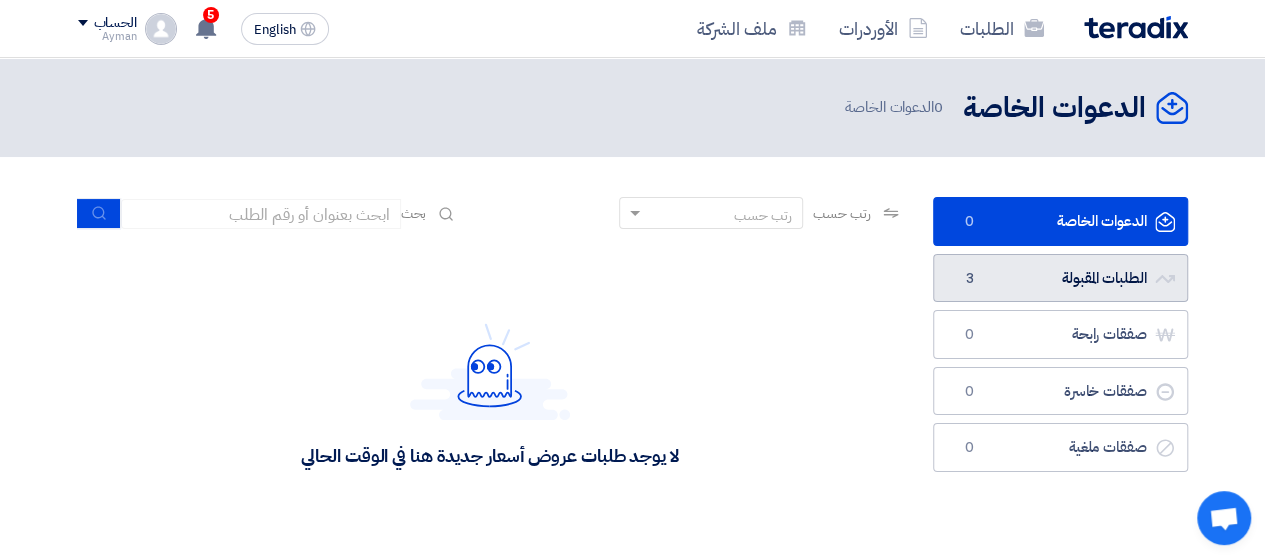 click on "الطلبات المقبولة
الطلبات المقبولة
3" 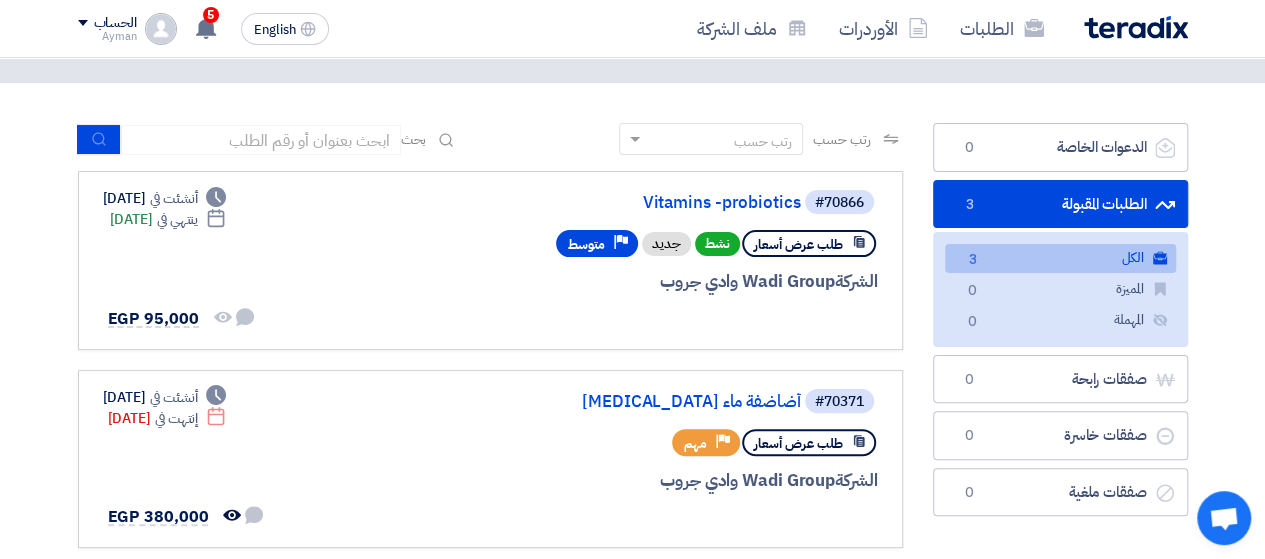 scroll, scrollTop: 0, scrollLeft: 0, axis: both 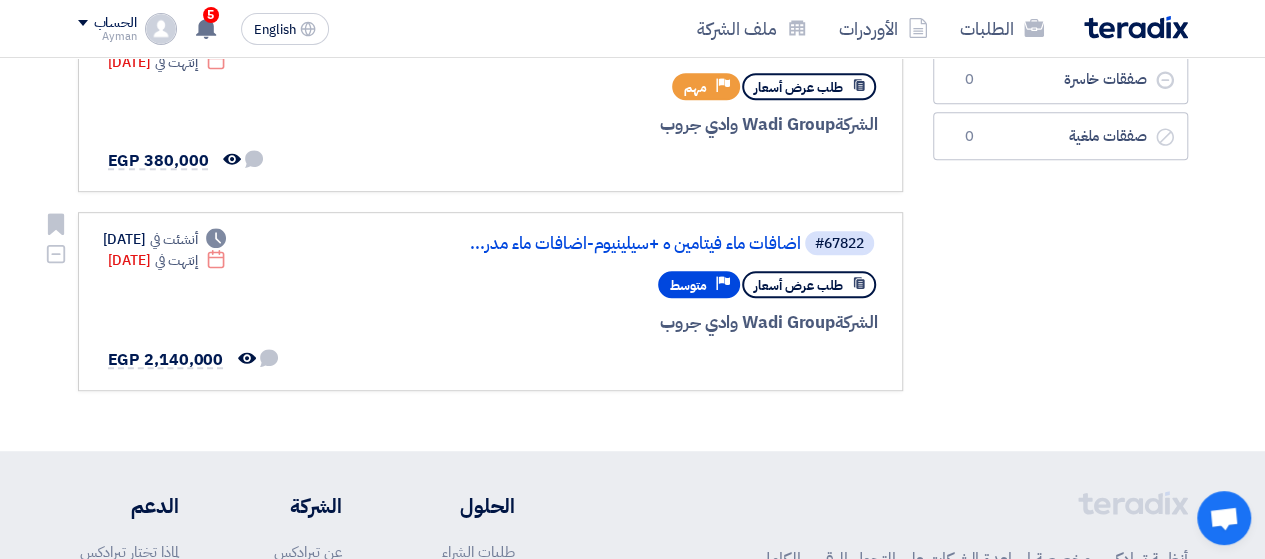 click on "طلب عرض أسعار" 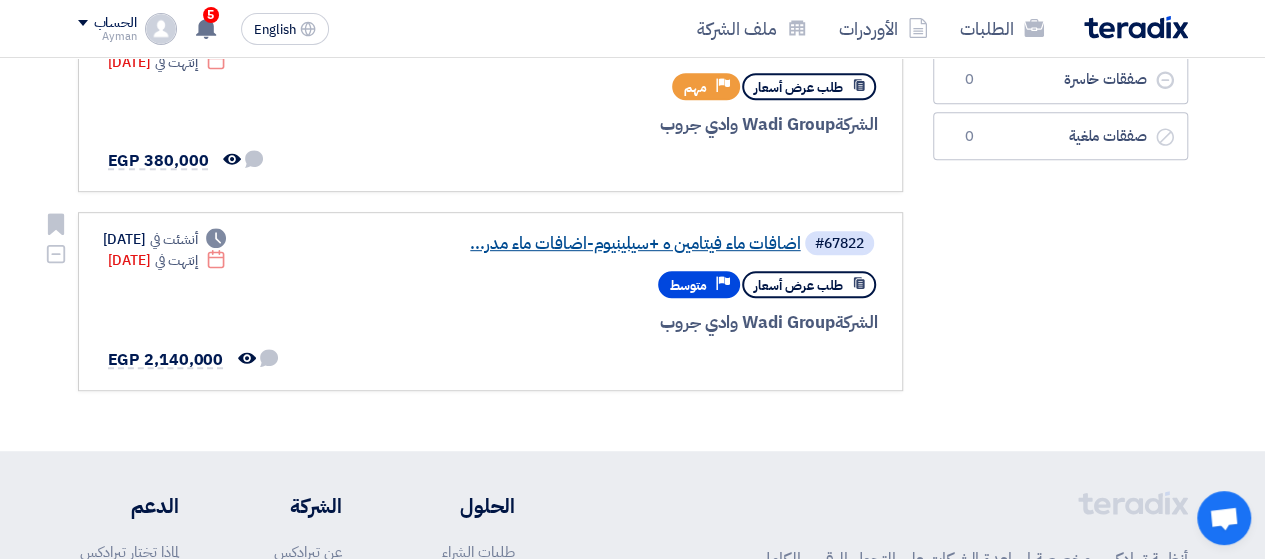 click on "اضافات ماء فيتامين ه +سيلينيوم-اضافات ماء مدر..." 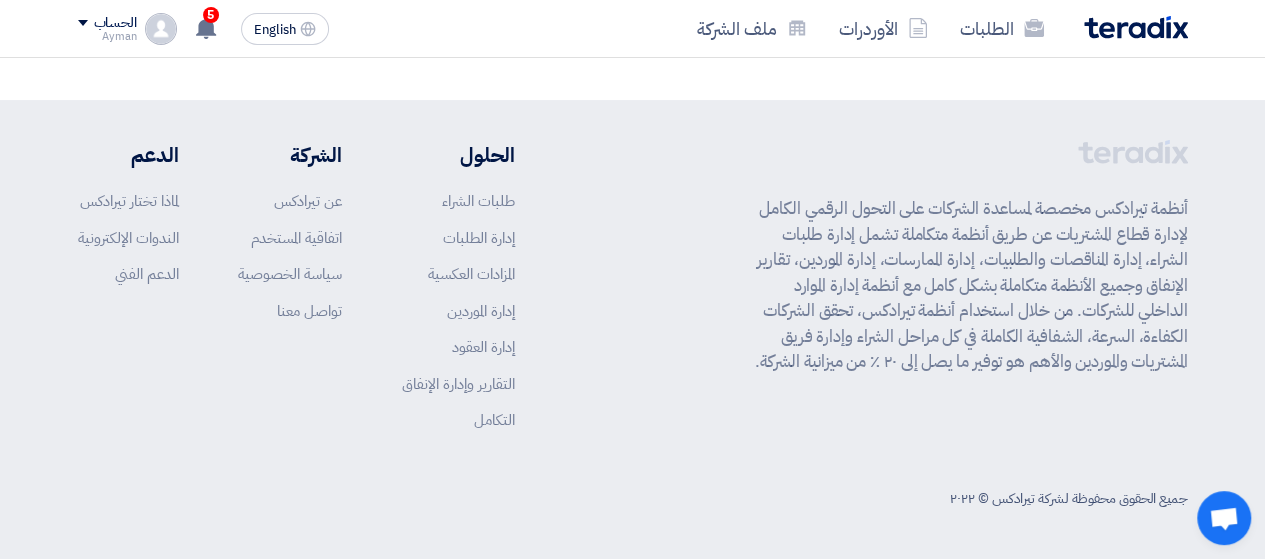 scroll, scrollTop: 0, scrollLeft: 0, axis: both 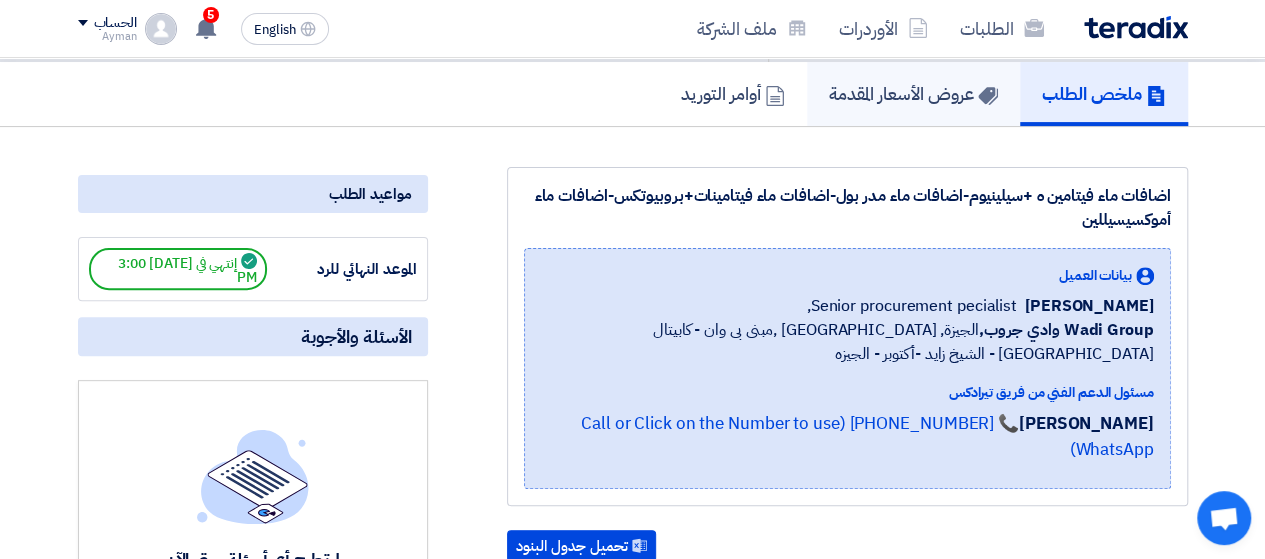 click on "عروض الأسعار المقدمة" 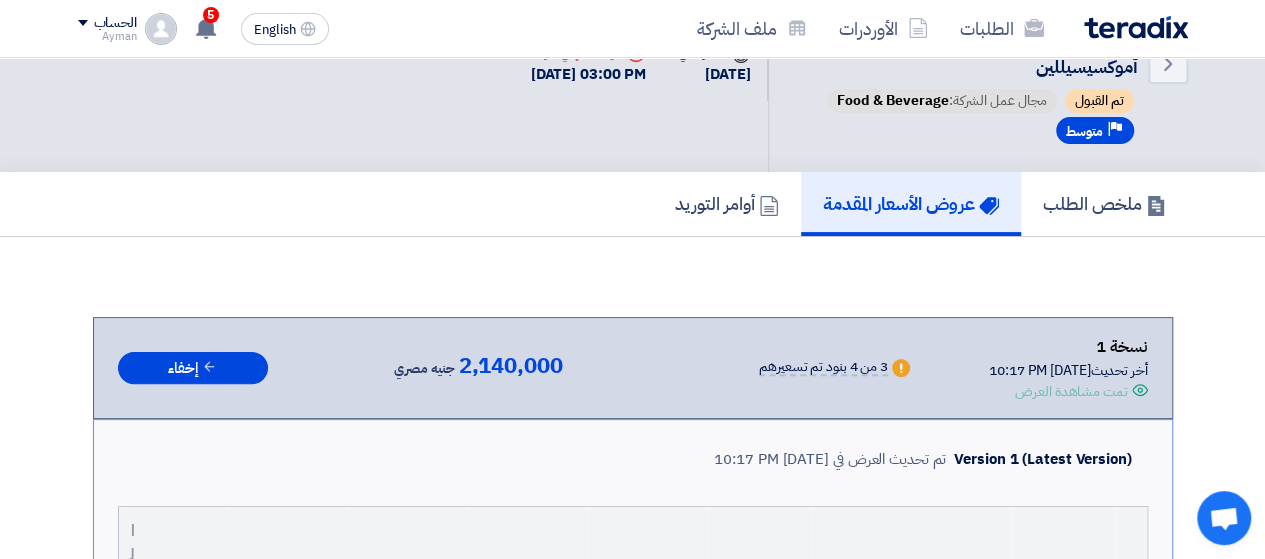 scroll, scrollTop: 0, scrollLeft: 0, axis: both 